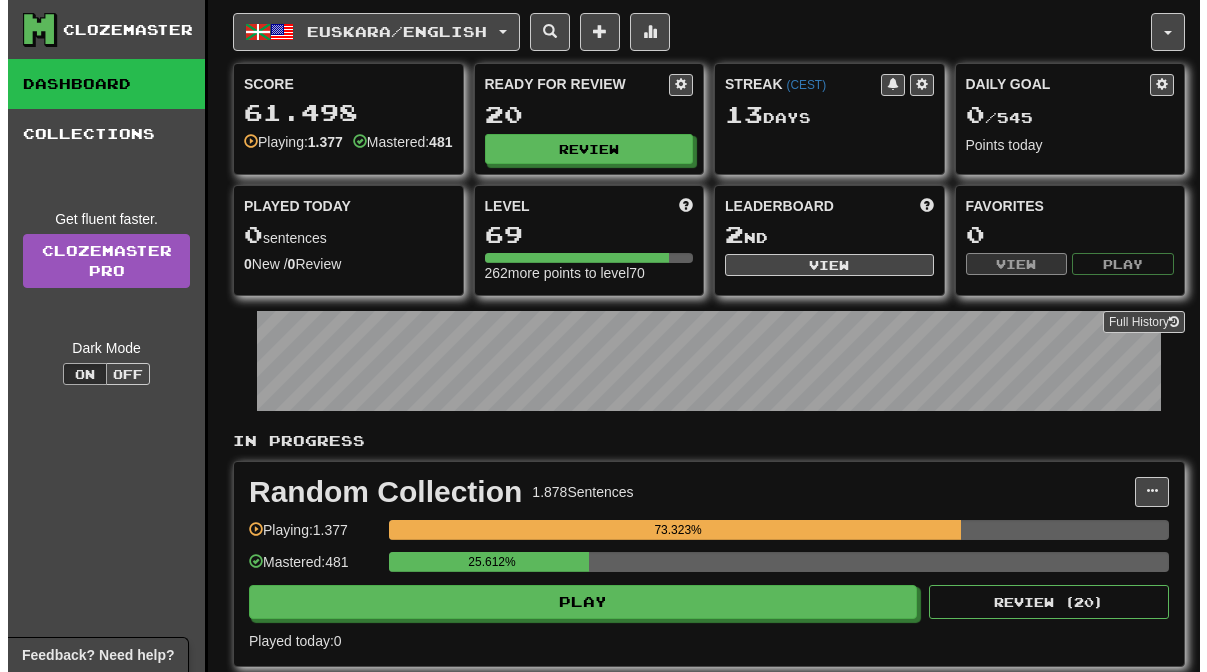 scroll, scrollTop: 0, scrollLeft: 0, axis: both 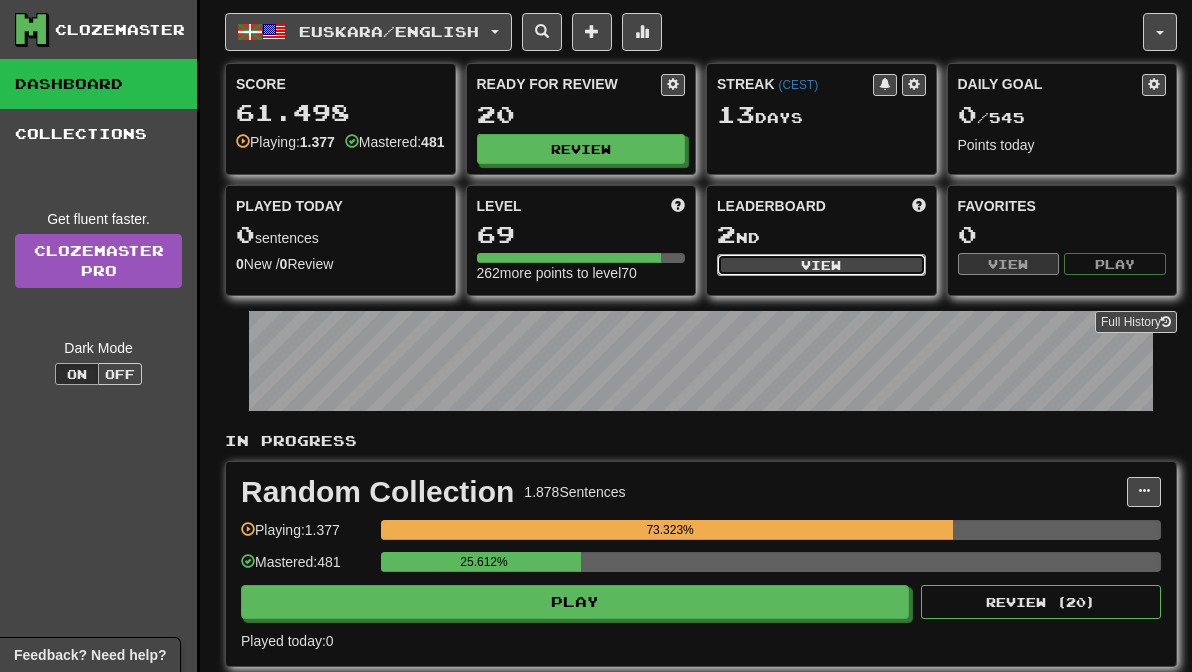 click on "View" at bounding box center (821, 265) 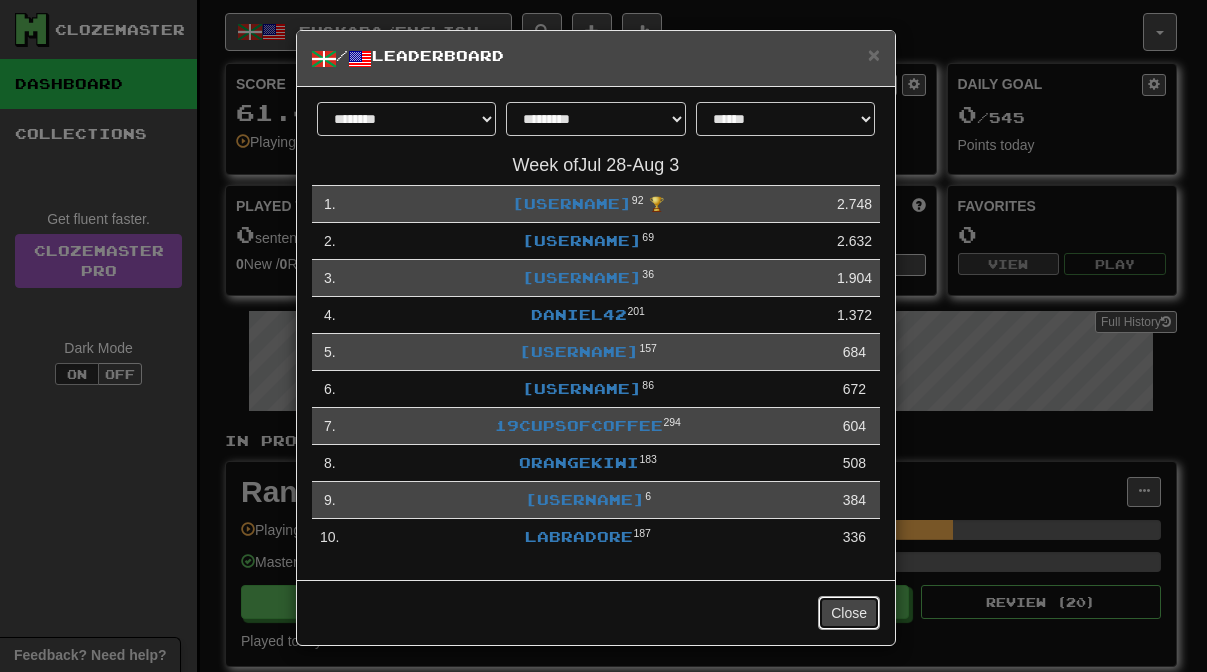 click on "Close" at bounding box center [849, 613] 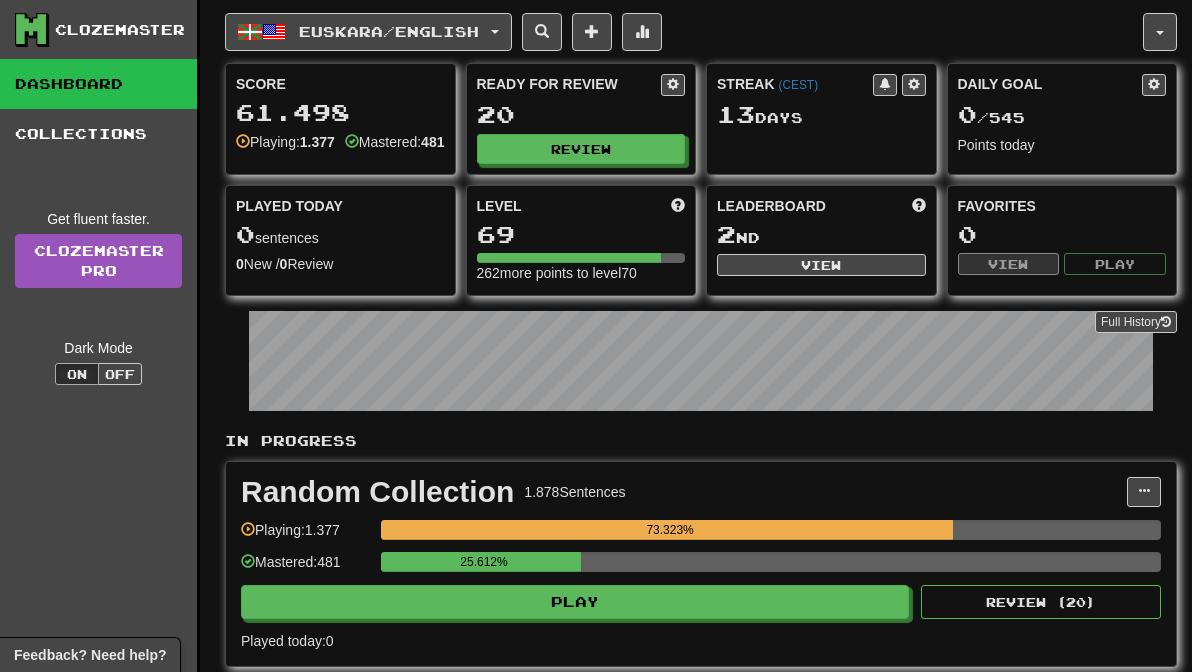 click on "Ready for Review 20   Review" at bounding box center (581, 119) 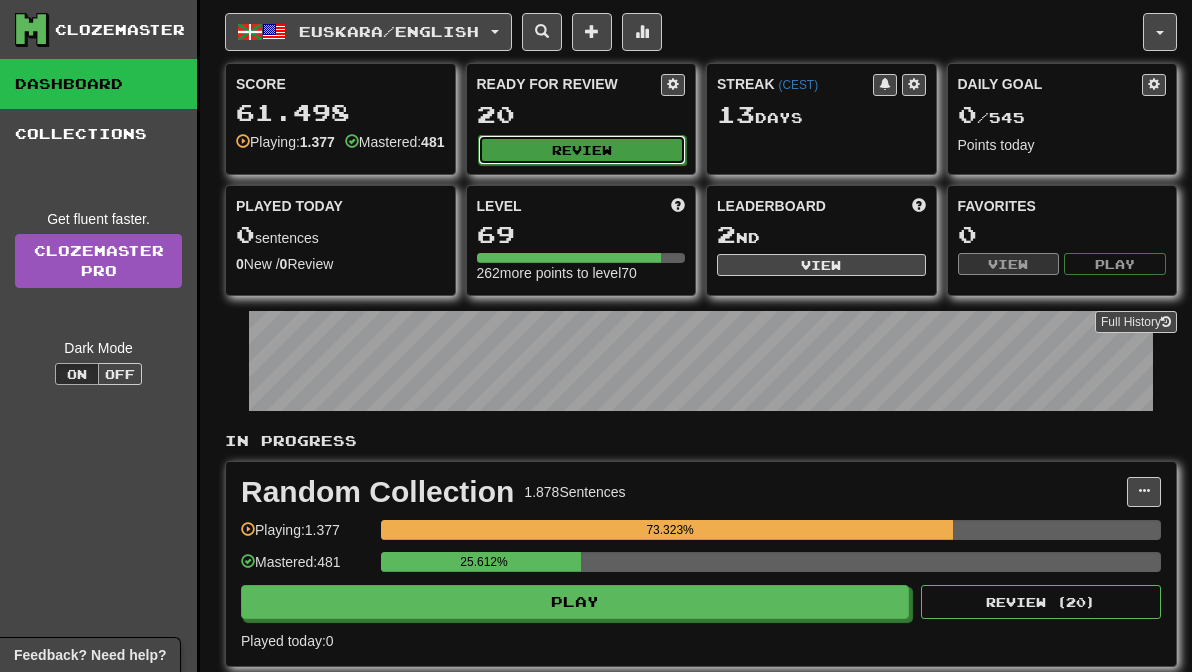 click on "Review" at bounding box center [582, 150] 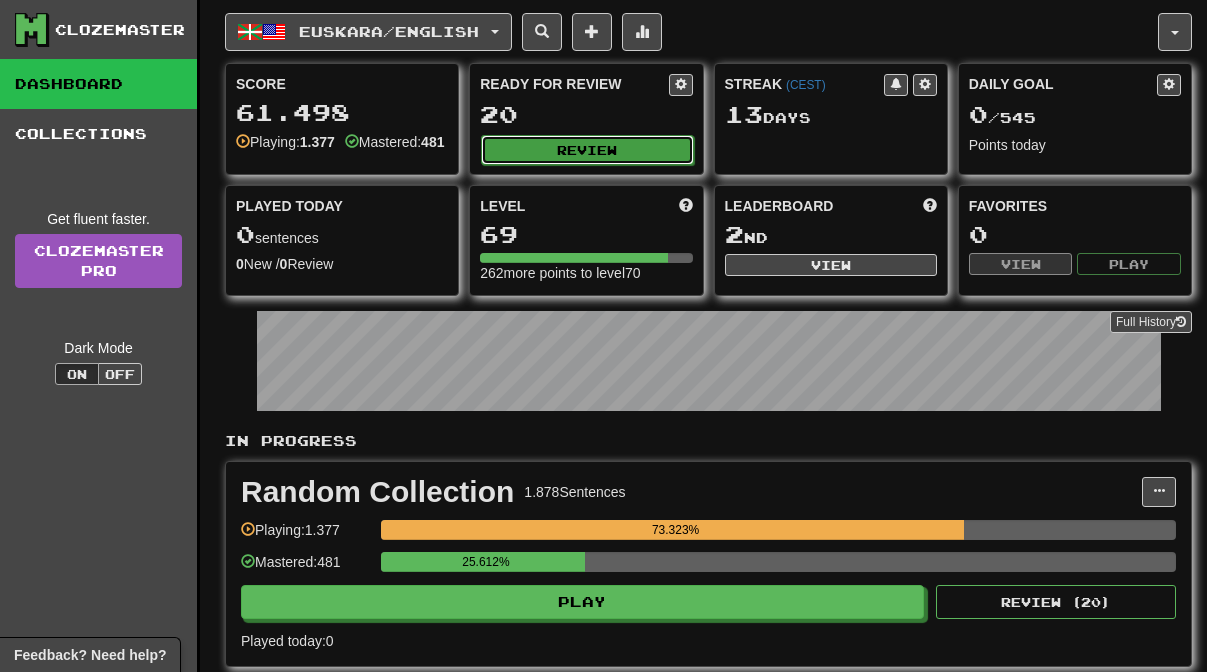 select on "**" 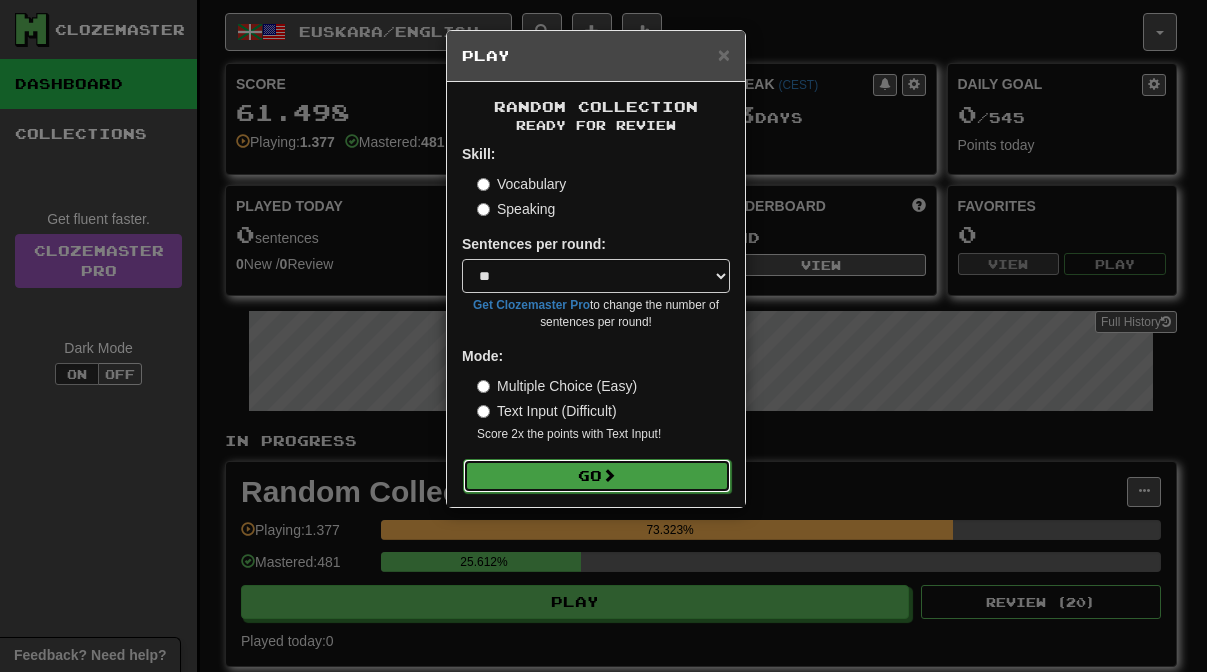 click on "Go" at bounding box center (597, 476) 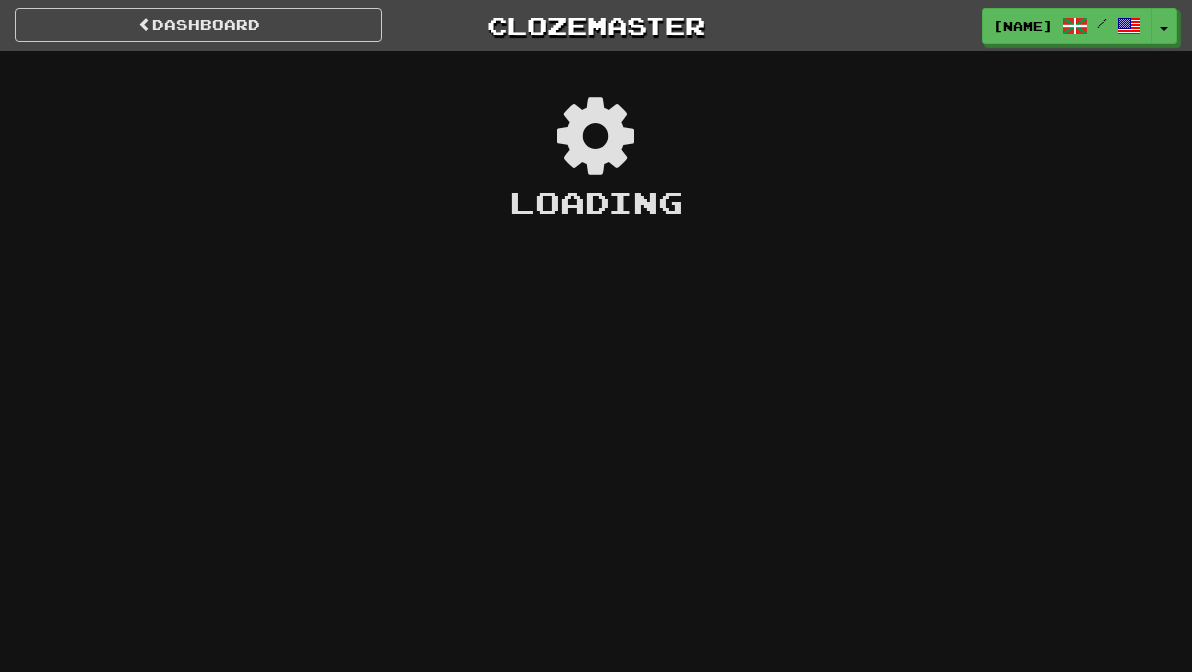 scroll, scrollTop: 0, scrollLeft: 0, axis: both 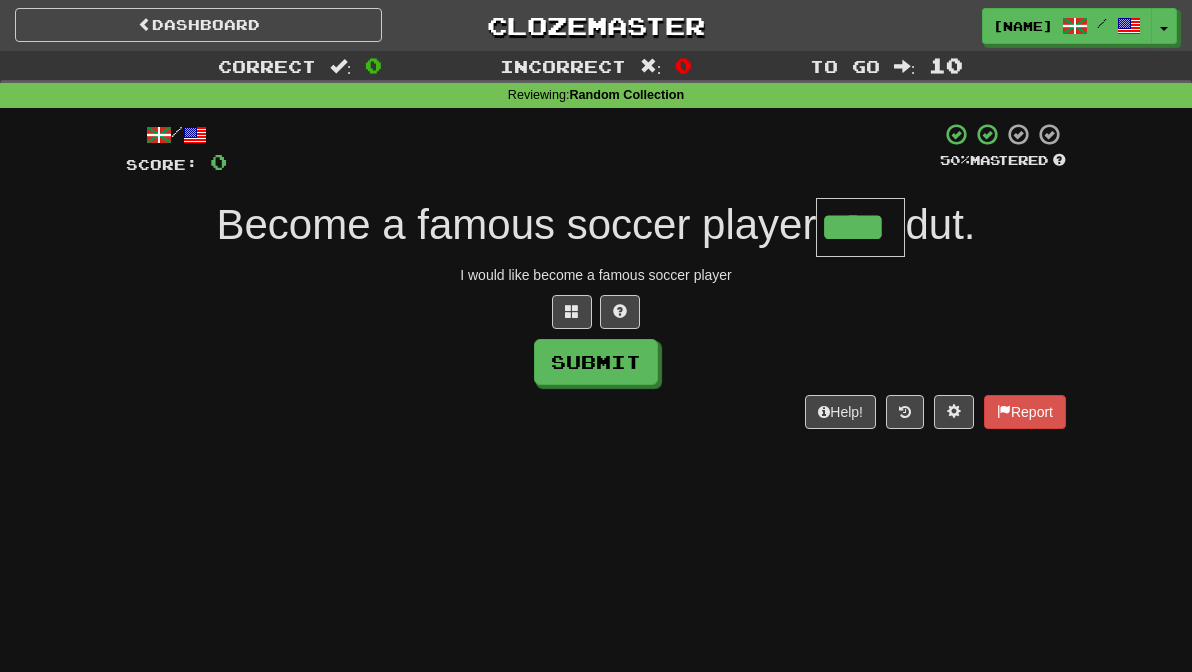 type on "****" 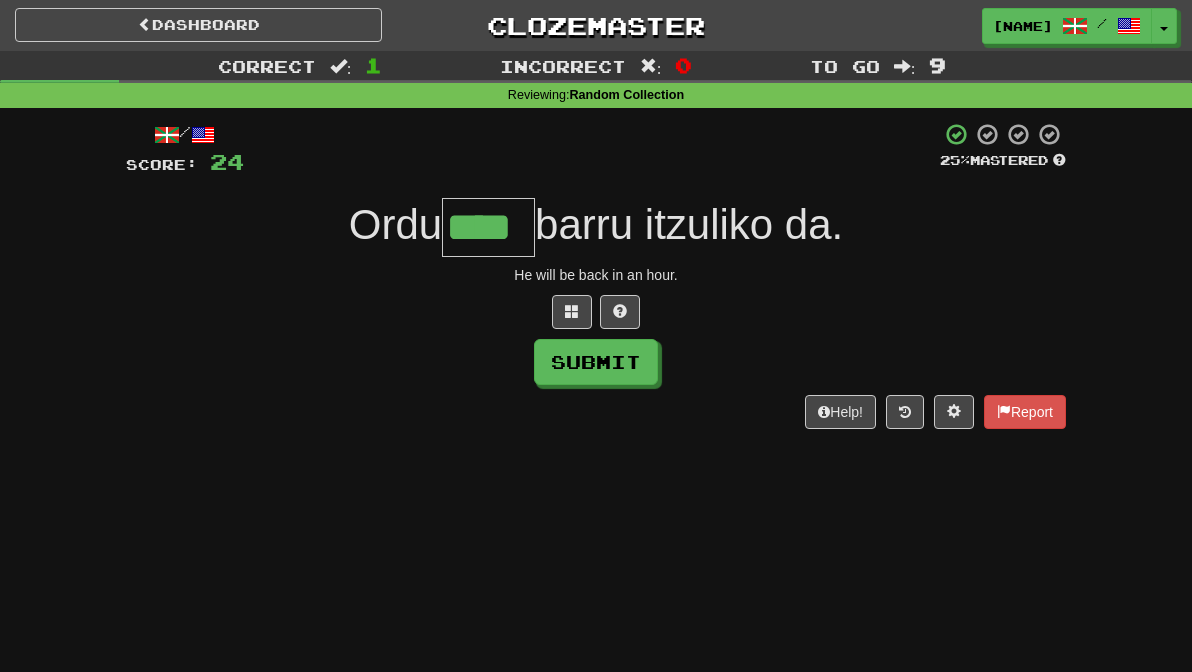 type on "****" 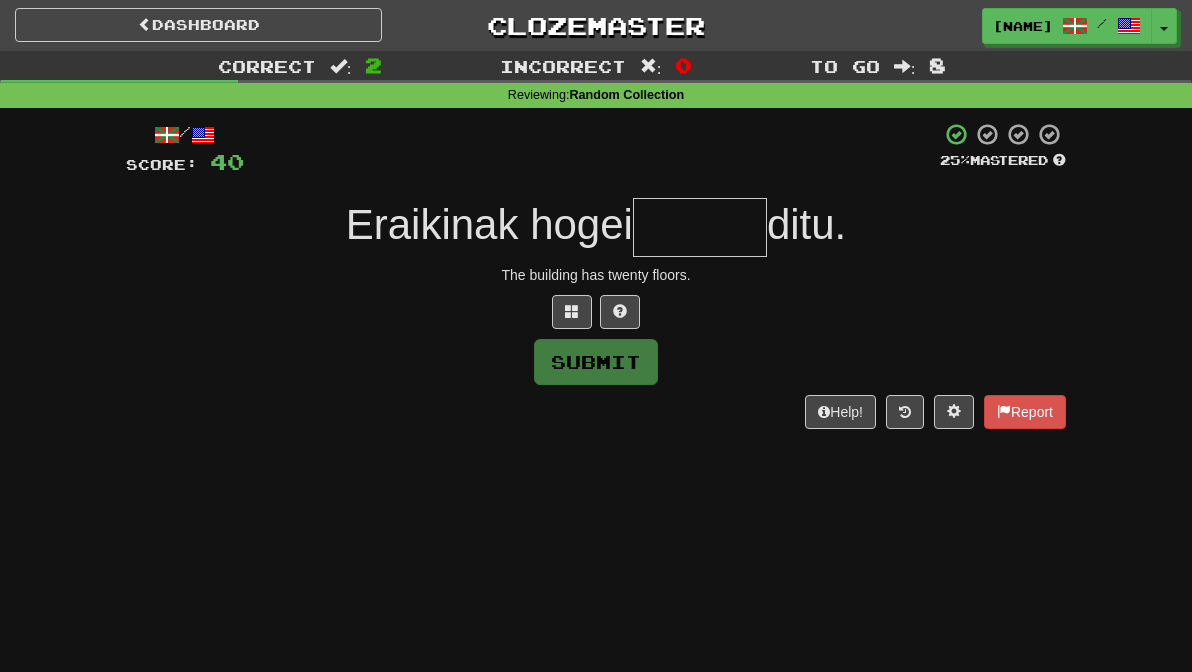 type on "*" 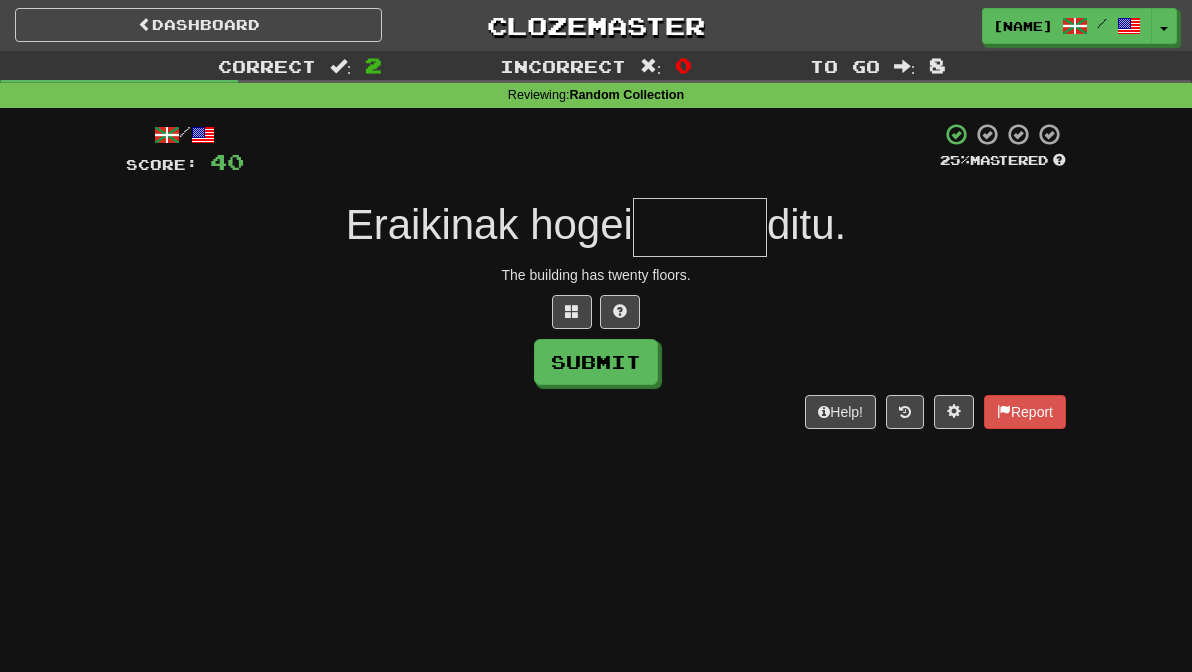 type on "*" 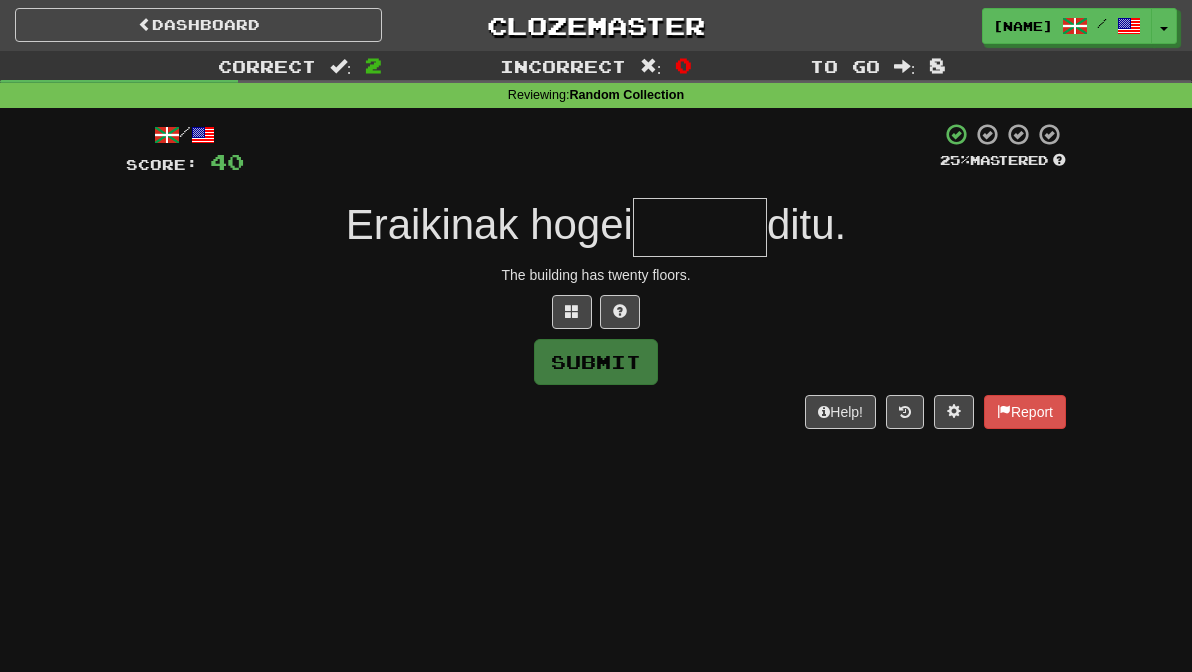 type on "*" 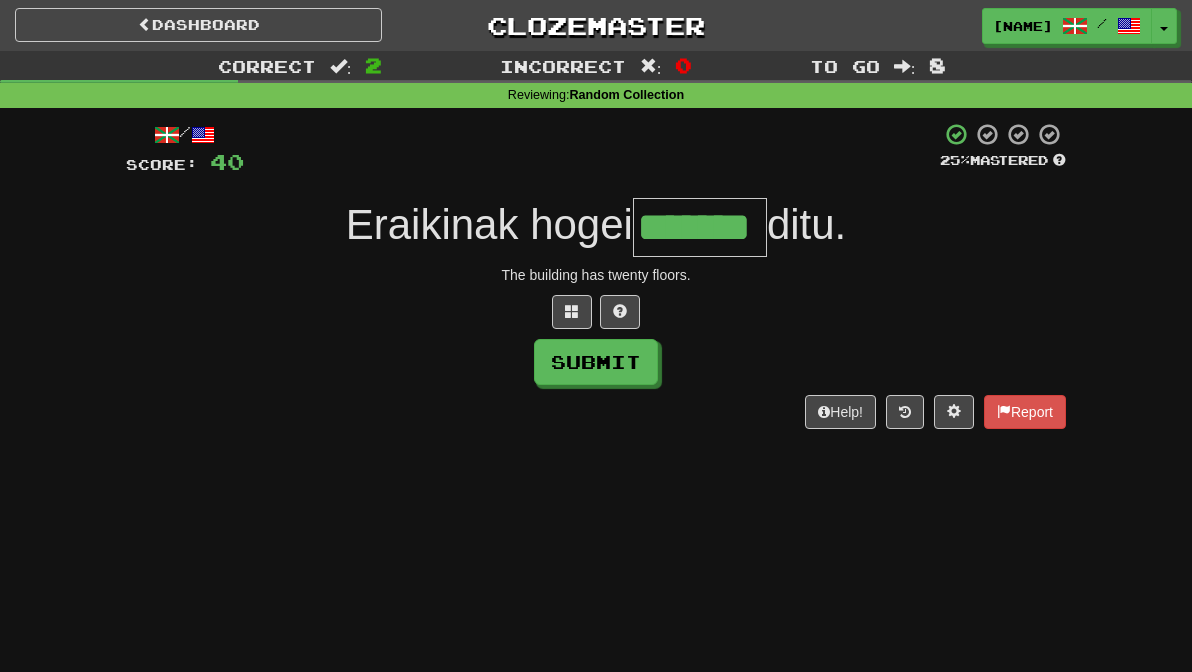 type on "*******" 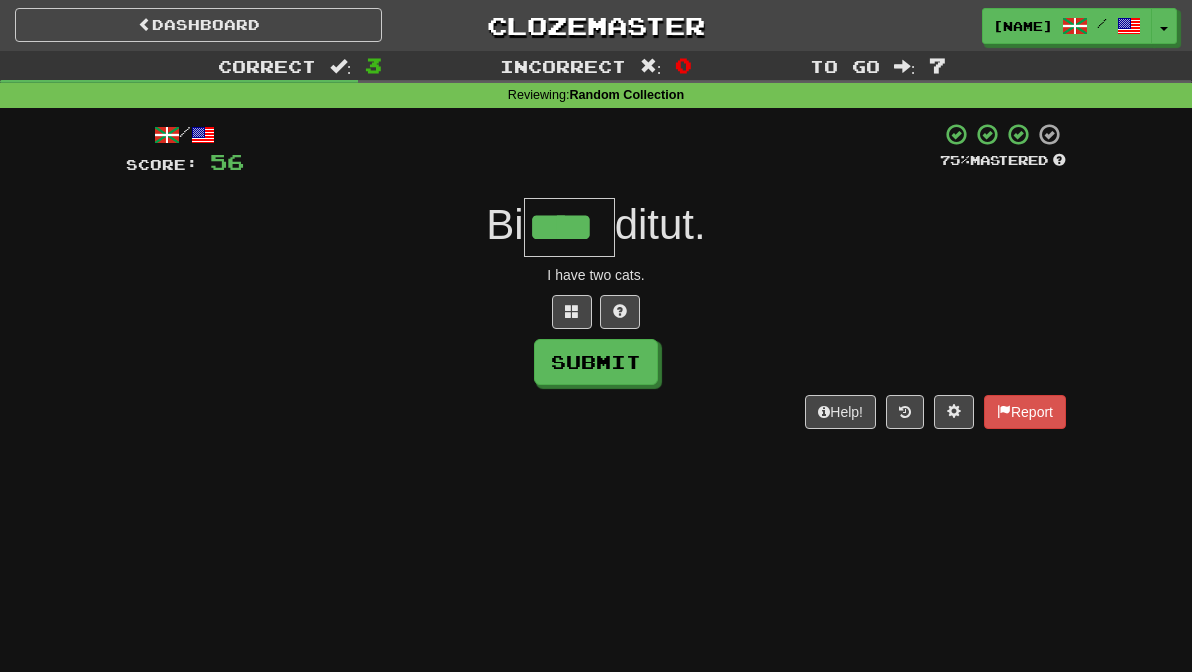 type on "****" 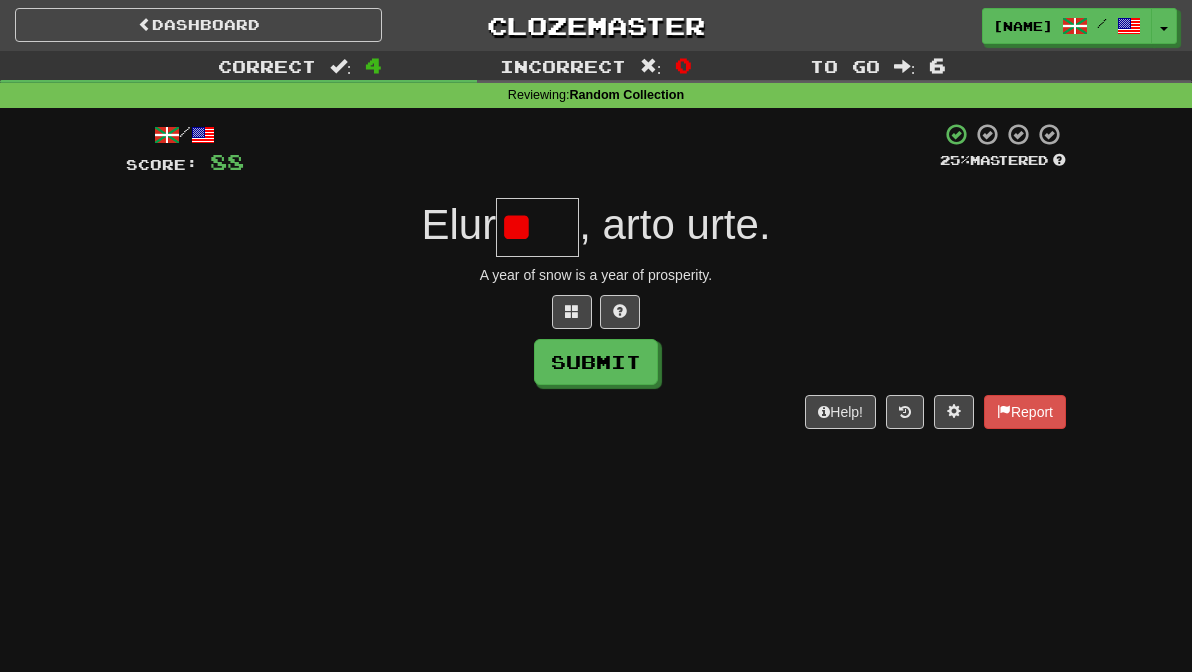 type on "*" 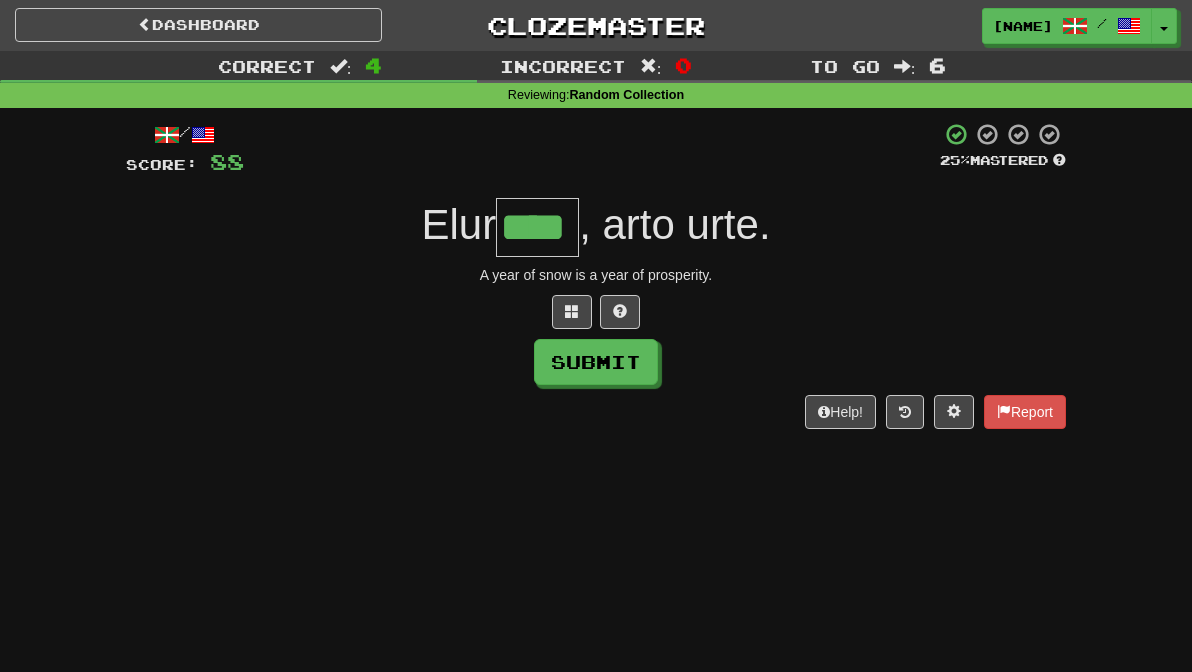 type on "****" 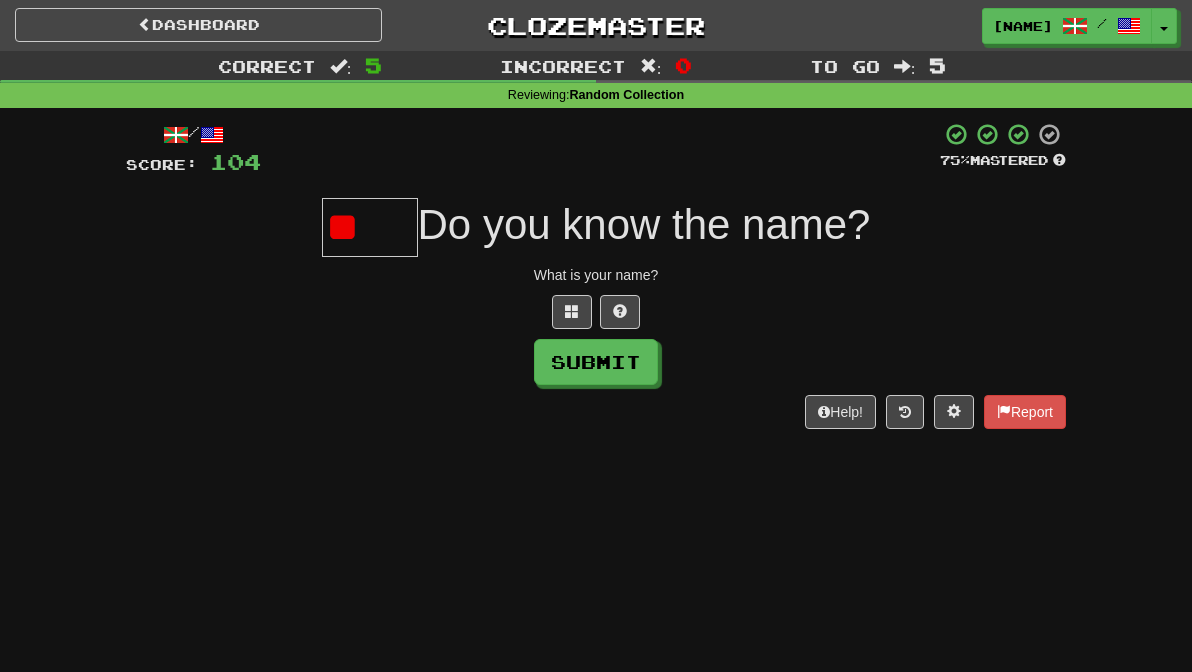 type on "*" 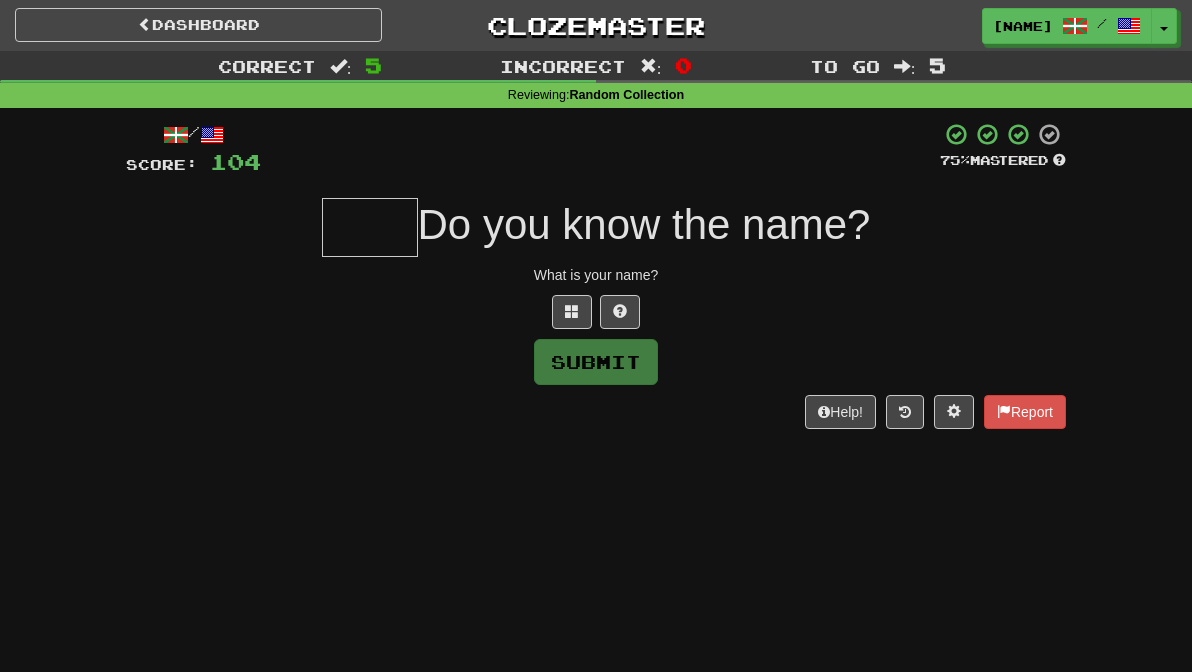 type on "*" 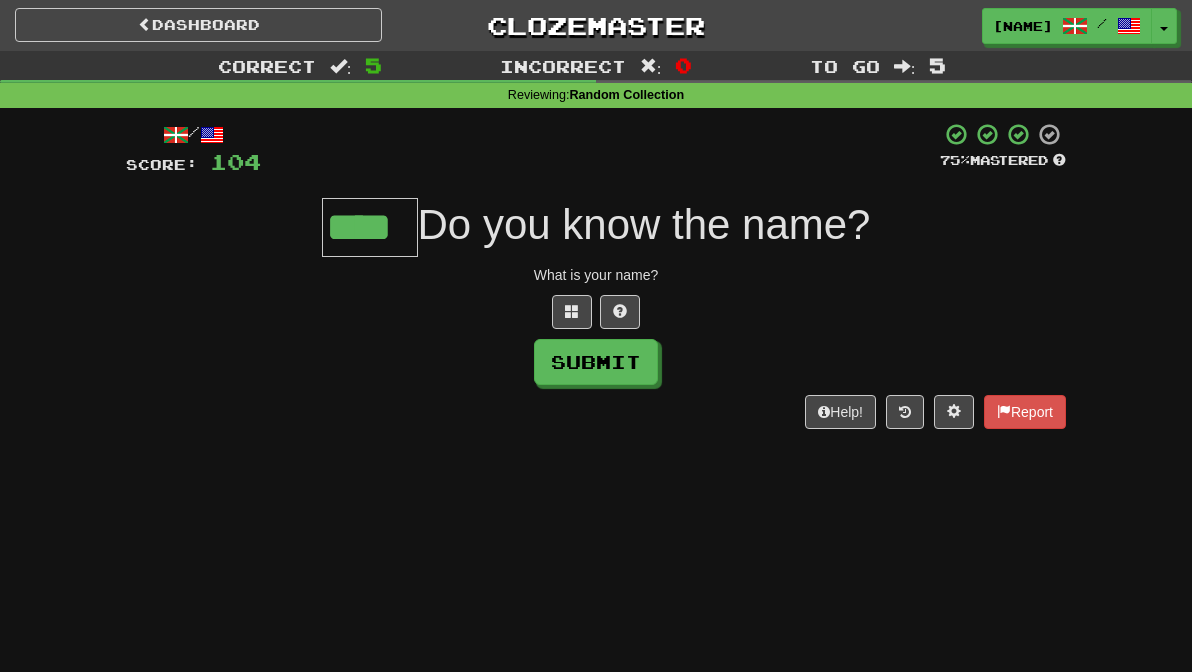 type on "****" 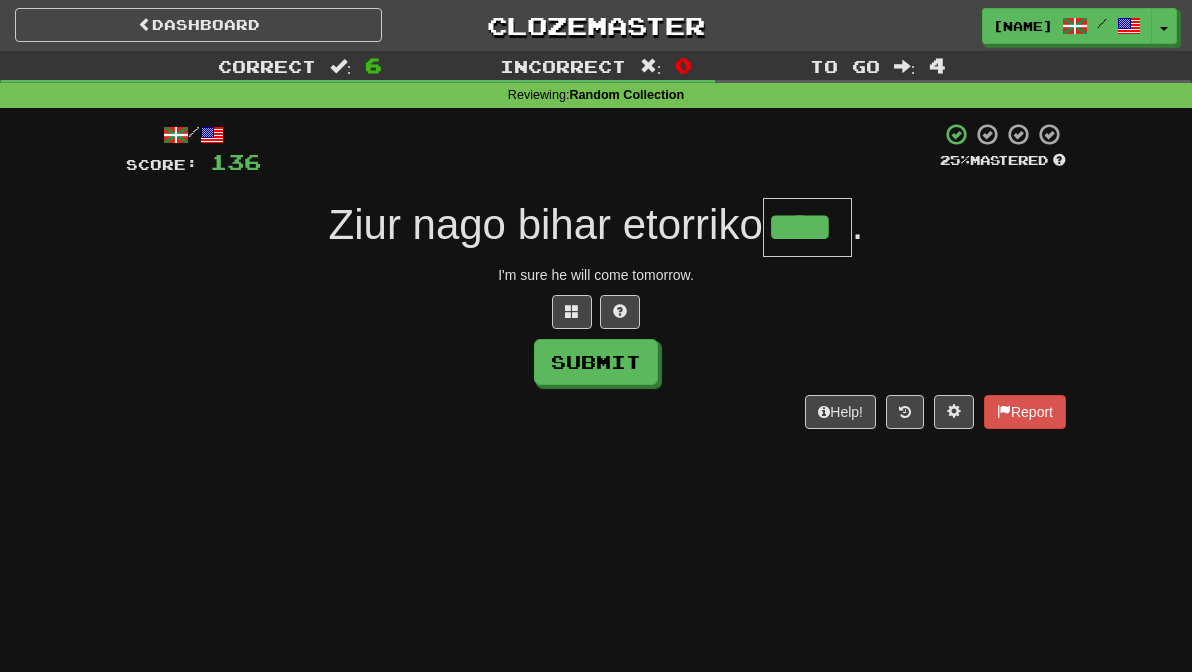 type on "****" 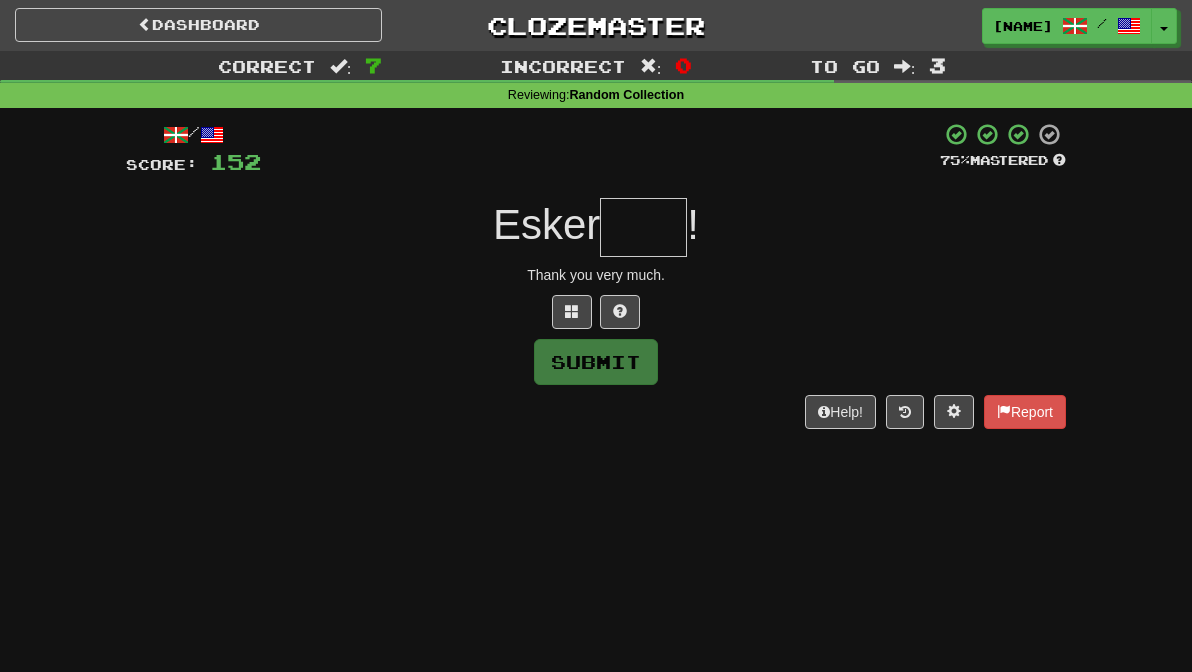 type on "*" 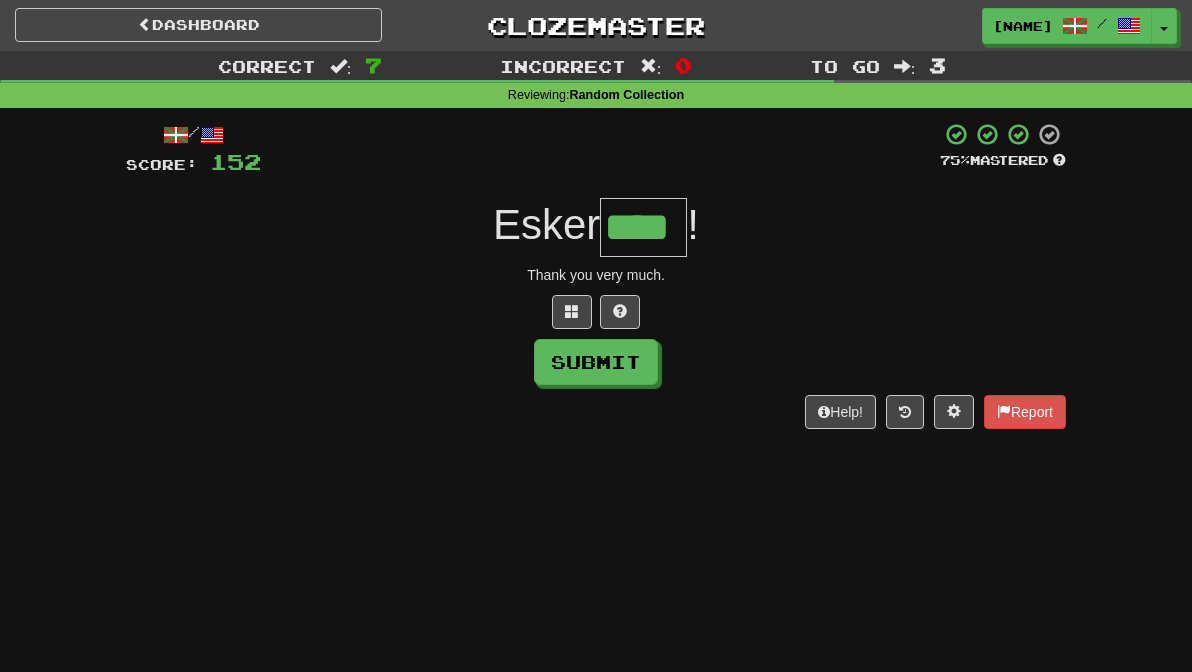 type on "****" 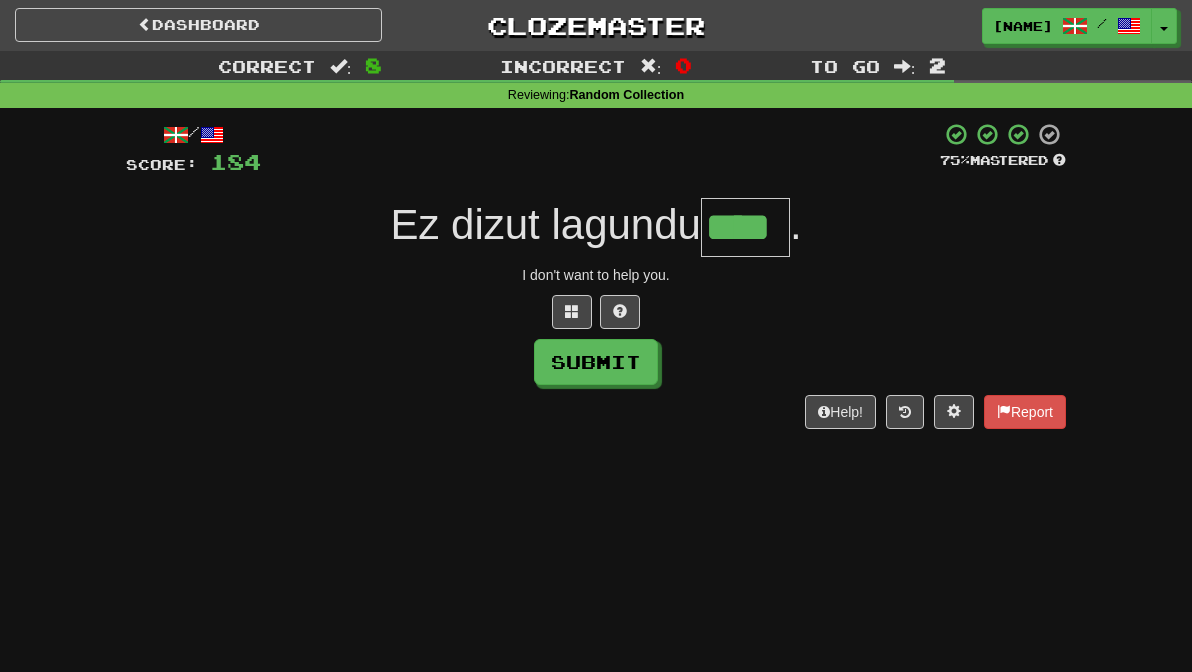 type on "****" 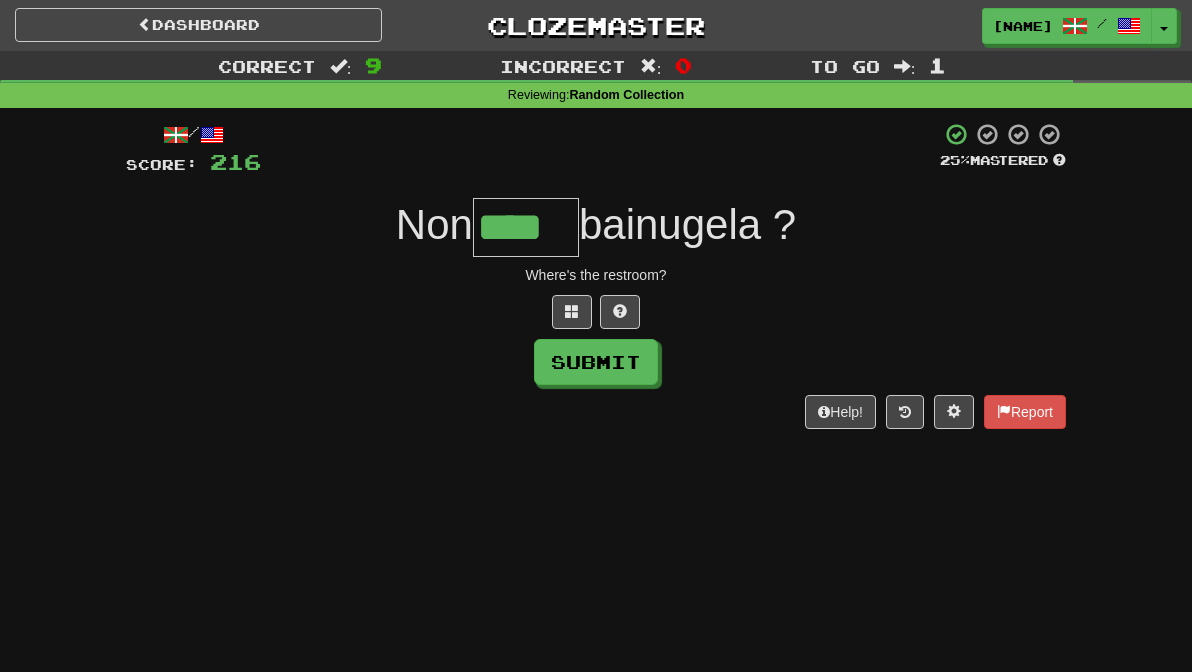 type on "****" 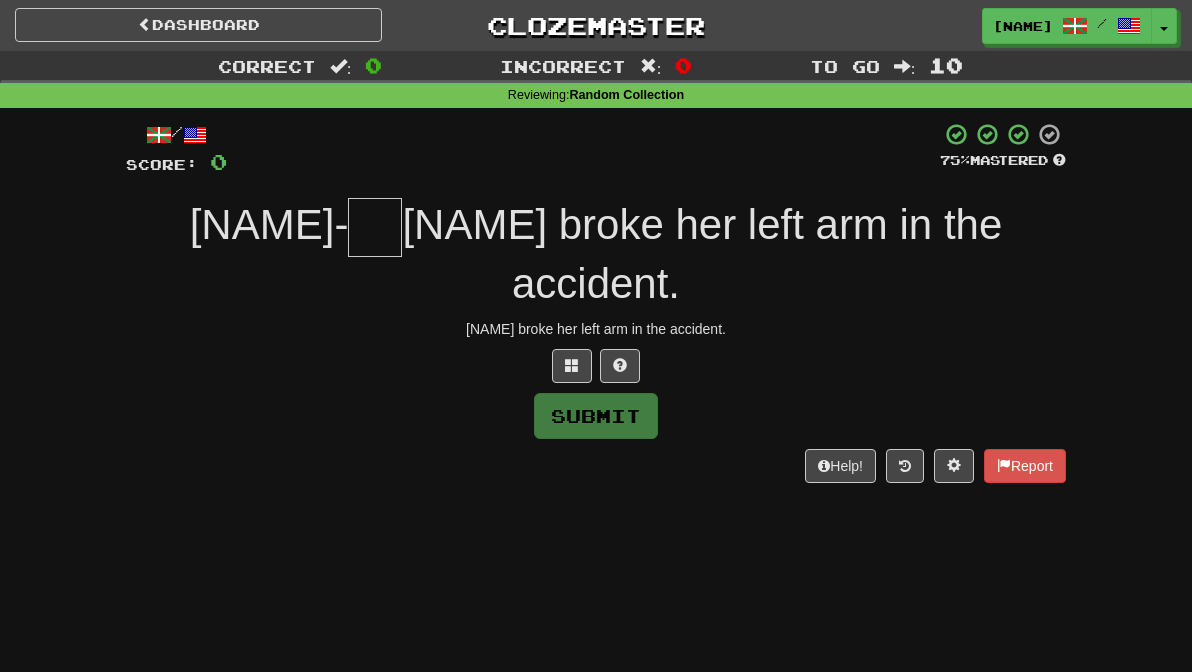 type on "*" 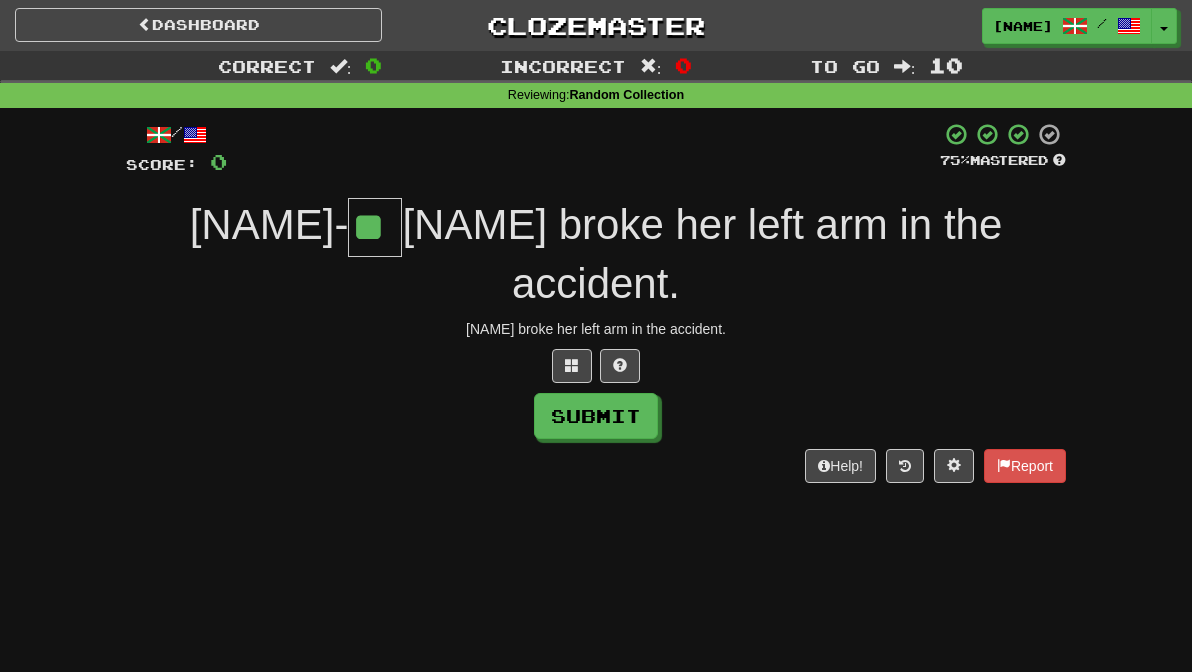 type on "**" 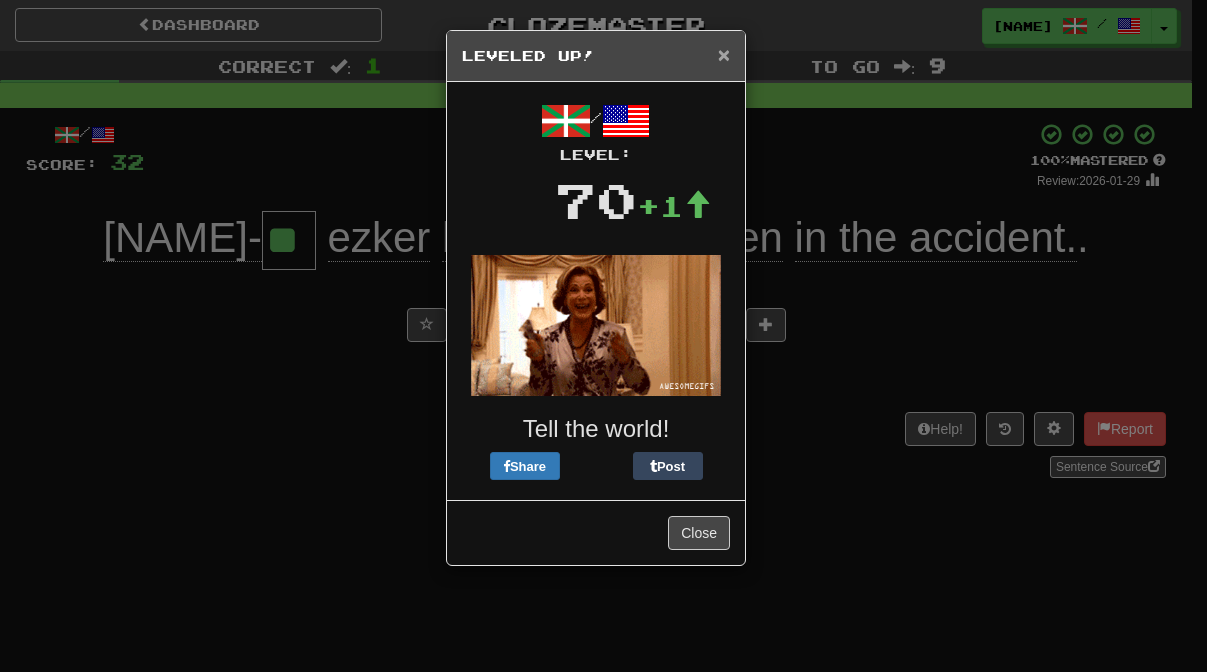 click on "×" at bounding box center (724, 54) 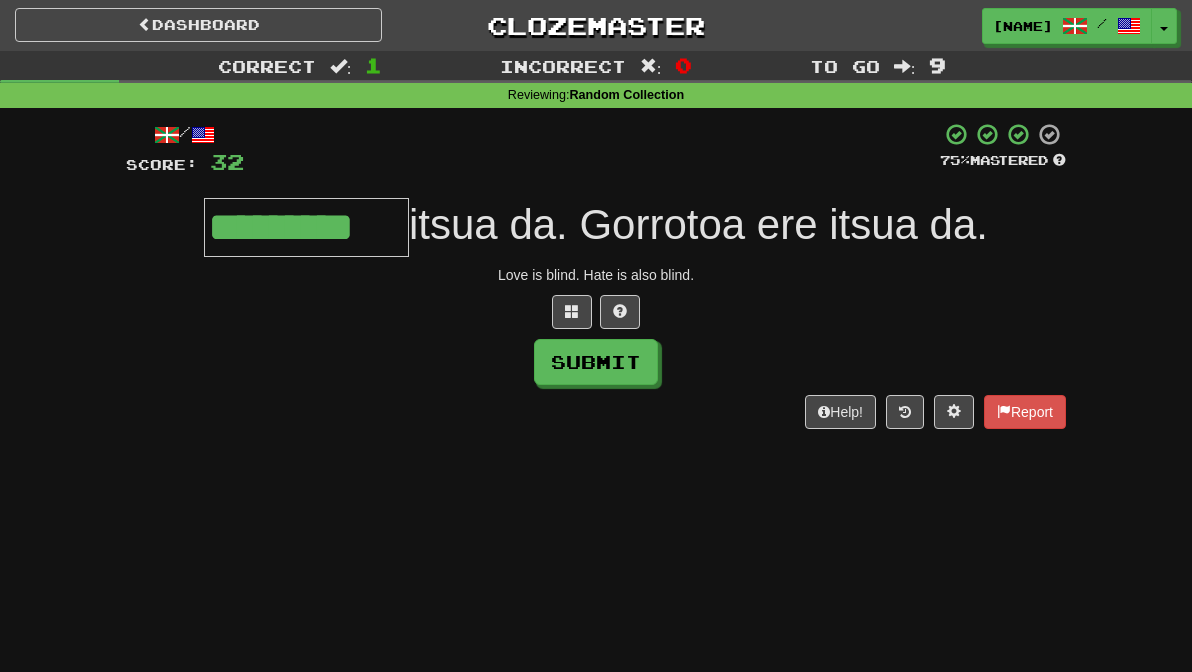 type on "*********" 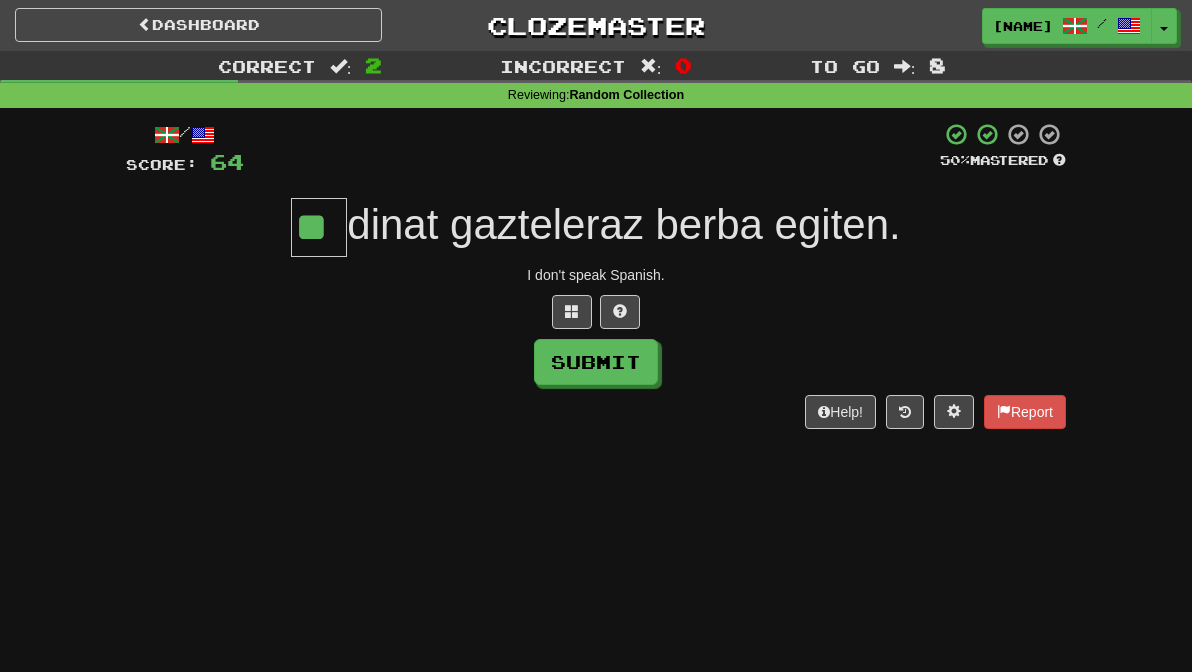 type on "**" 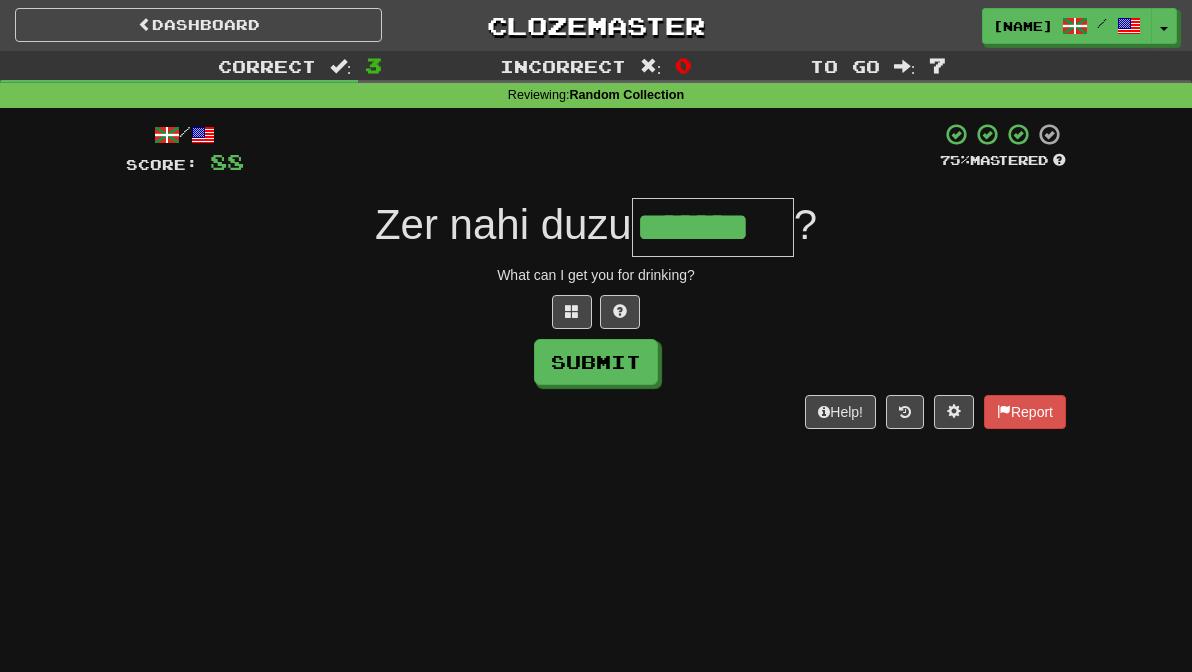 type on "*******" 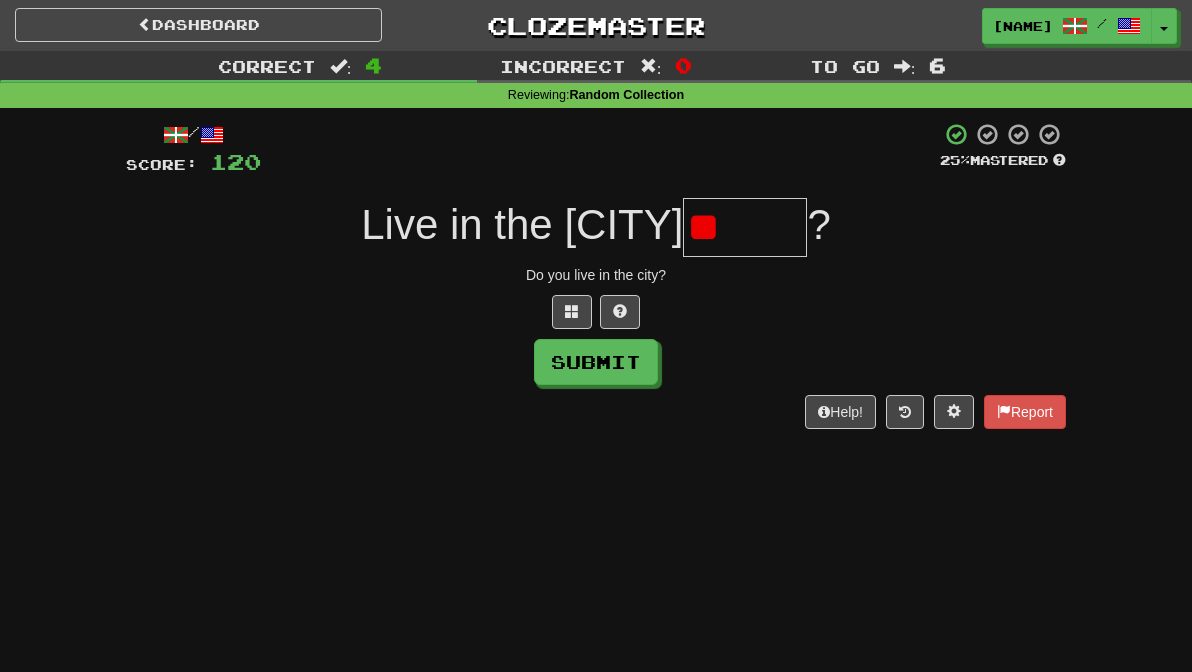 type on "*" 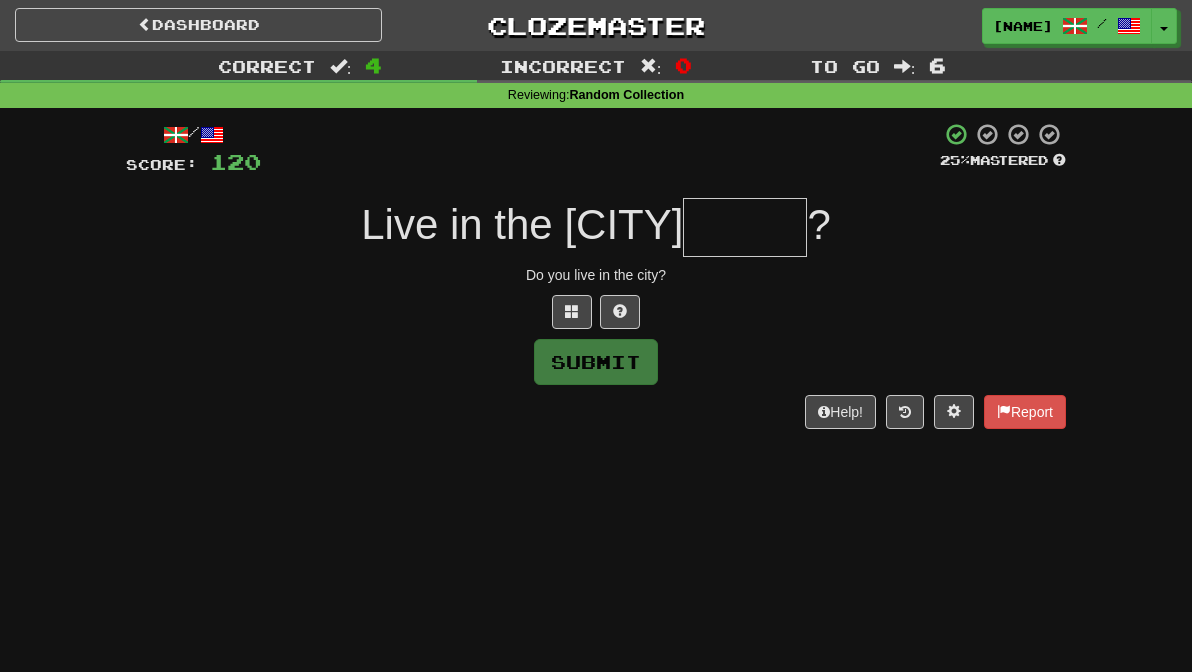 type on "*" 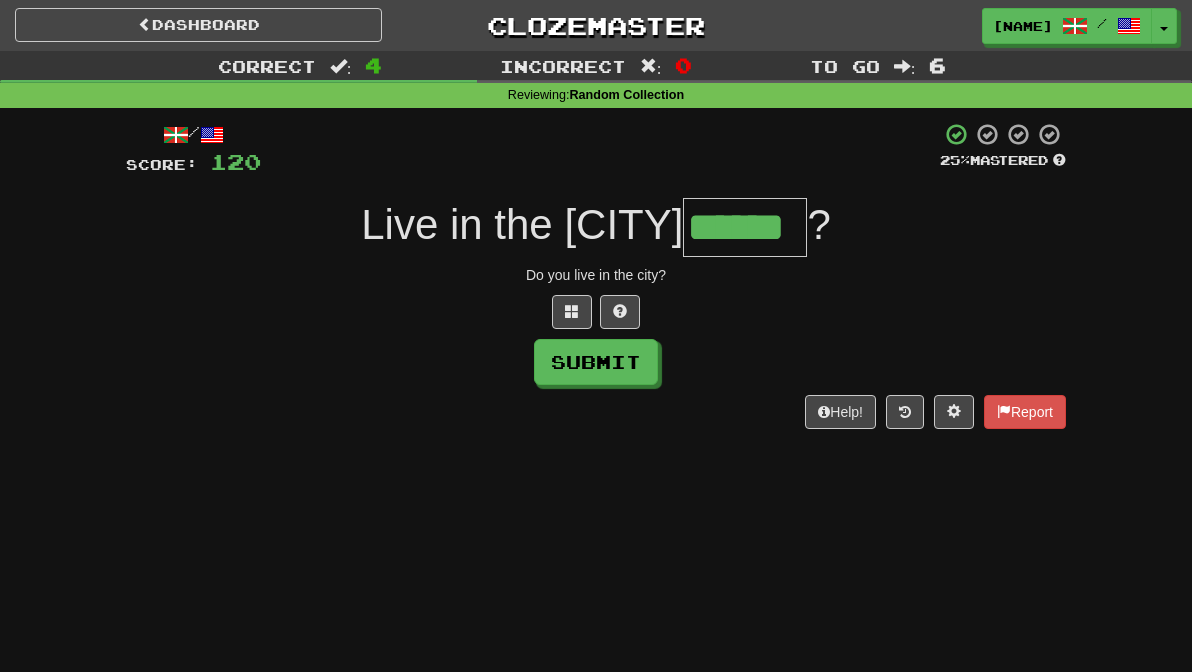 type on "******" 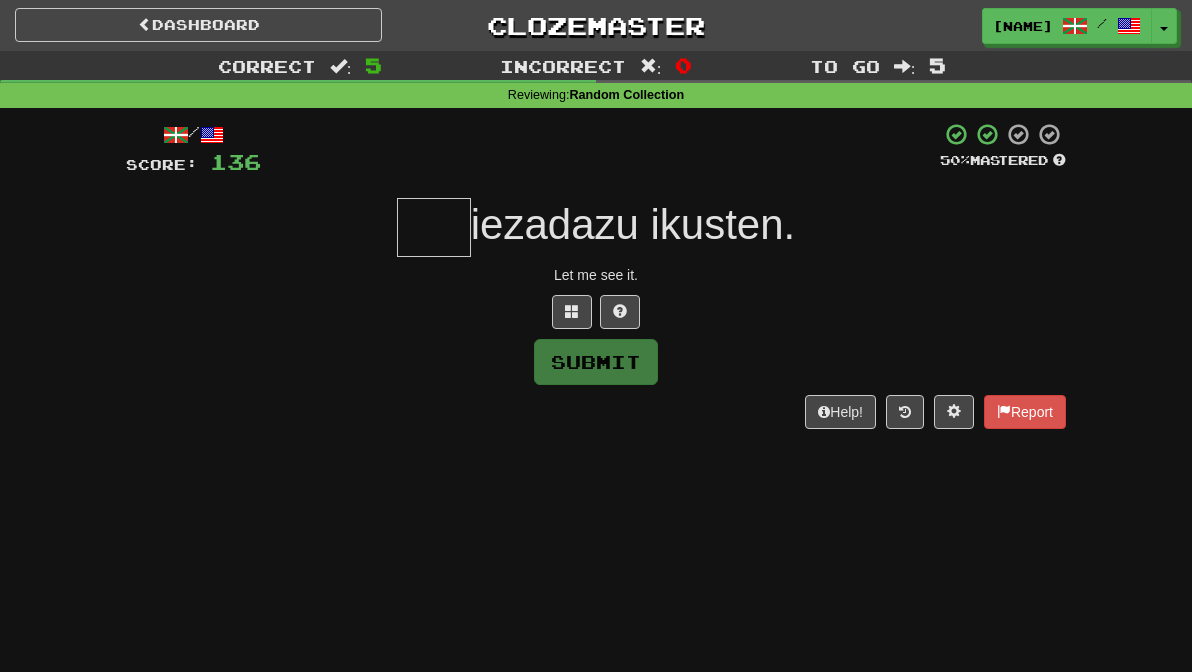 type on "*" 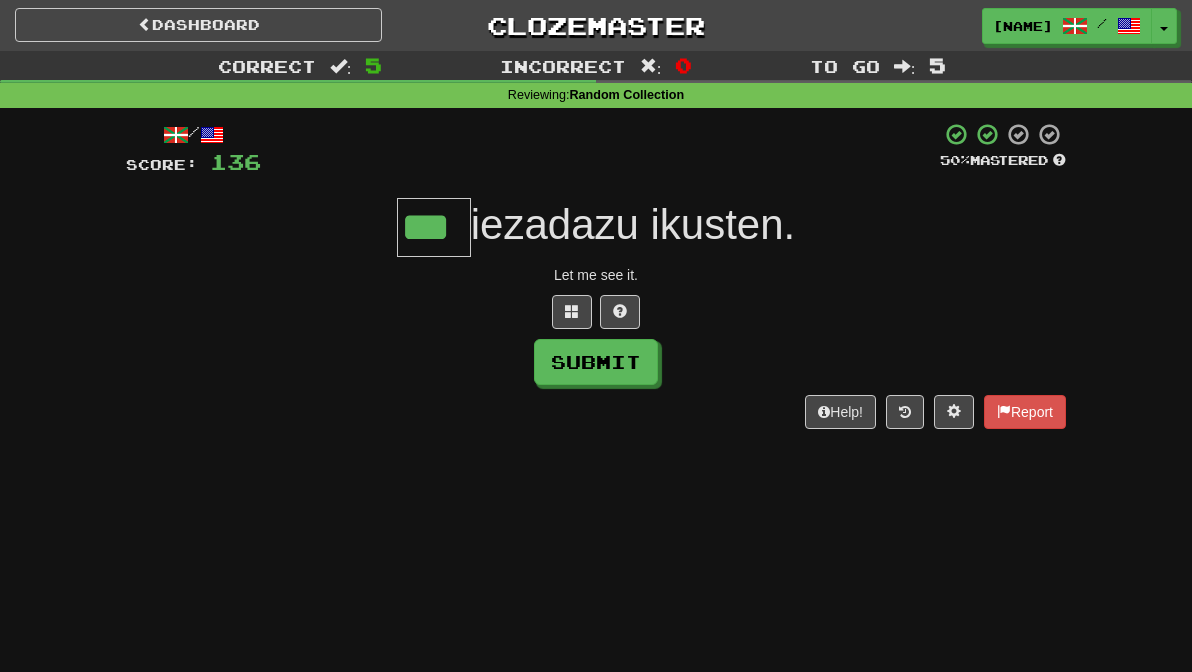type on "***" 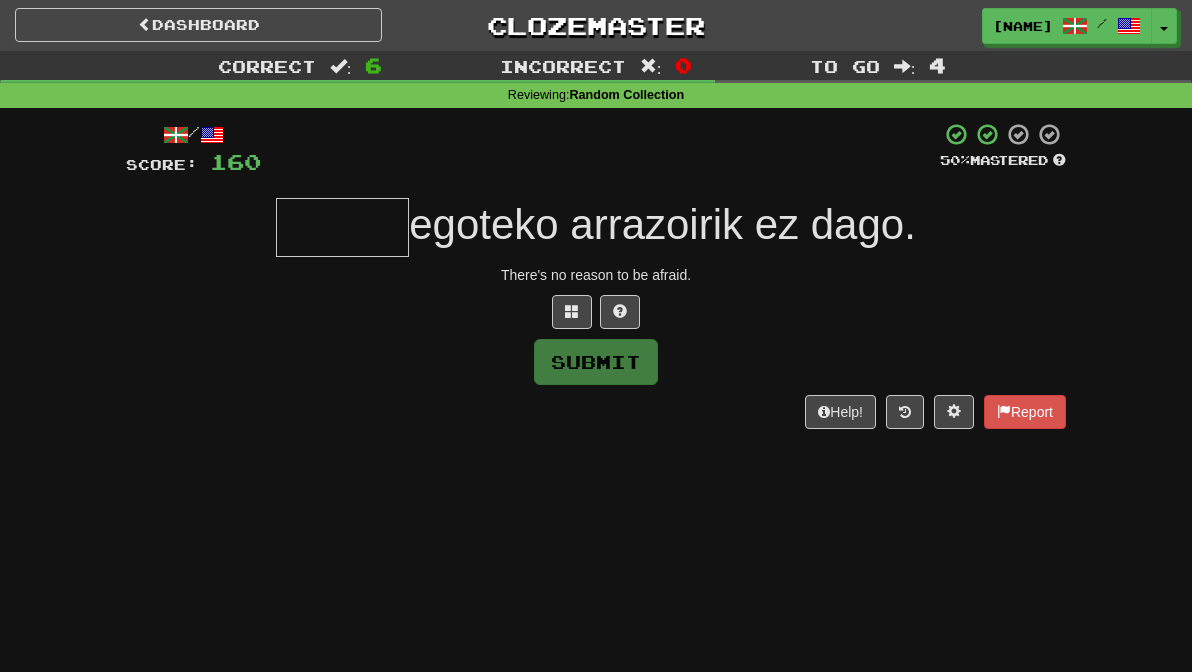 type on "*" 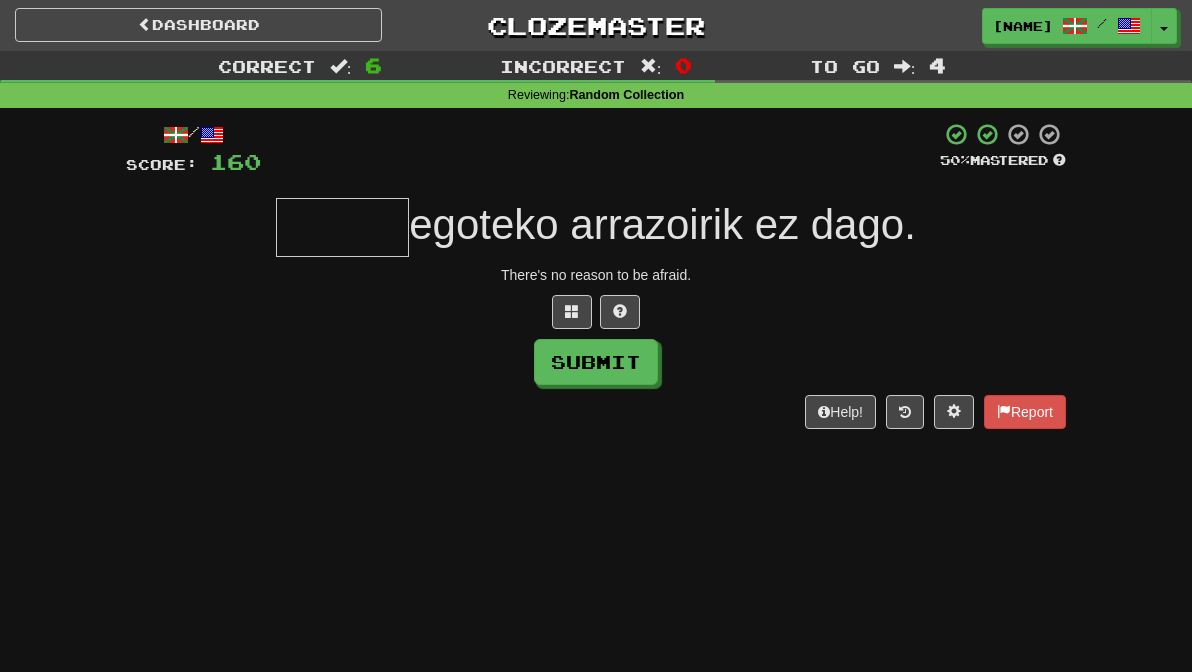 type on "*" 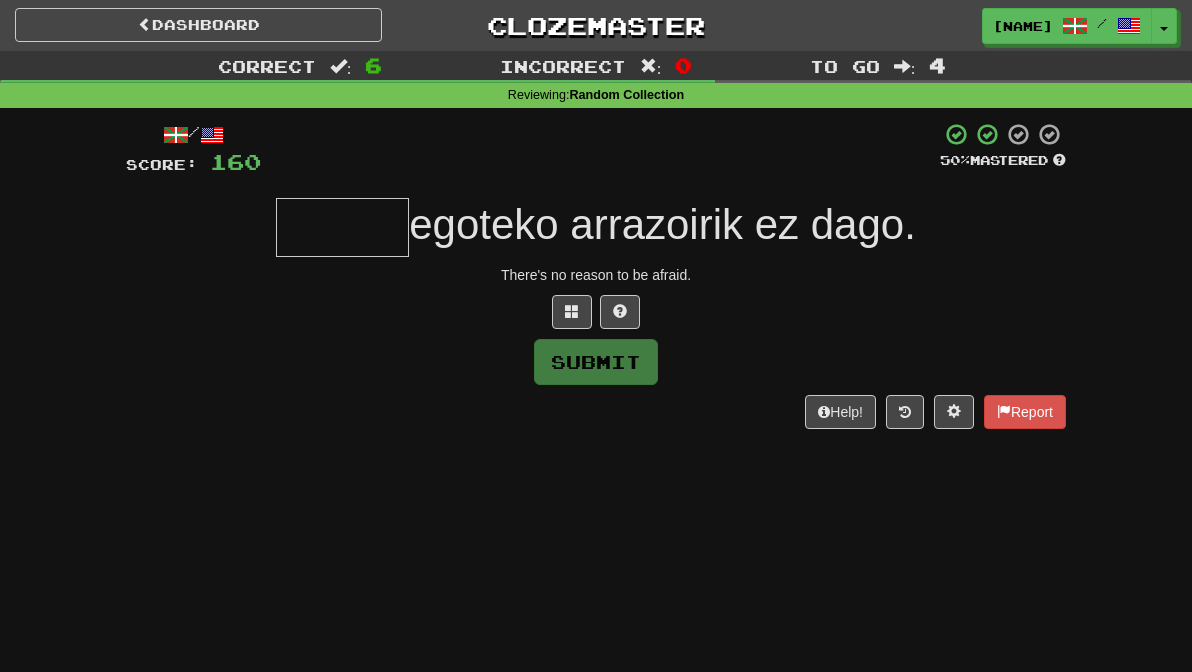 type on "*" 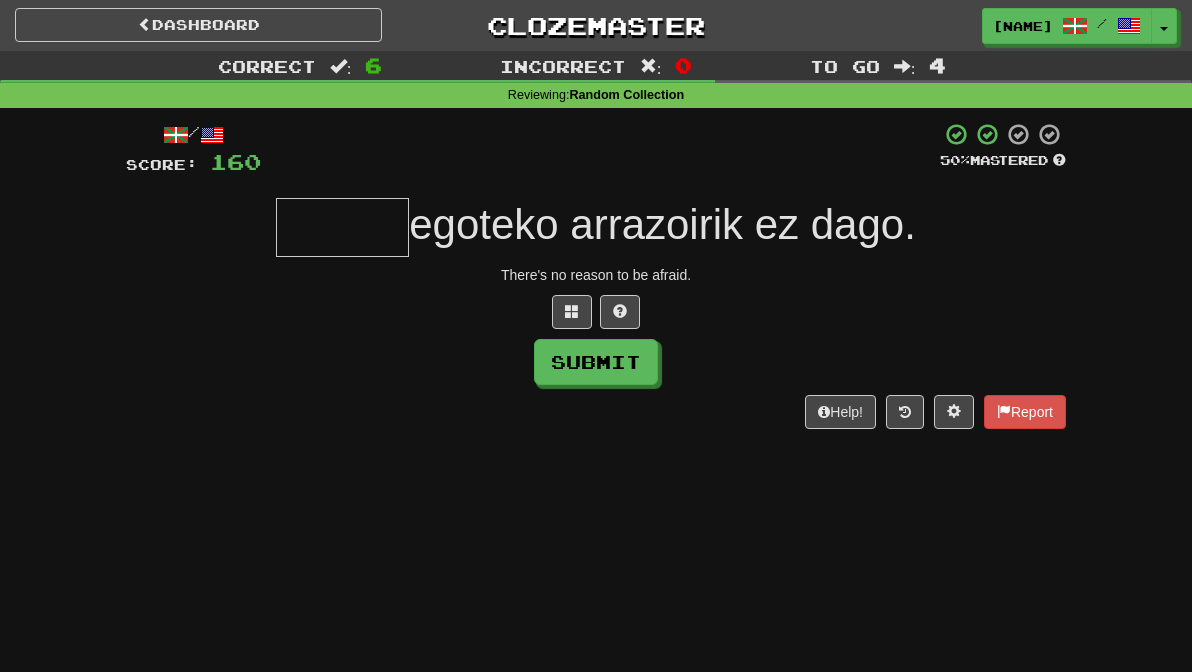 type on "*" 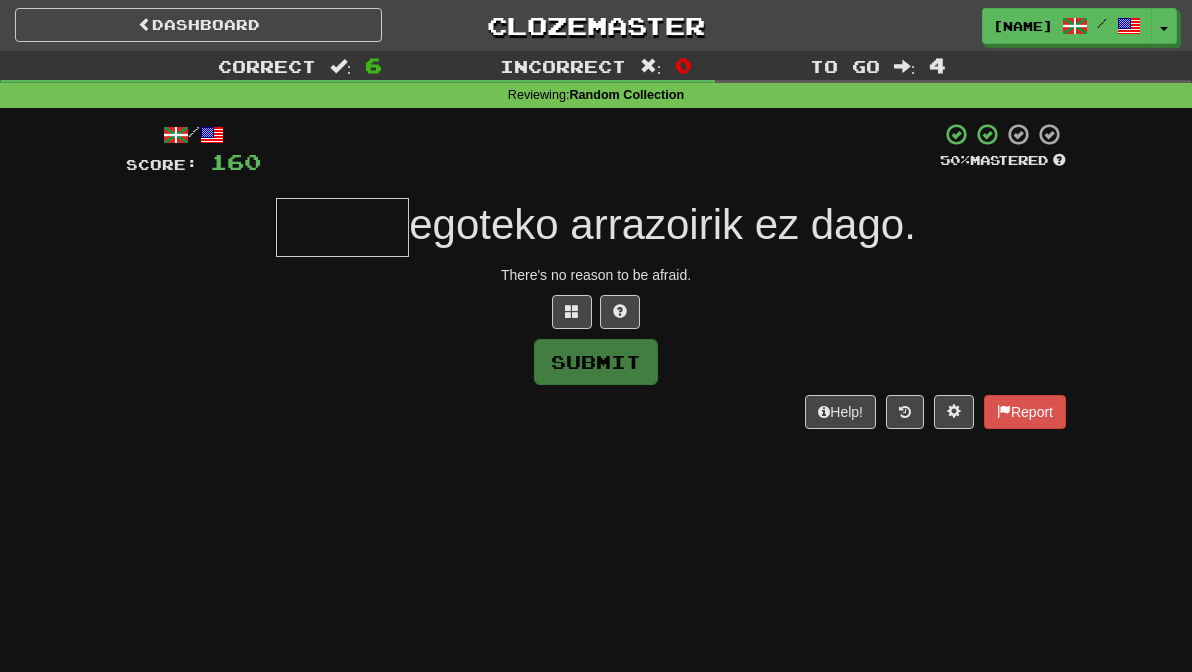 type on "*" 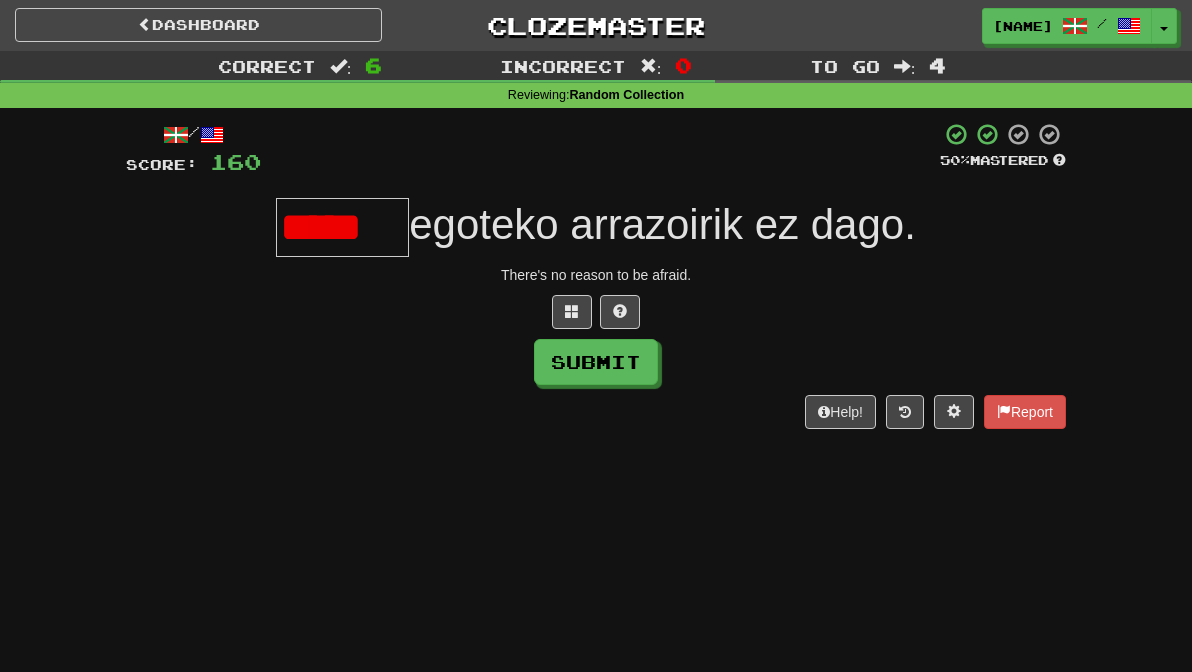 scroll, scrollTop: 0, scrollLeft: 0, axis: both 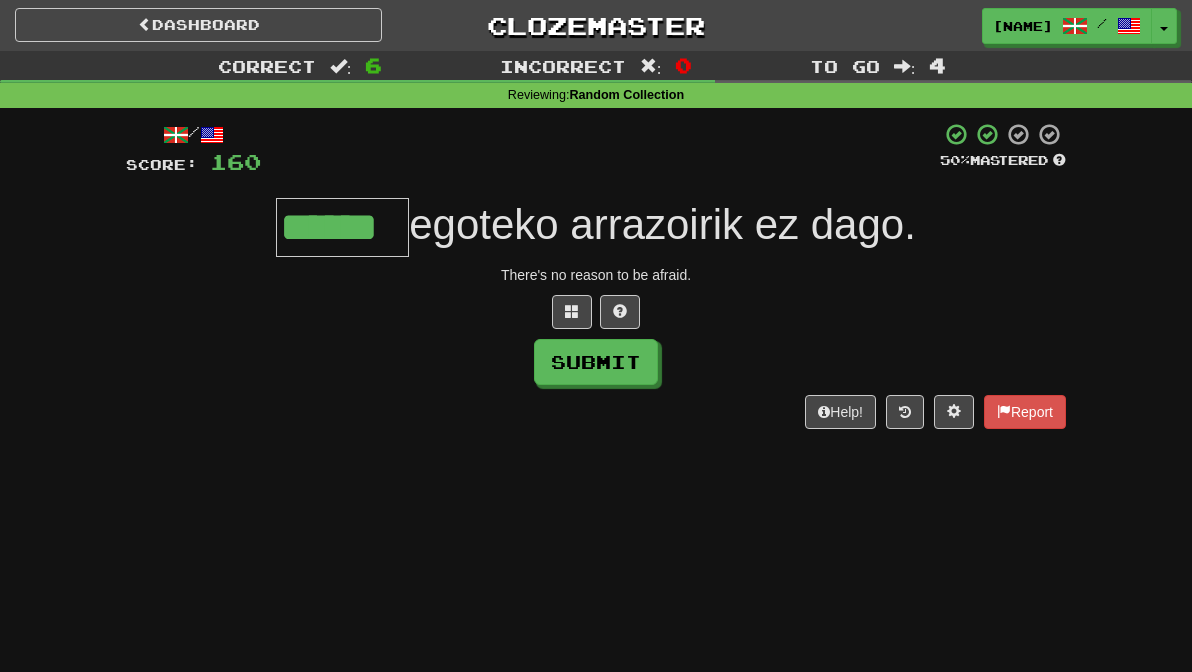 type on "******" 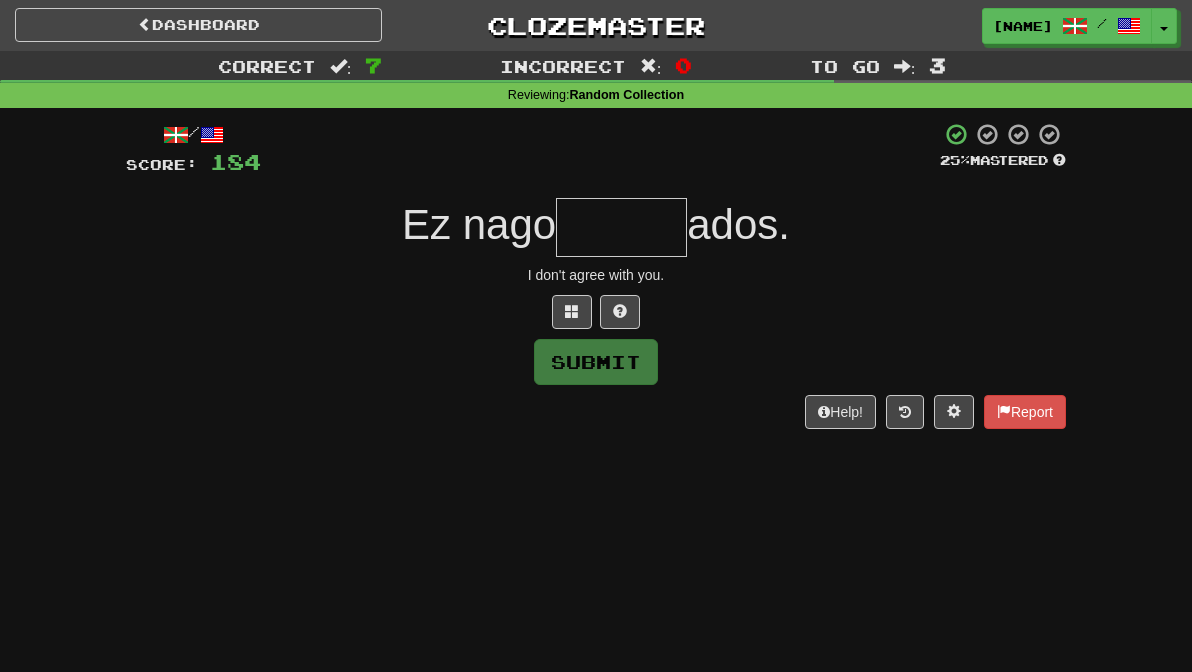 type on "*" 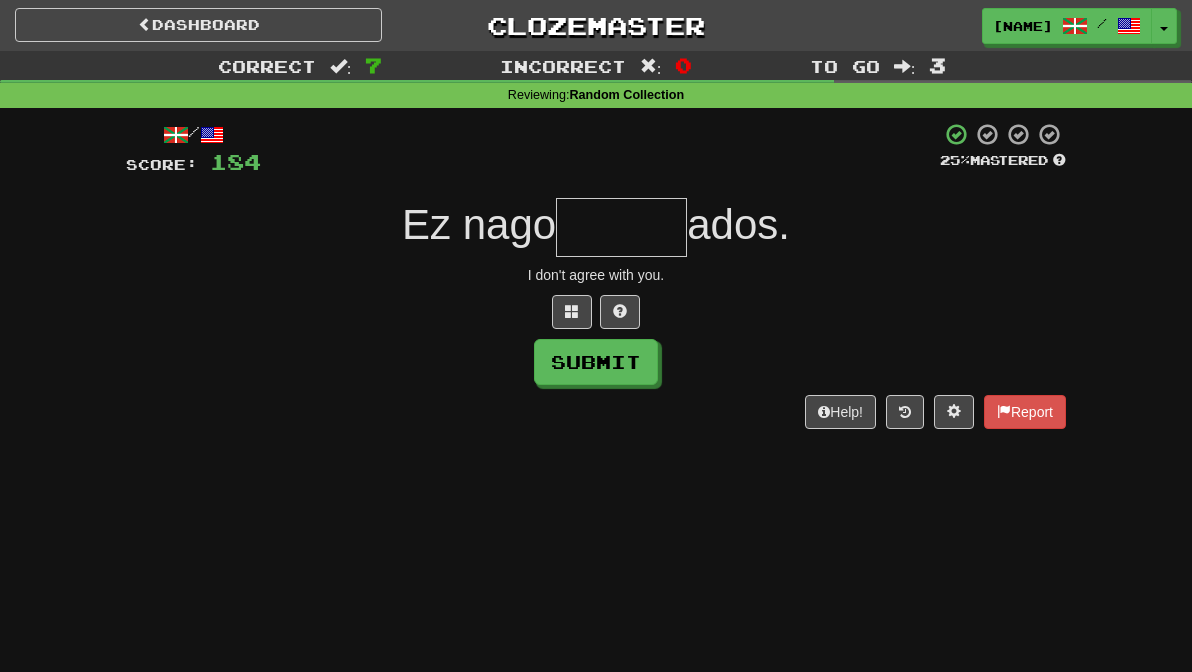 type on "*" 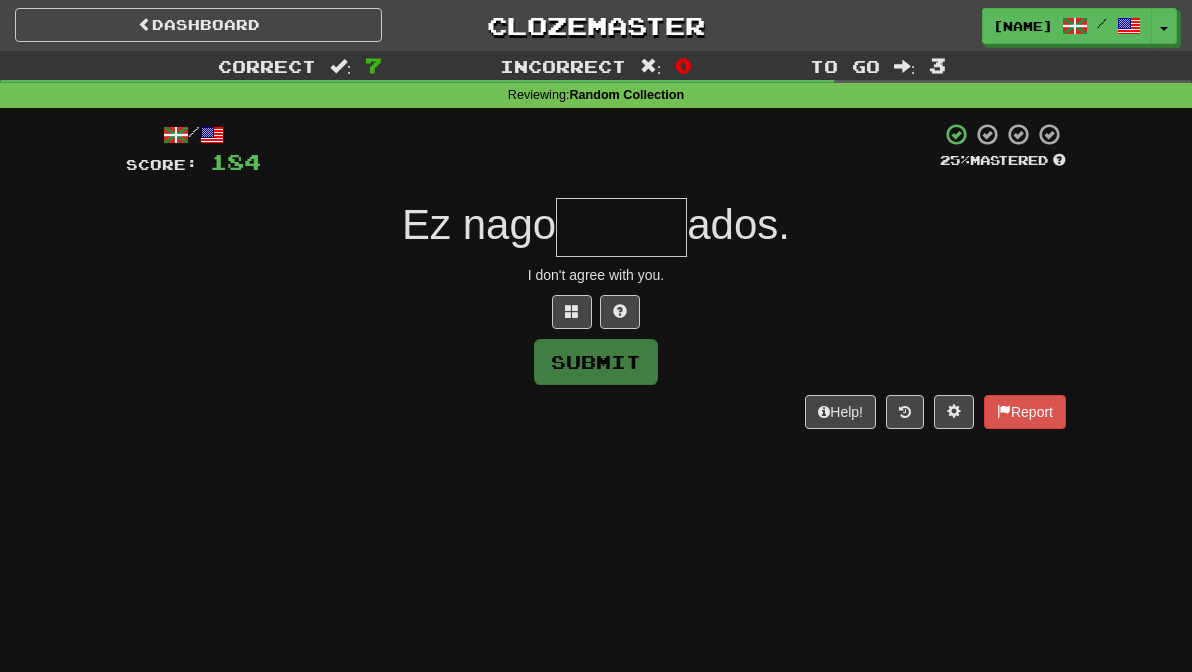 type on "*" 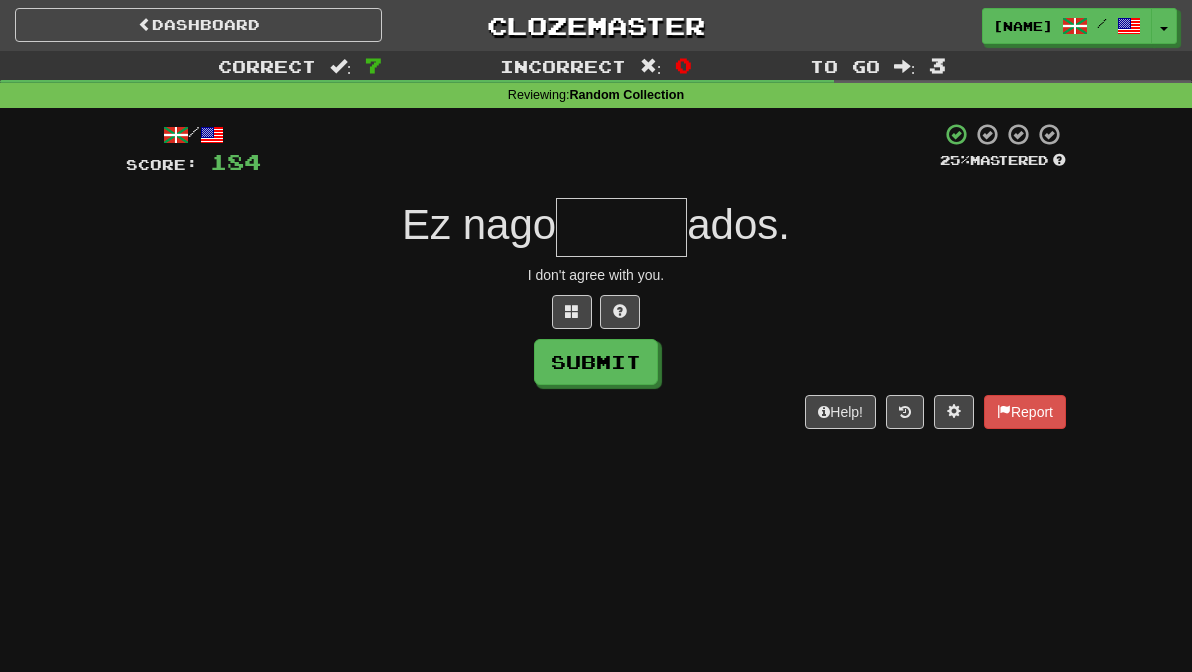type on "*" 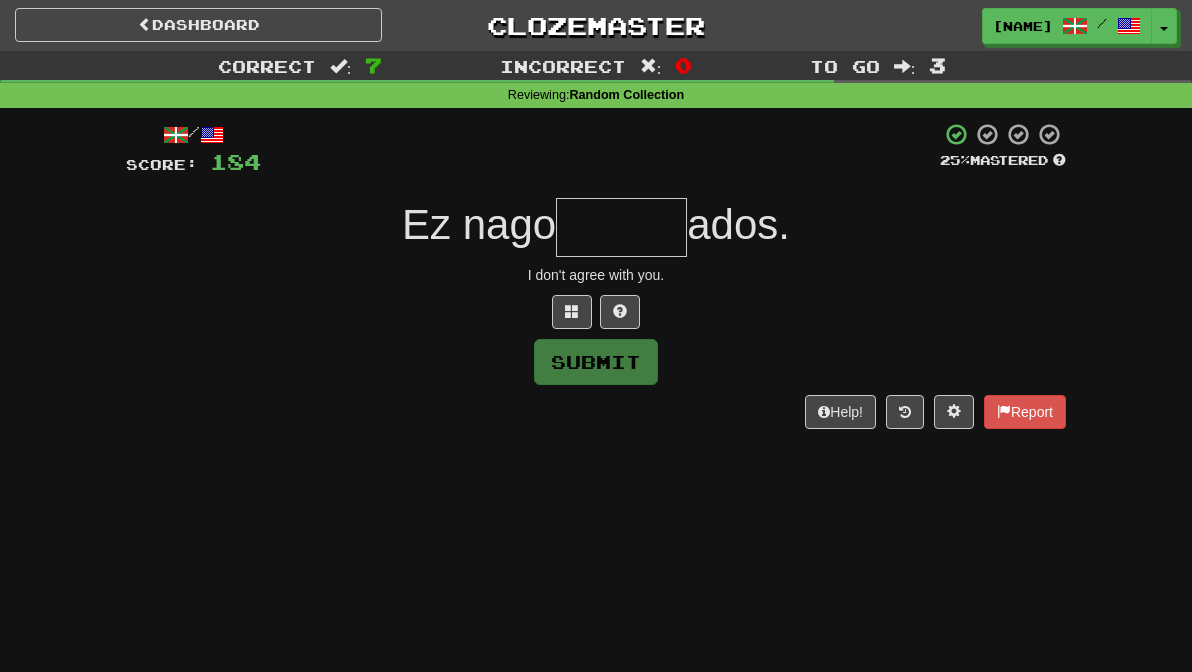 type on "*" 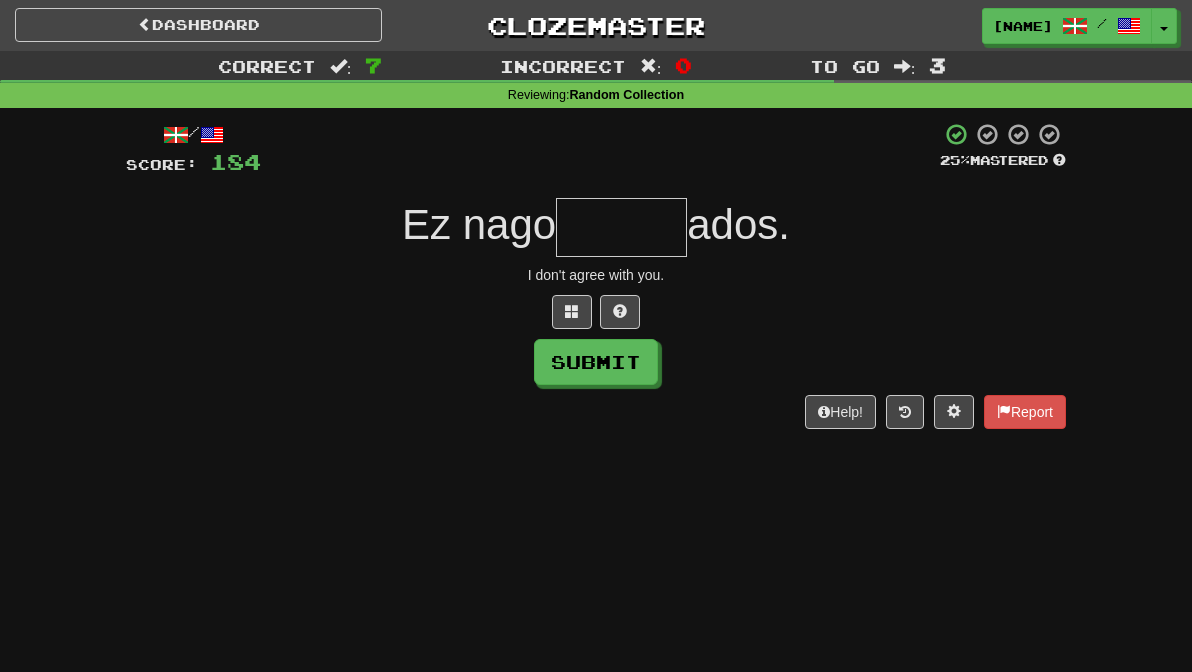type on "*" 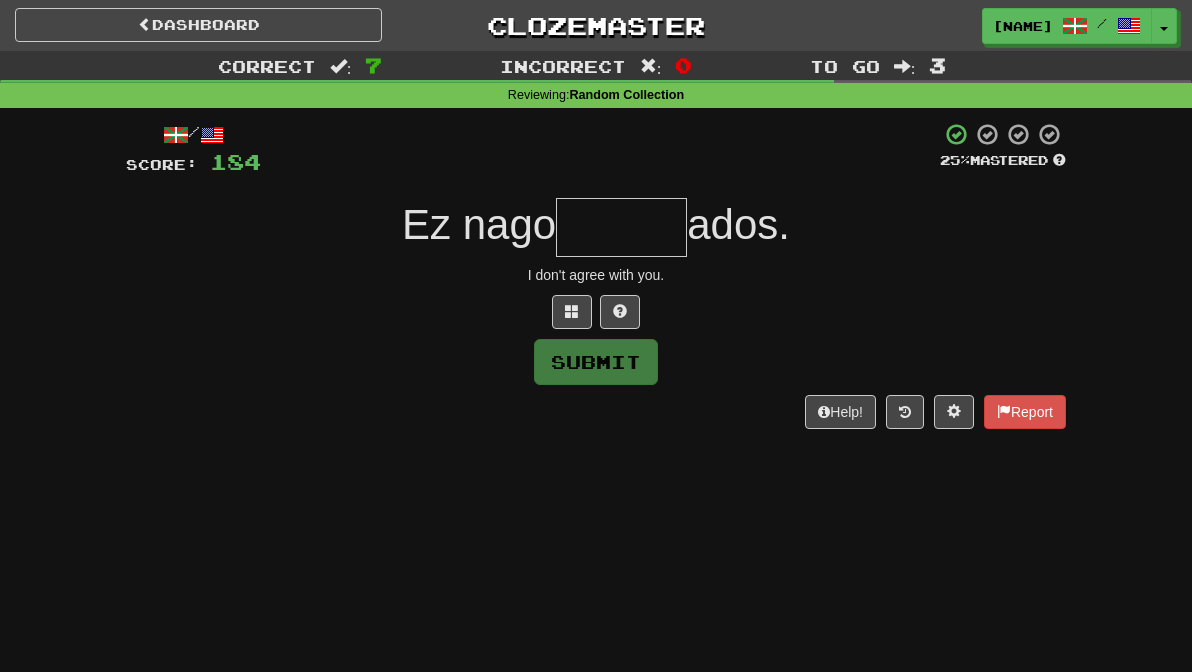 type on "*" 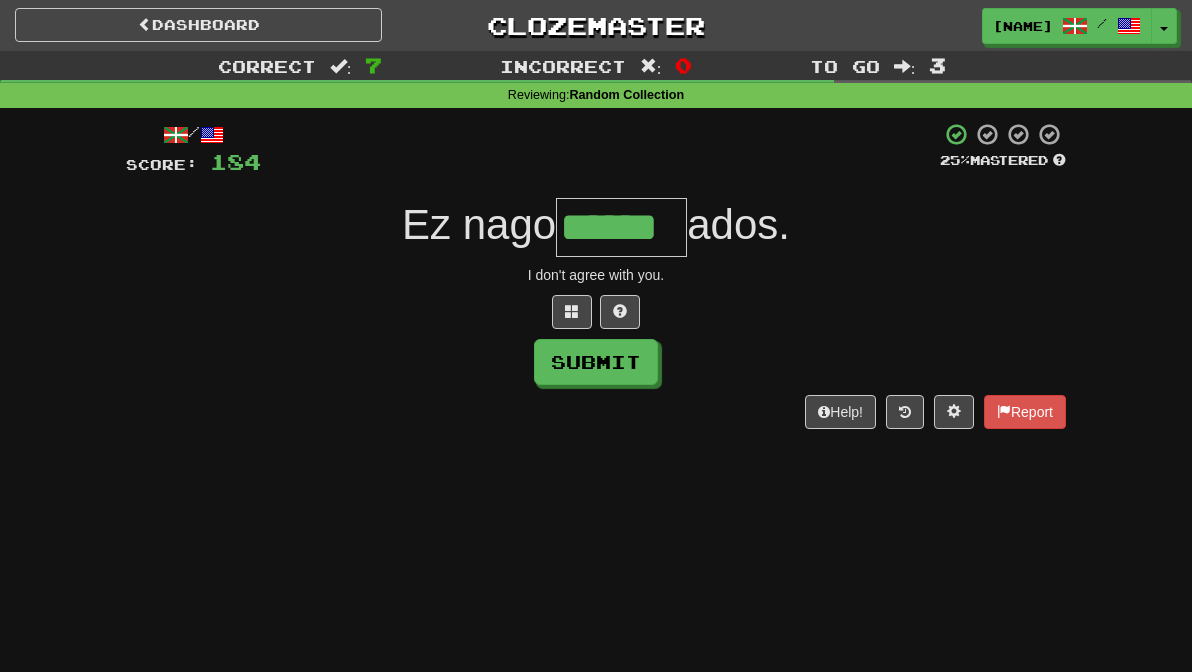 type on "******" 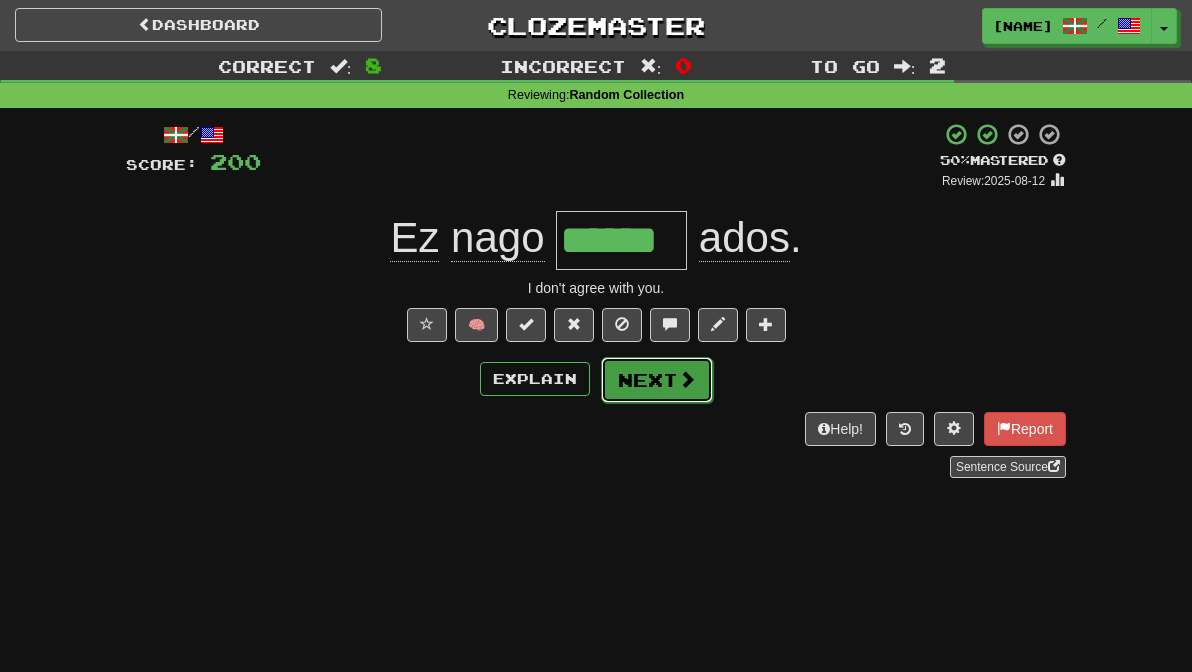 click on "Next" at bounding box center (657, 380) 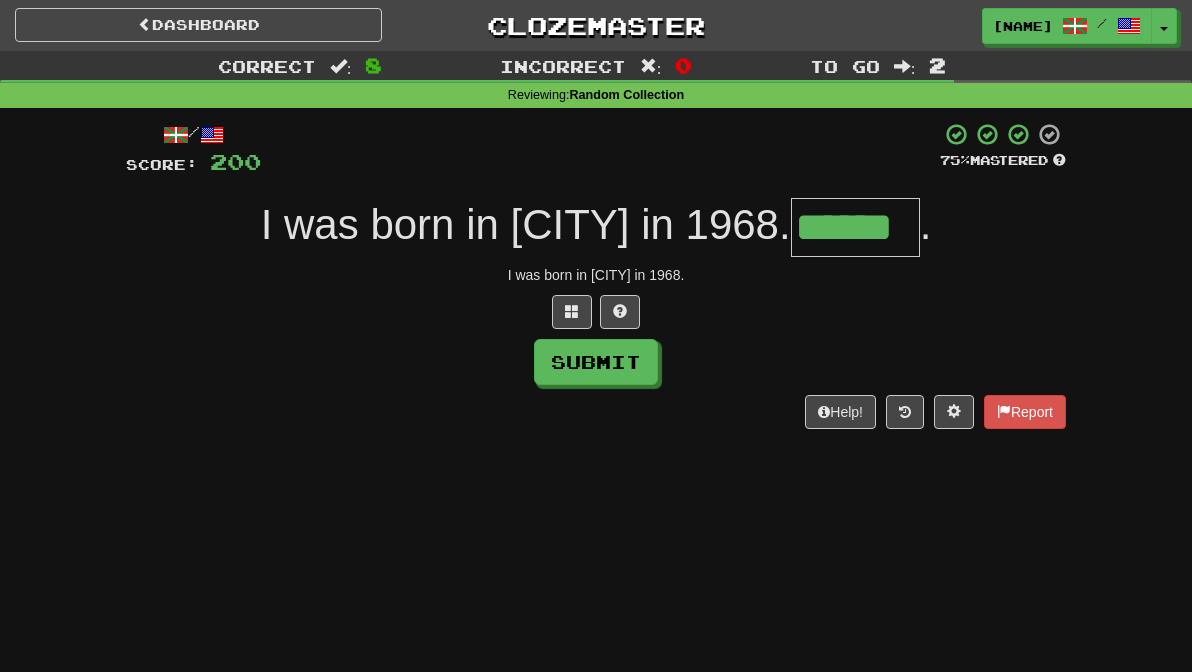type on "******" 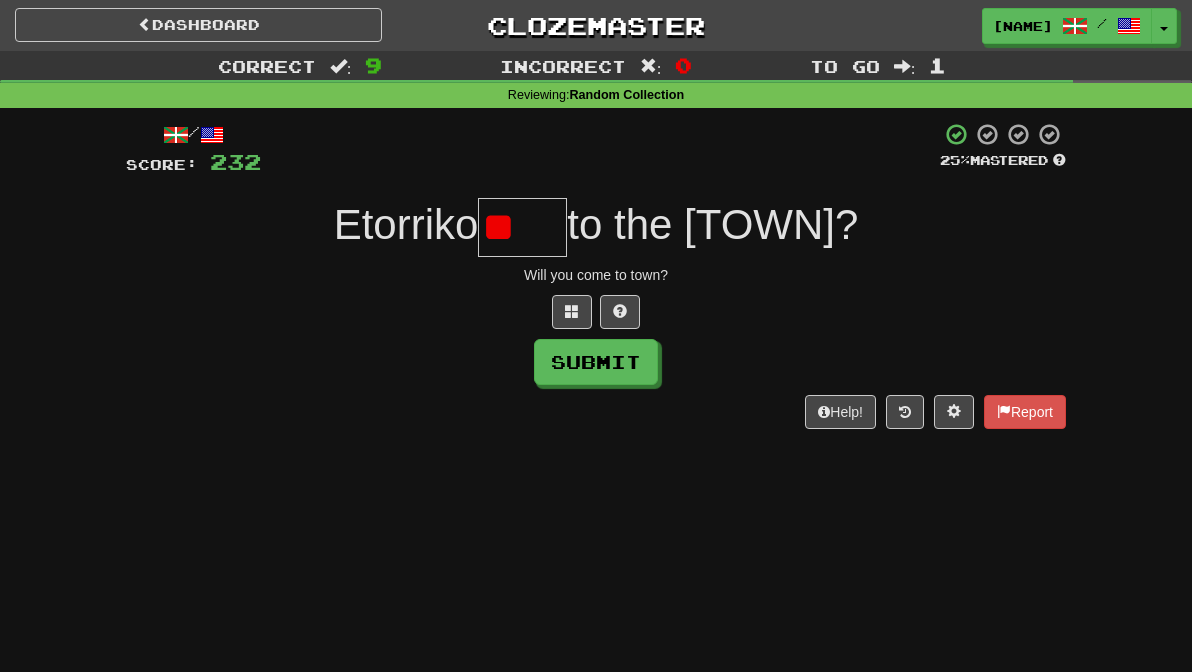 type on "*" 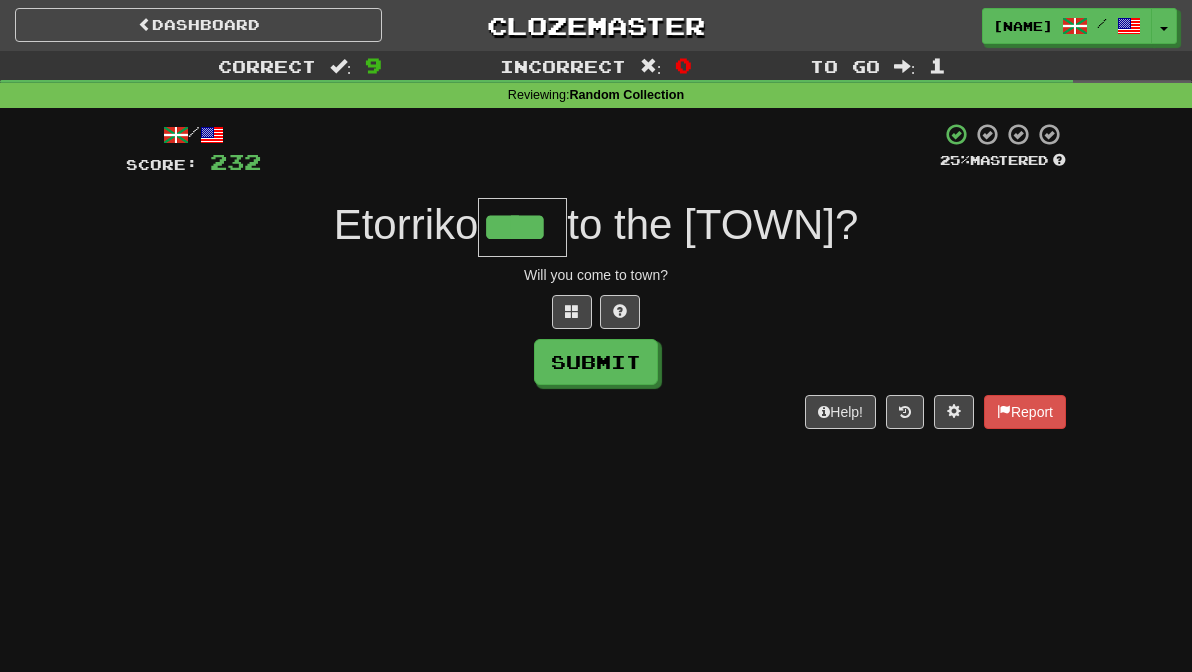 type on "****" 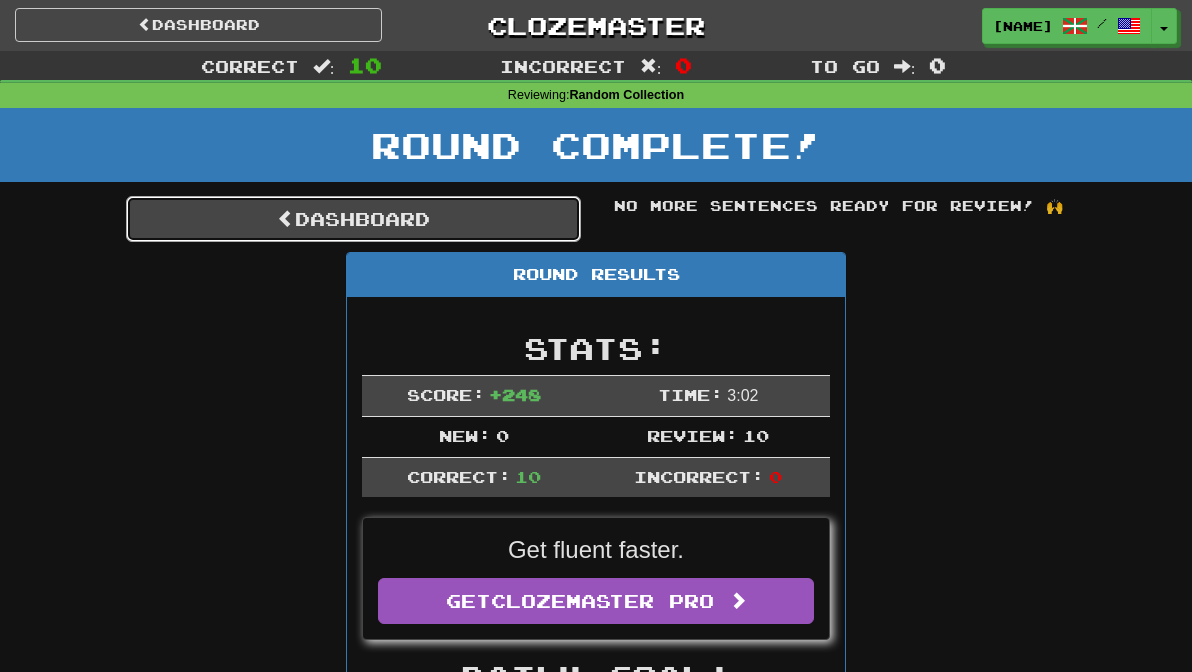click on "Dashboard" at bounding box center [353, 219] 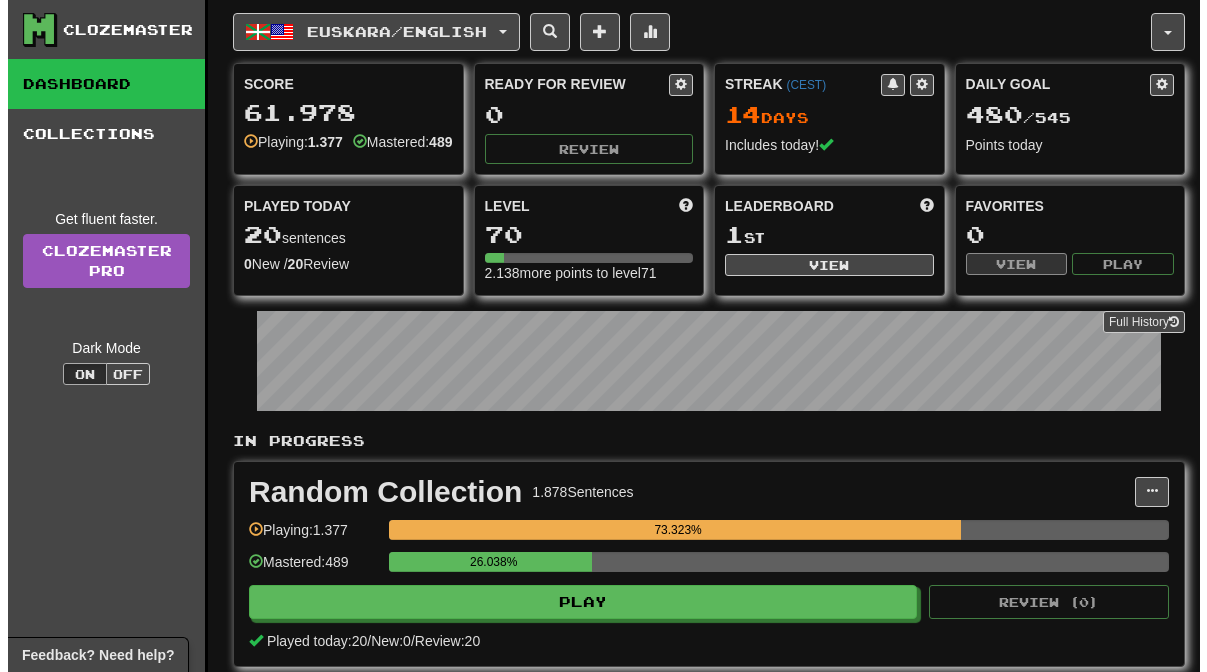 scroll, scrollTop: 0, scrollLeft: 0, axis: both 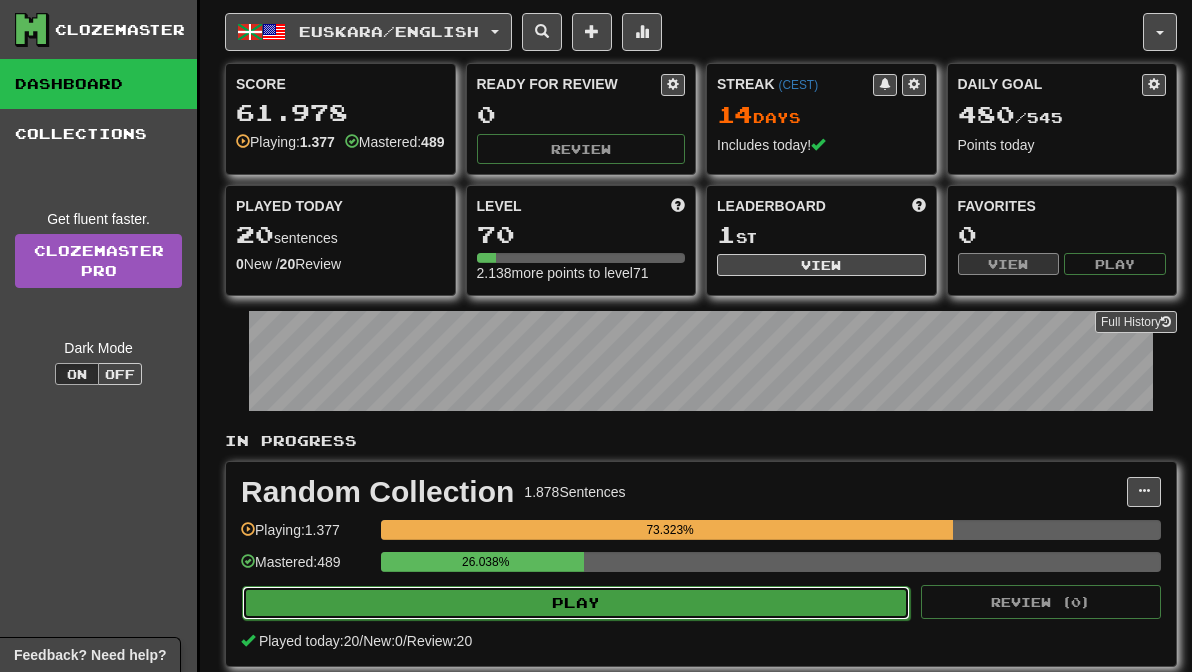 click on "Play" at bounding box center (576, 603) 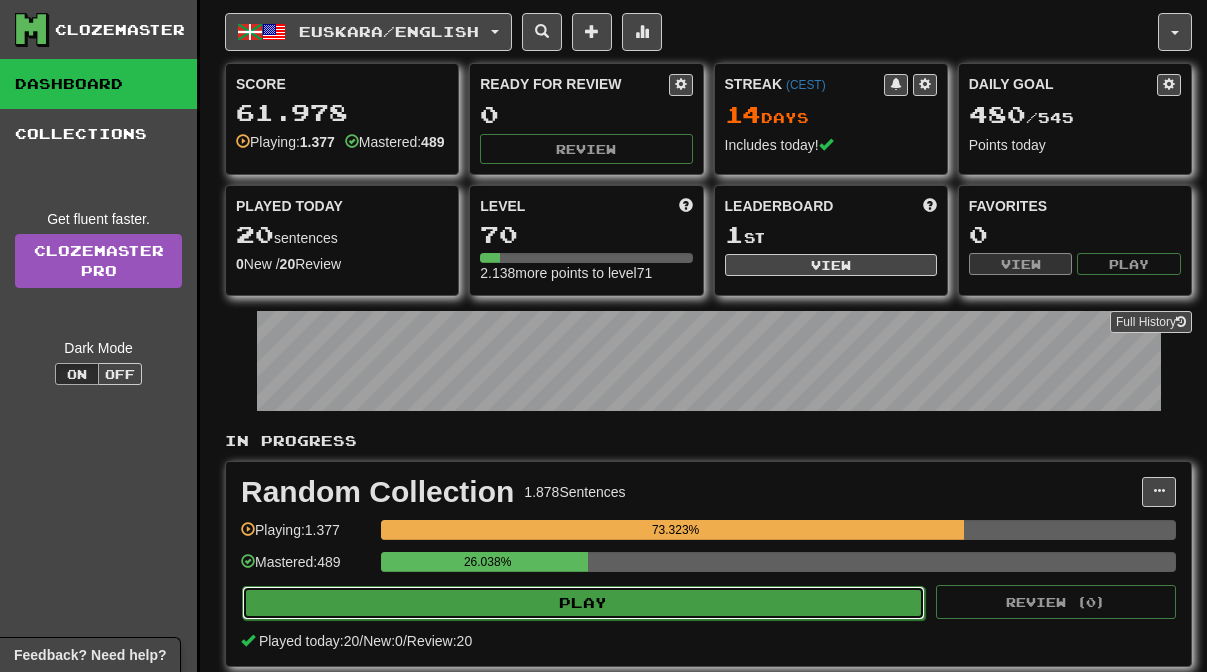 select on "**" 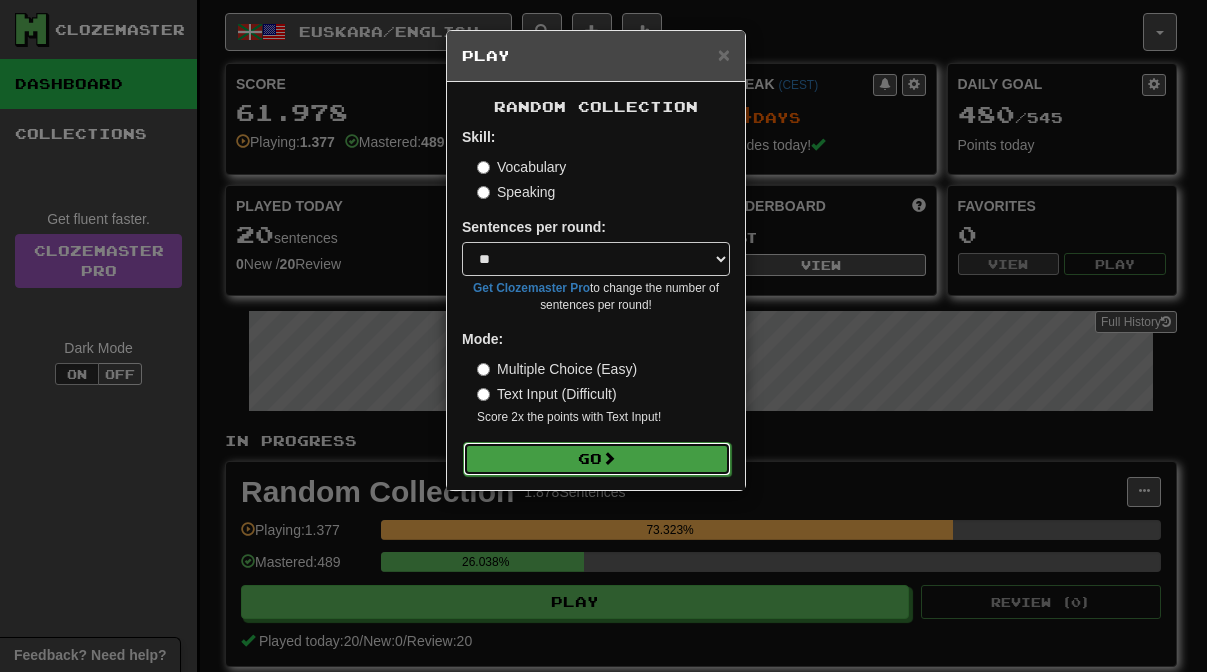 click on "Go" at bounding box center (597, 459) 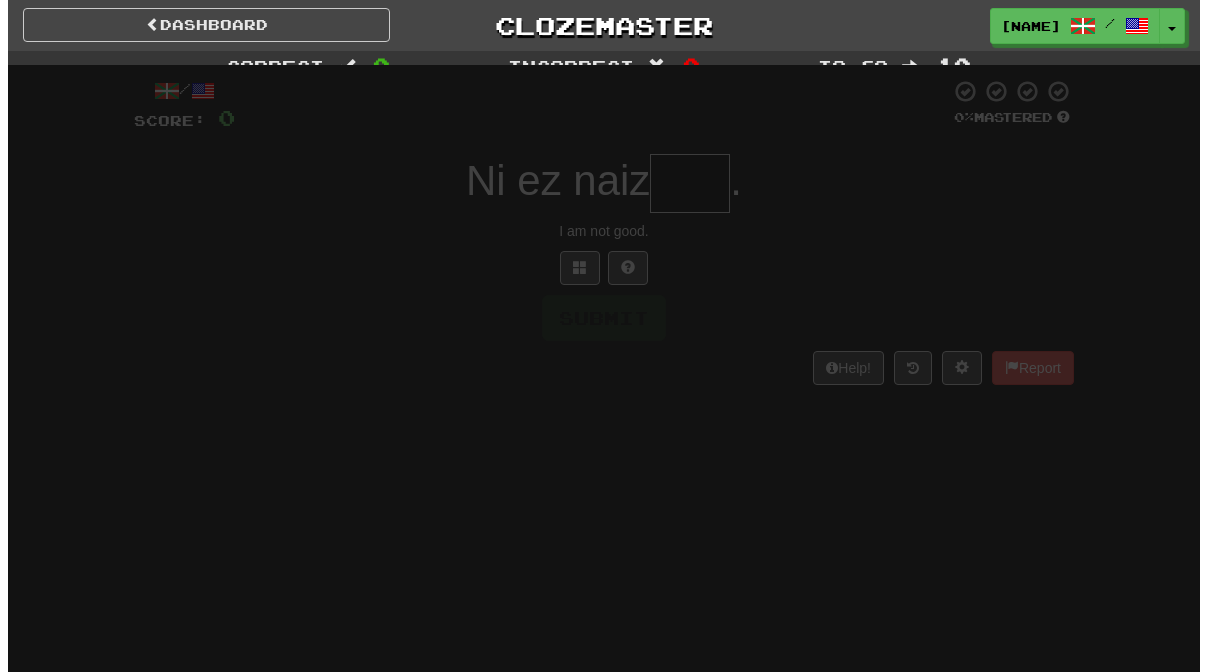 scroll, scrollTop: 0, scrollLeft: 0, axis: both 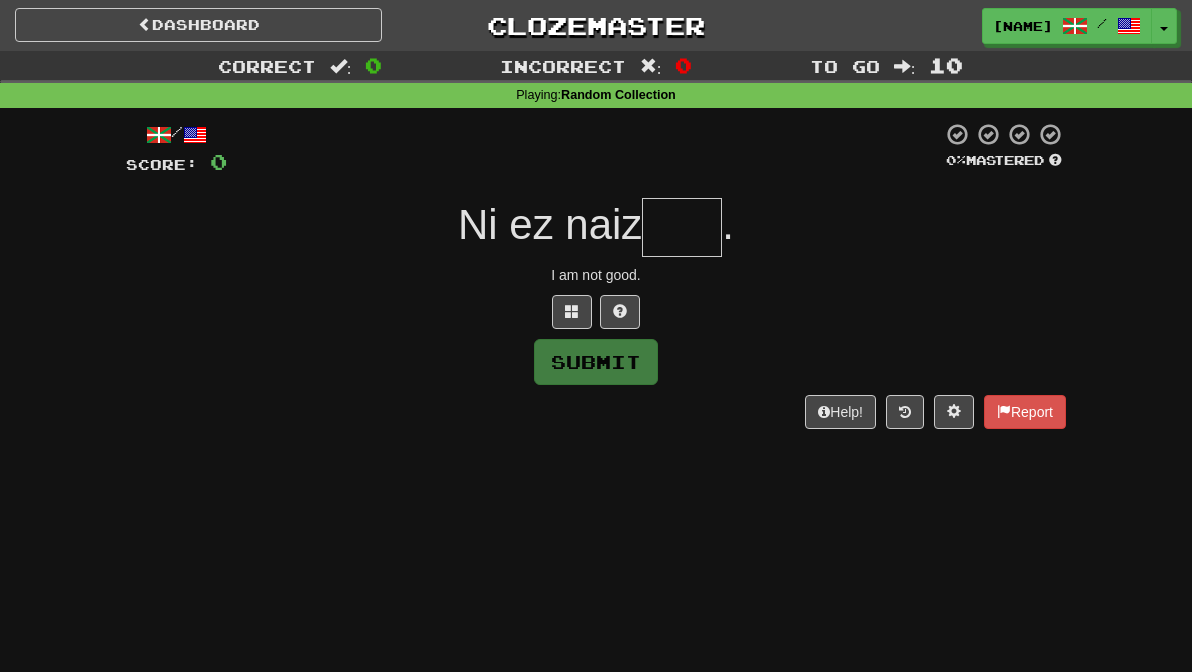 click at bounding box center (682, 227) 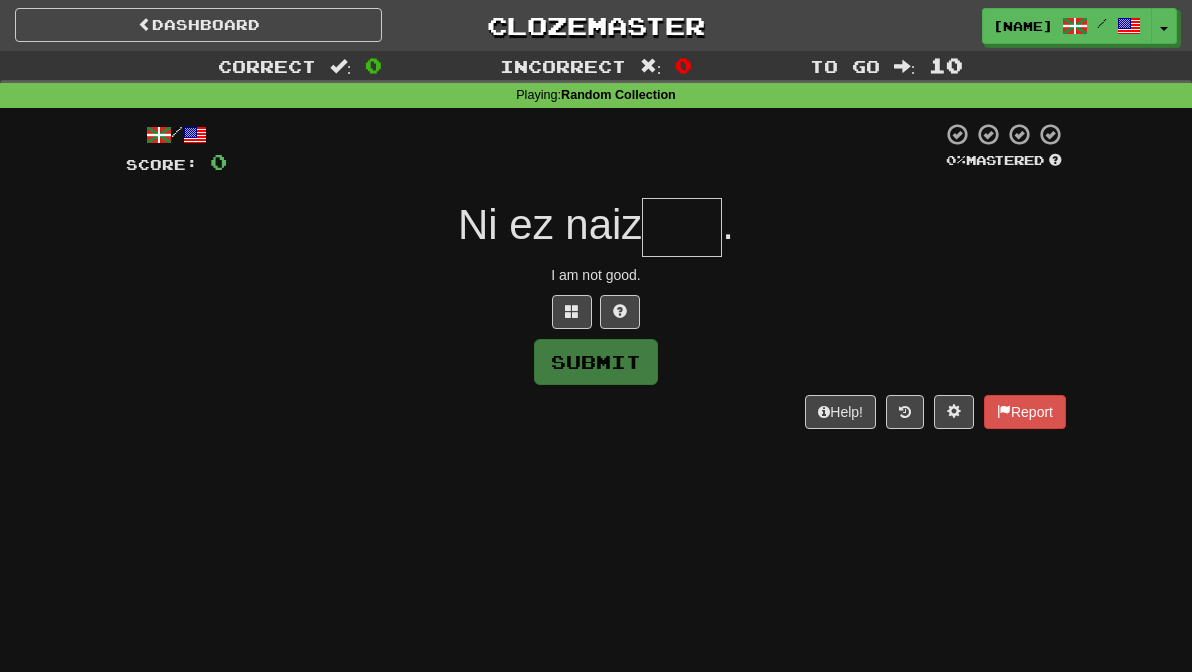 type on "*" 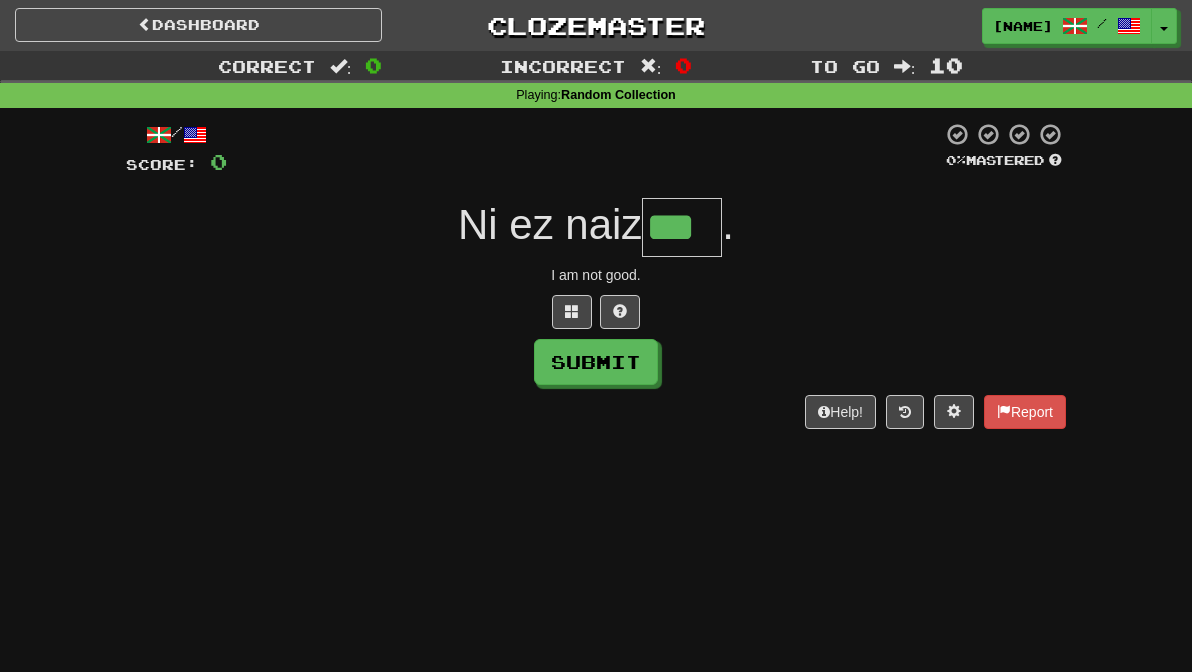 type on "***" 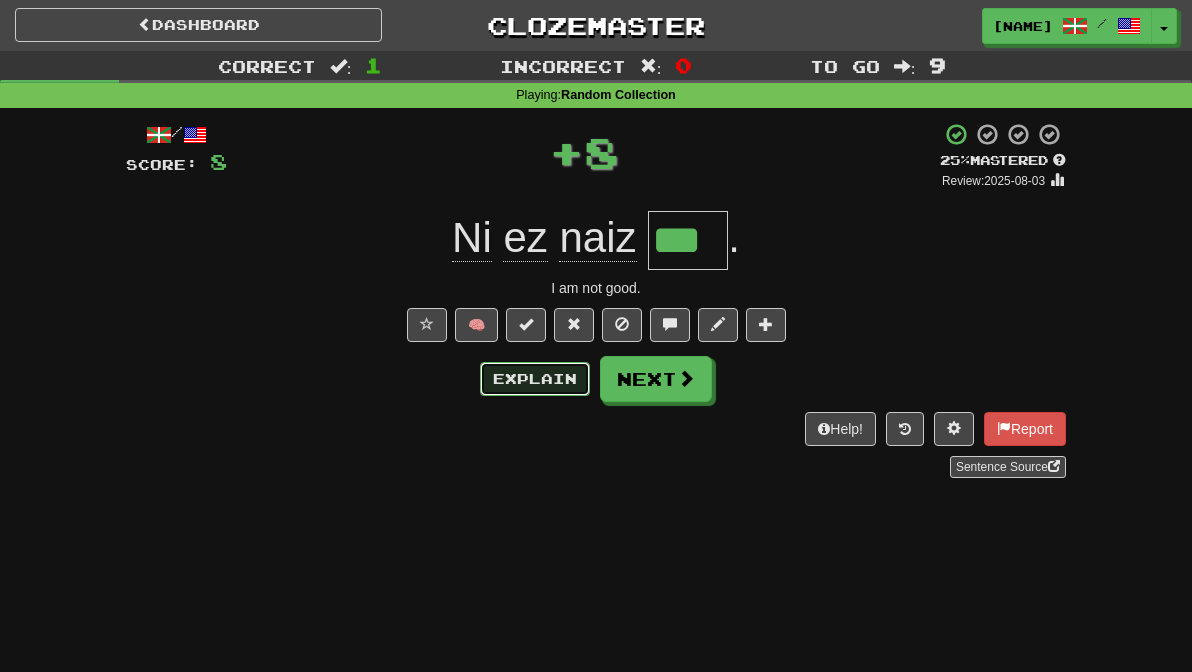 click on "Explain" at bounding box center (535, 379) 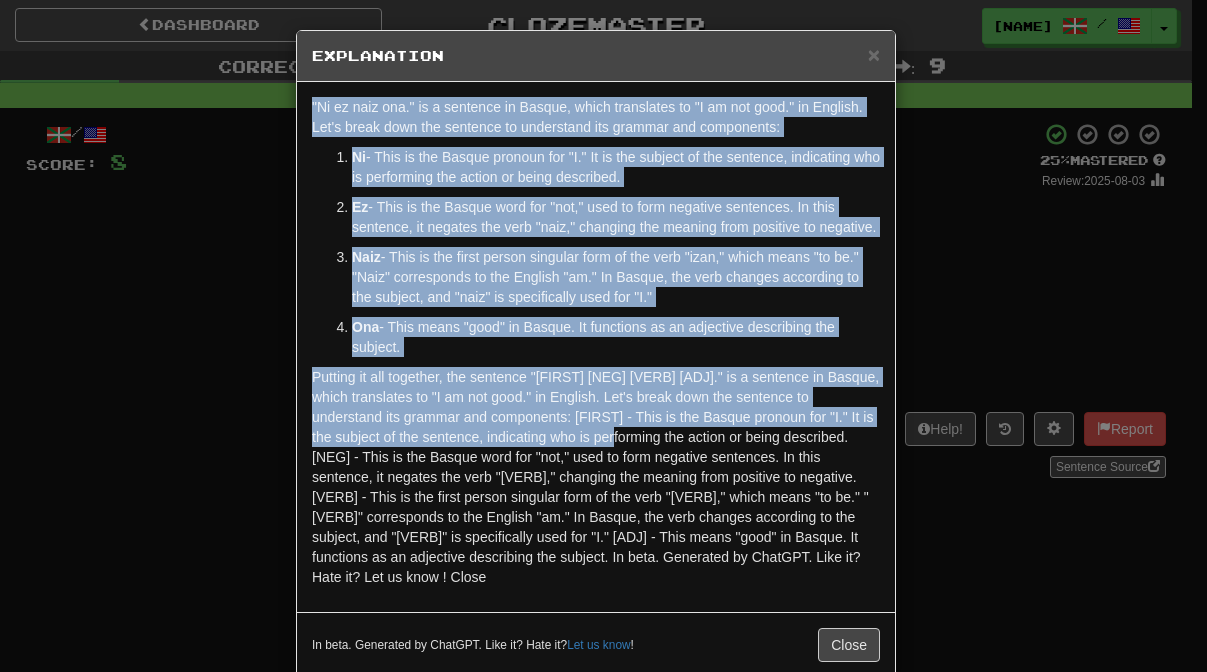 drag, startPoint x: 704, startPoint y: 452, endPoint x: 287, endPoint y: 111, distance: 538.6743 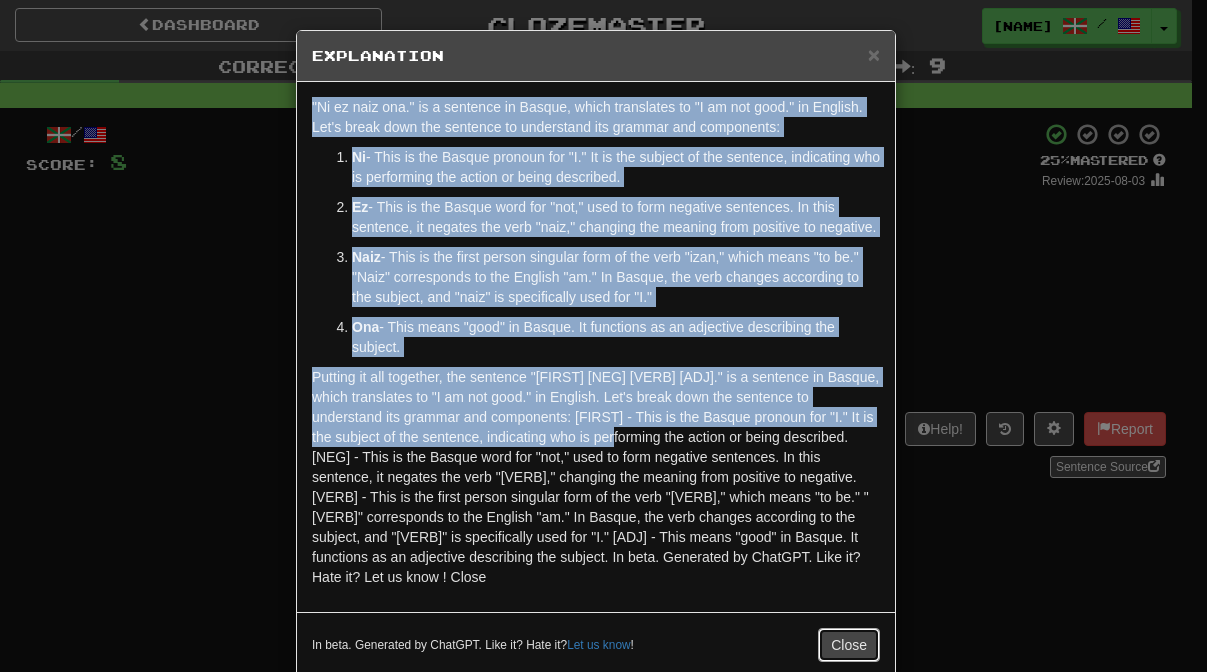 click on "Close" at bounding box center (849, 645) 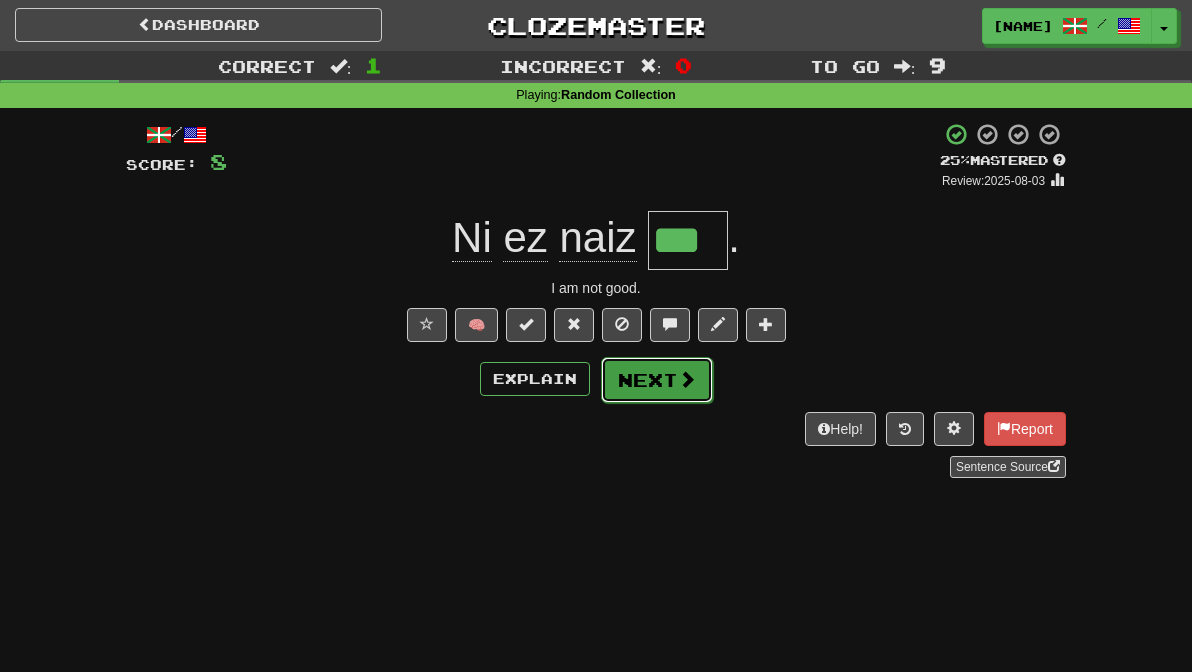 click at bounding box center [687, 379] 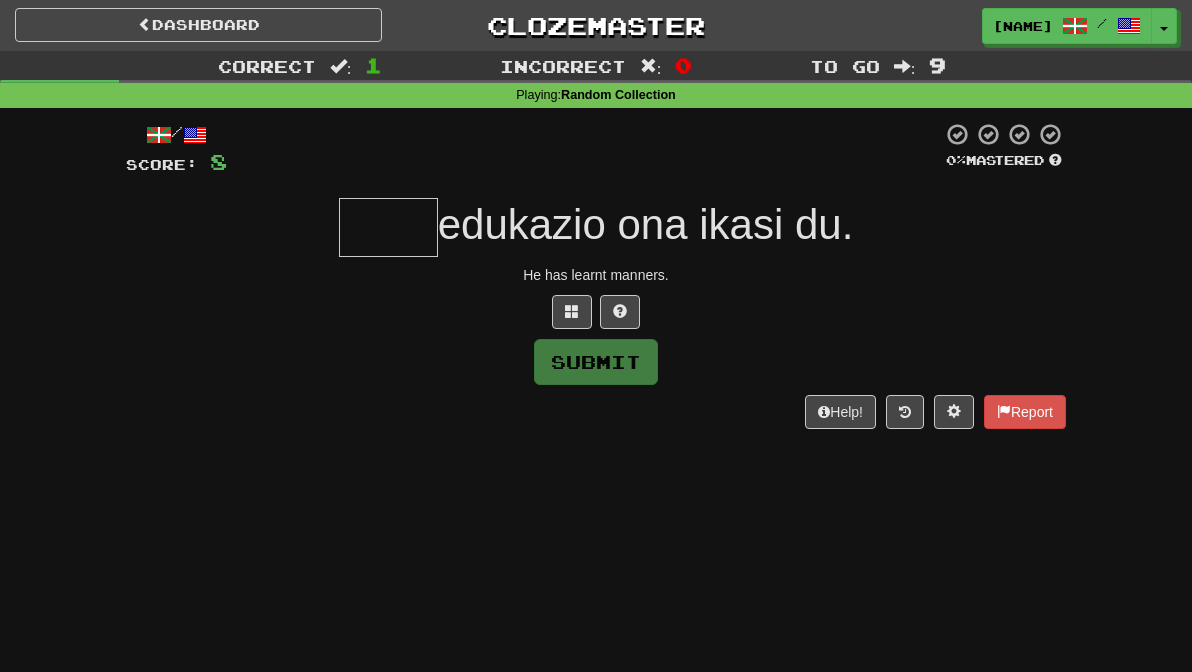 click at bounding box center [388, 227] 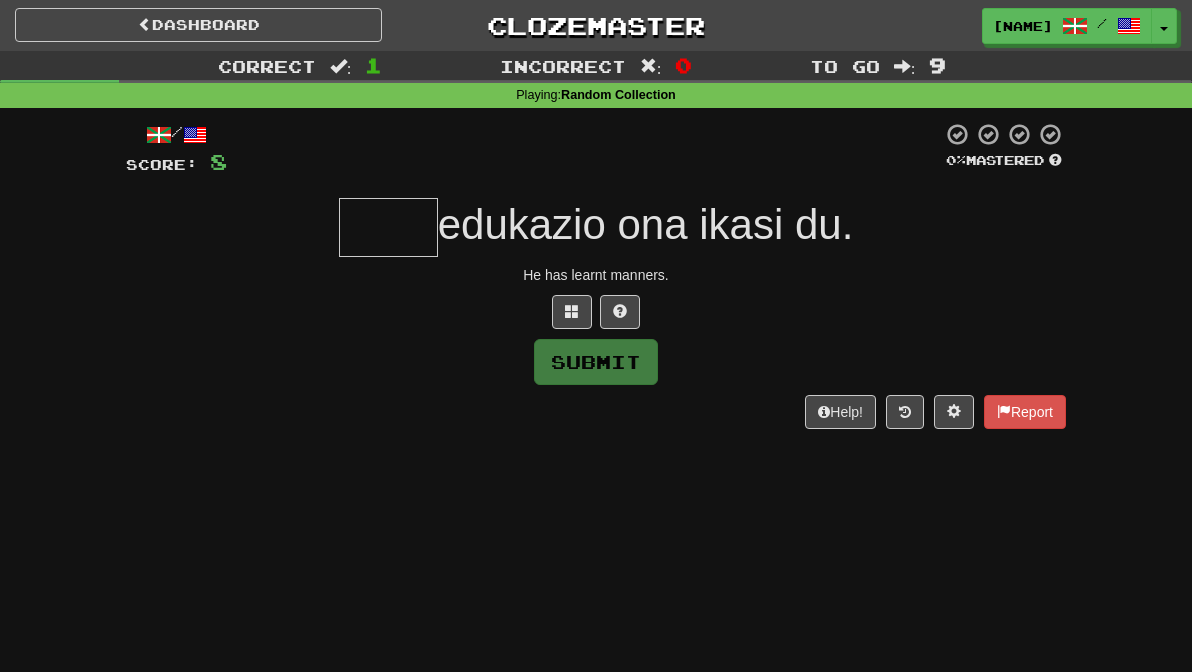 type on "*" 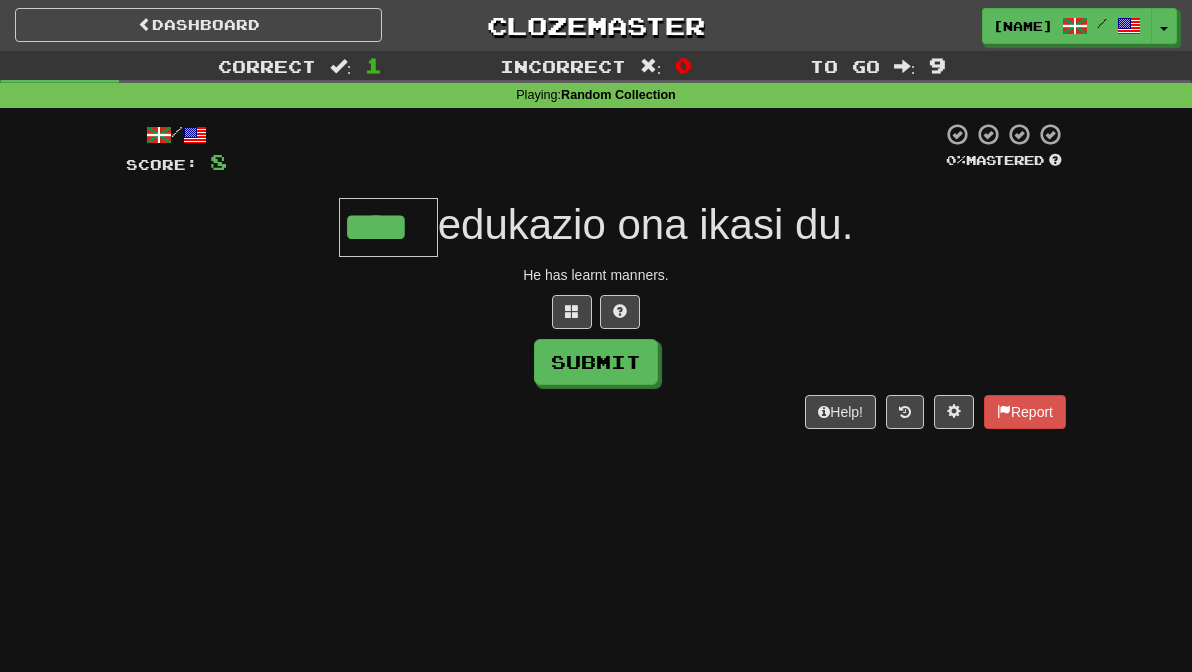 type on "****" 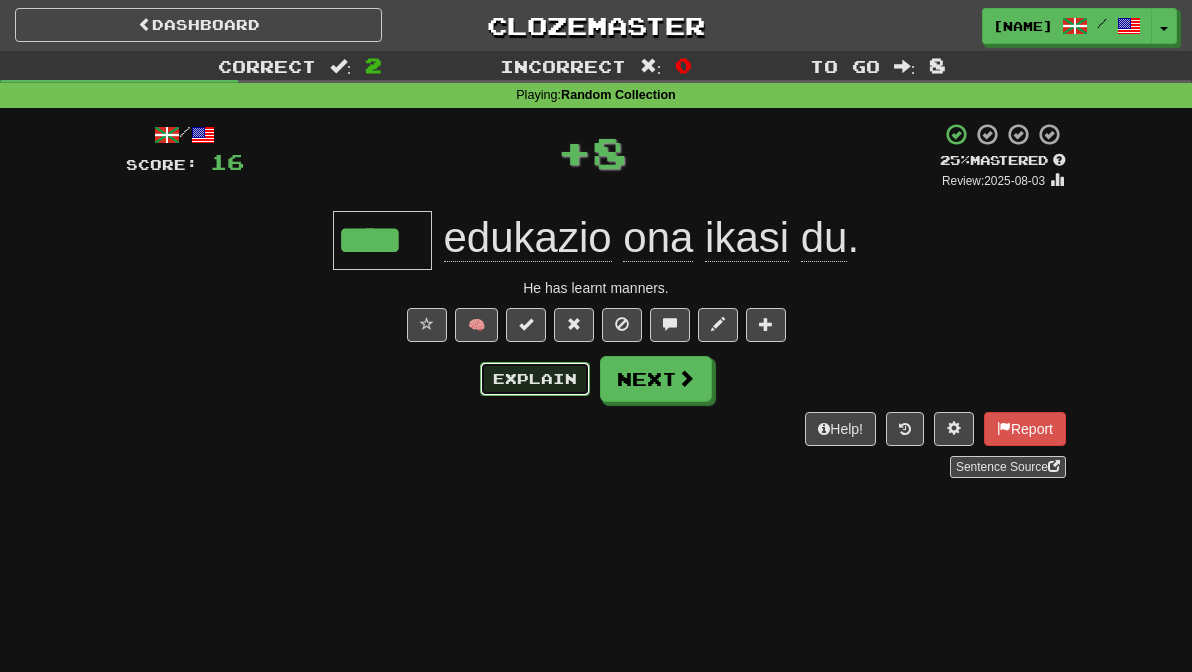 click on "Explain" at bounding box center [535, 379] 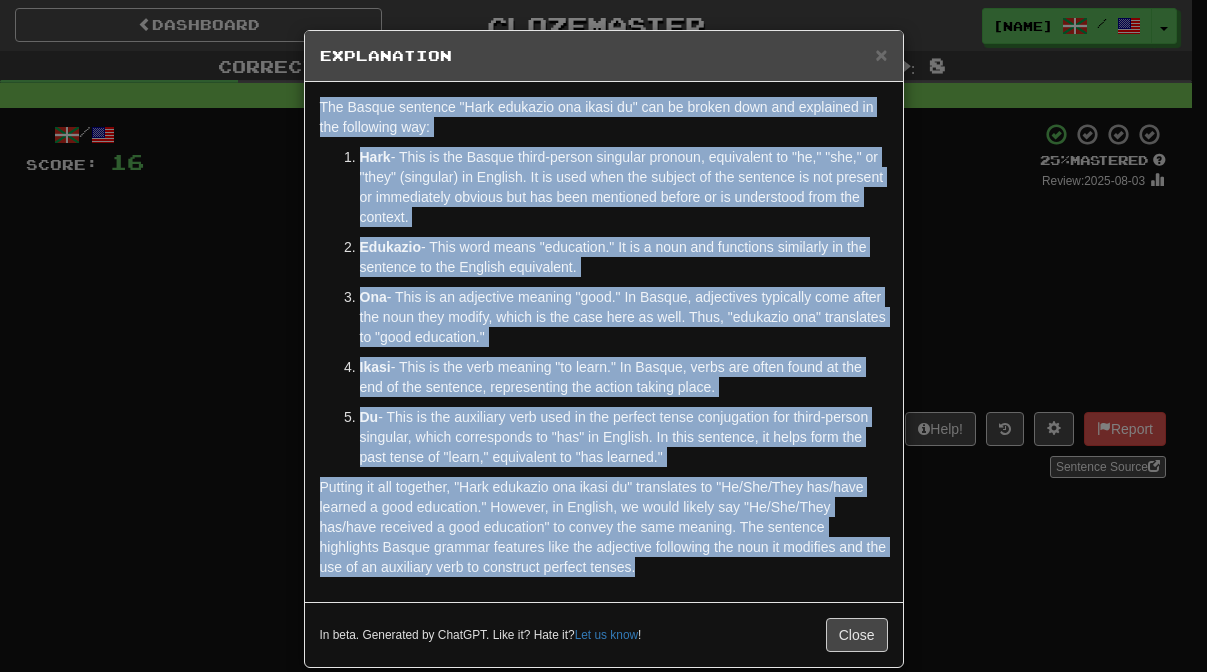 drag, startPoint x: 634, startPoint y: 544, endPoint x: 240, endPoint y: 114, distance: 583.2118 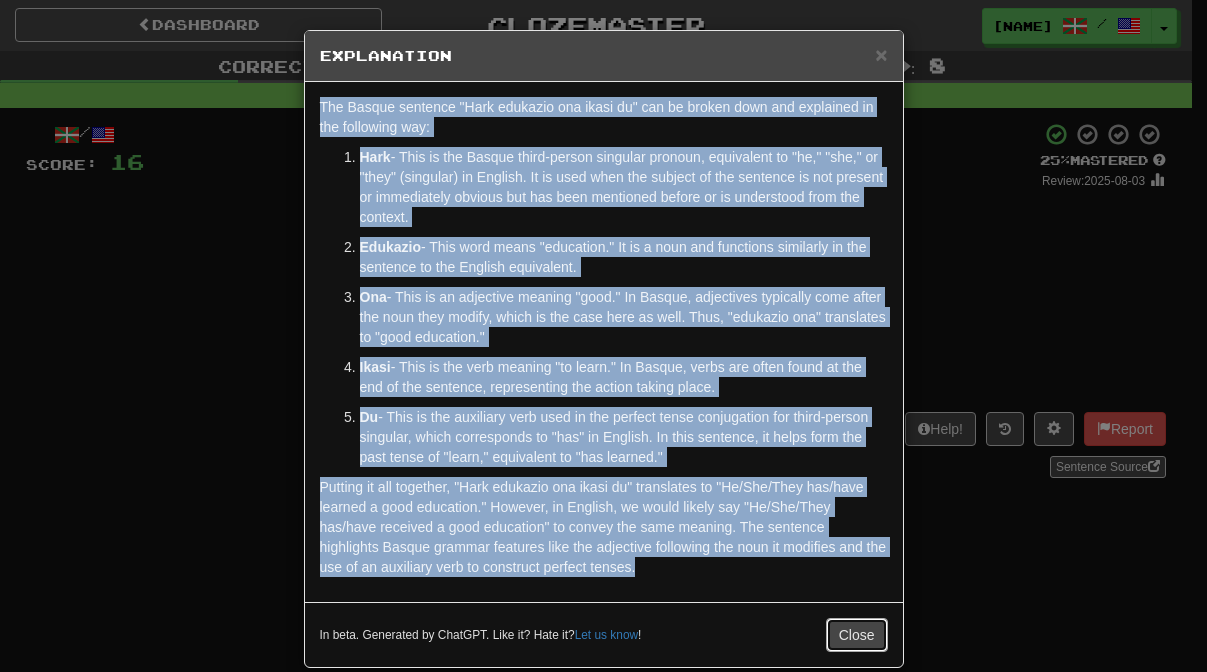 click on "Close" at bounding box center [857, 635] 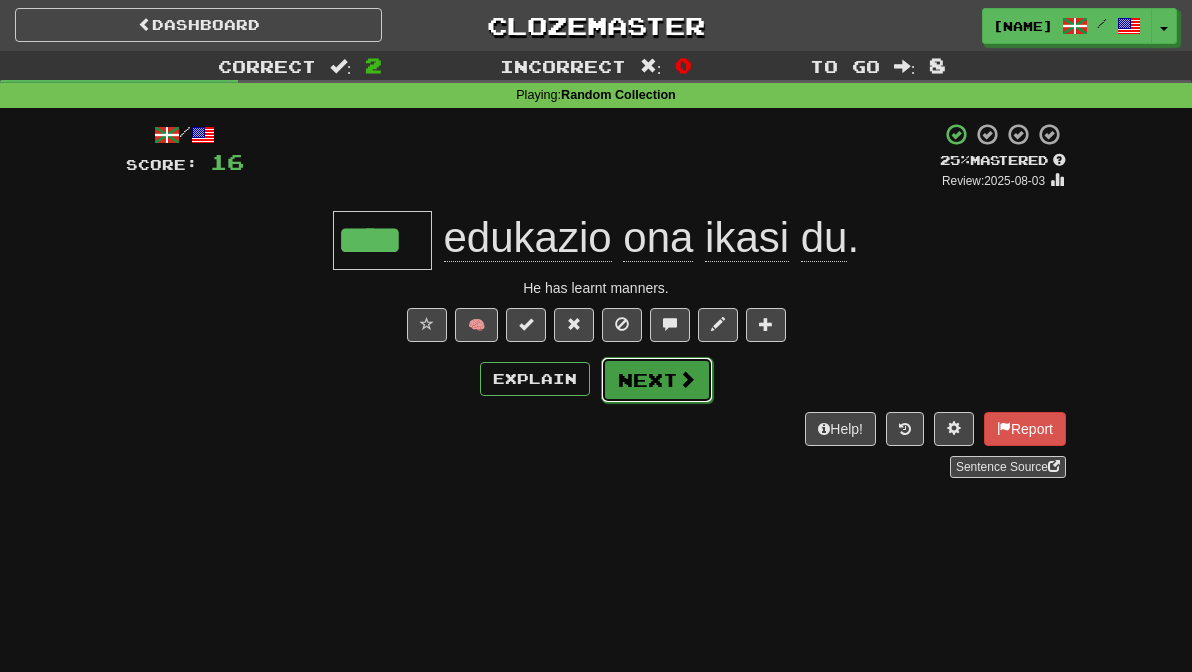 click on "Next" at bounding box center (657, 380) 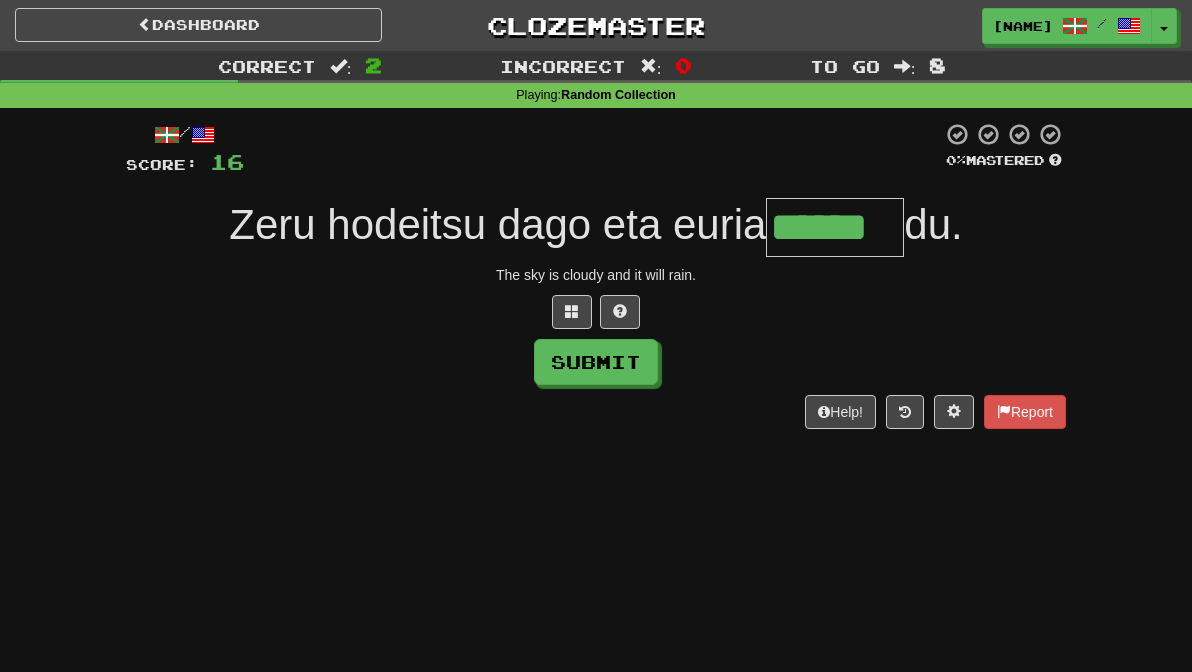 type on "******" 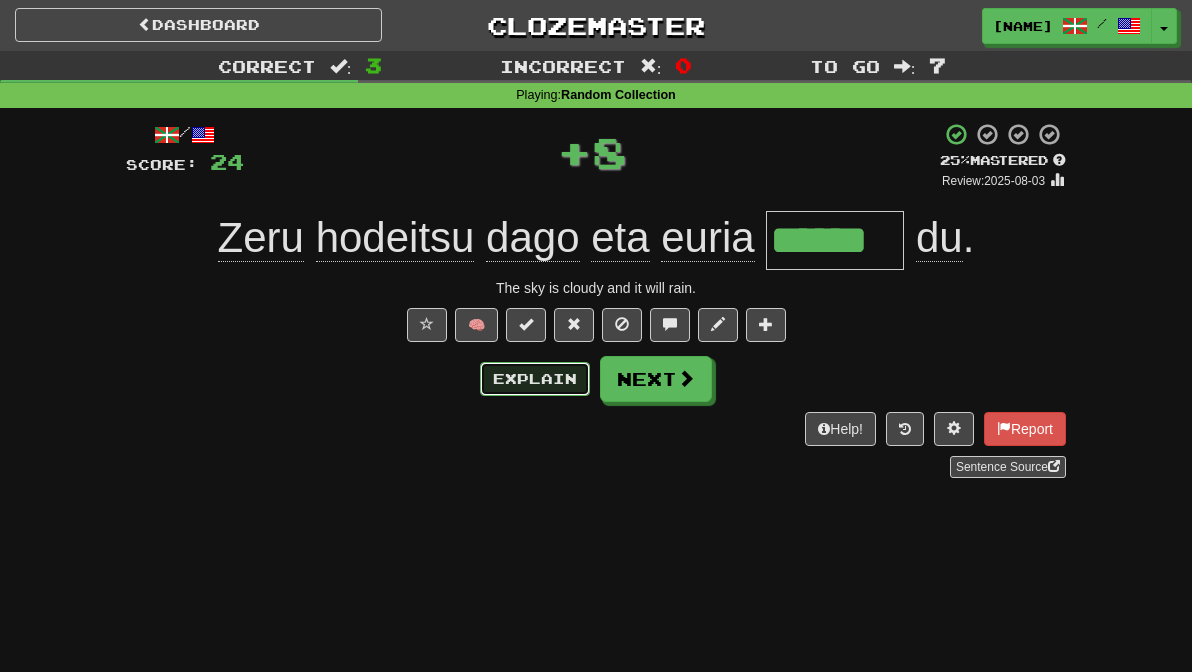 click on "Explain" at bounding box center [535, 379] 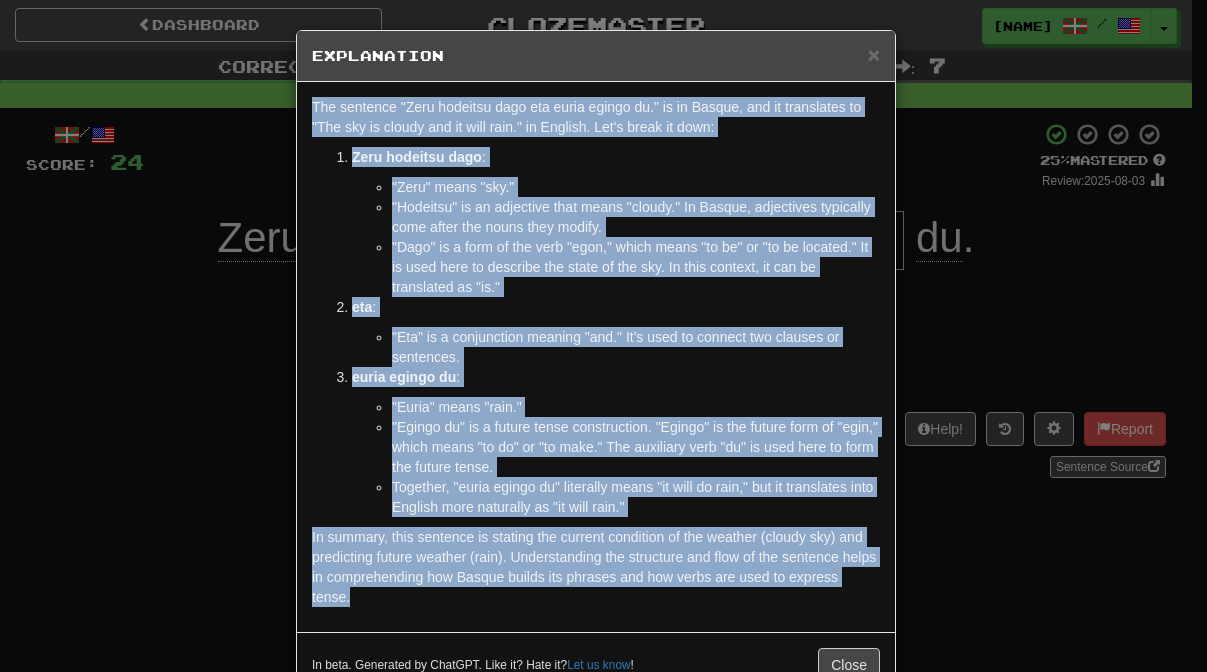 drag, startPoint x: 439, startPoint y: 574, endPoint x: 289, endPoint y: 81, distance: 515.31445 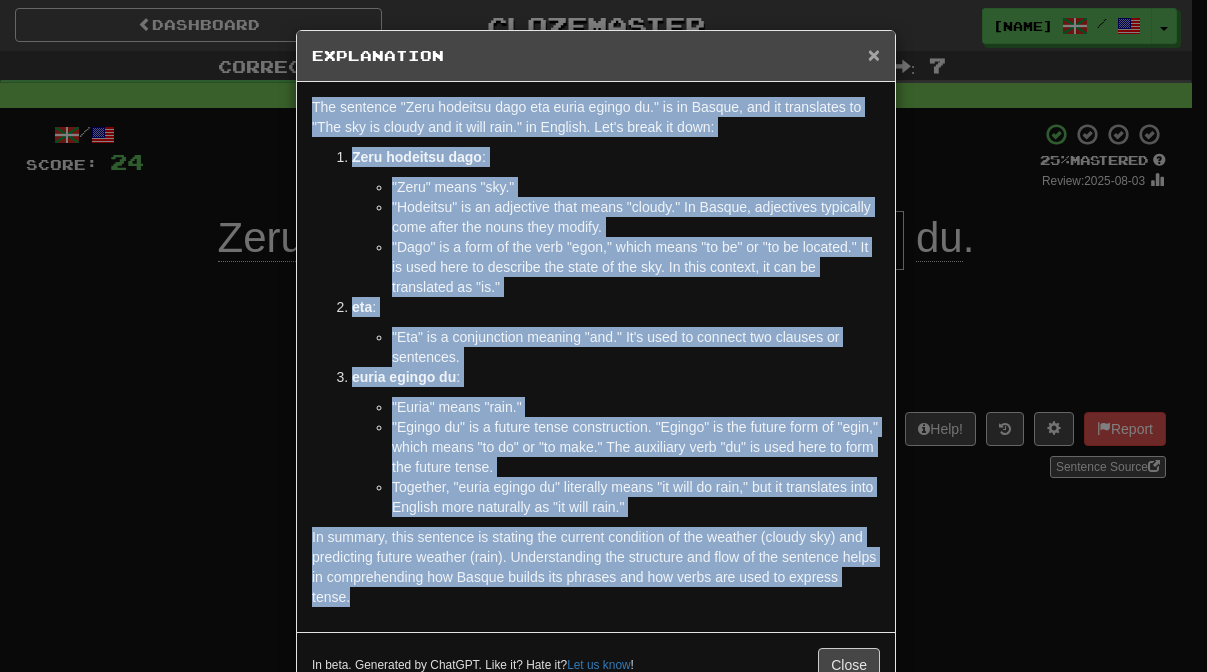 click on "×" at bounding box center [874, 54] 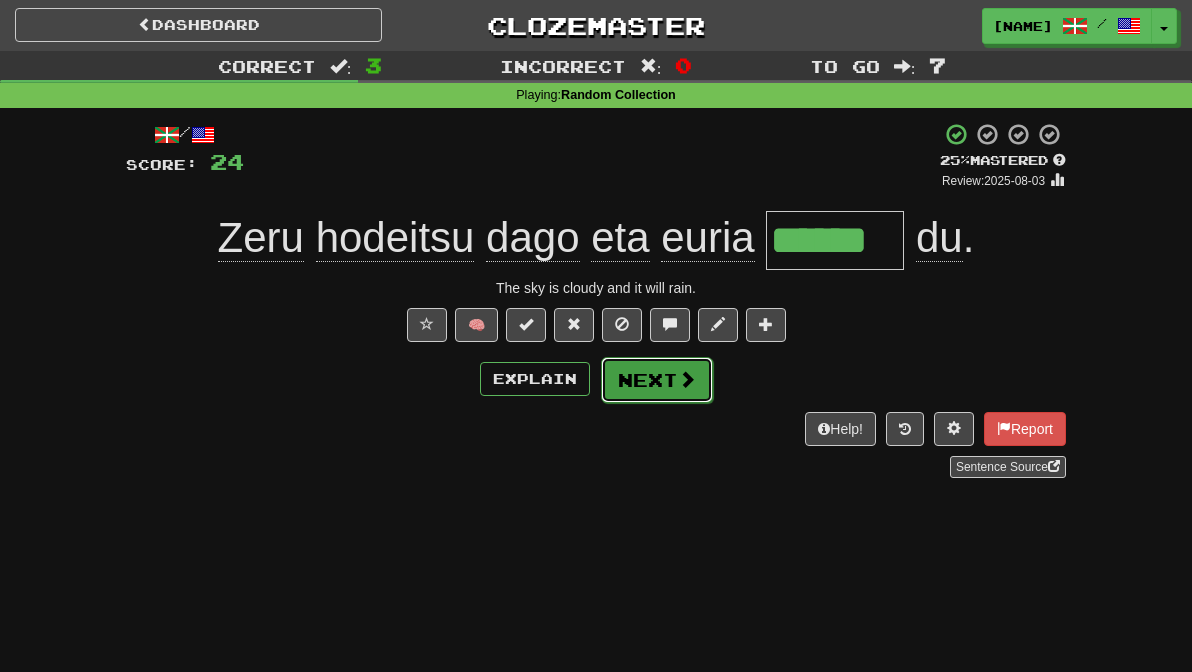 click on "Next" at bounding box center [657, 380] 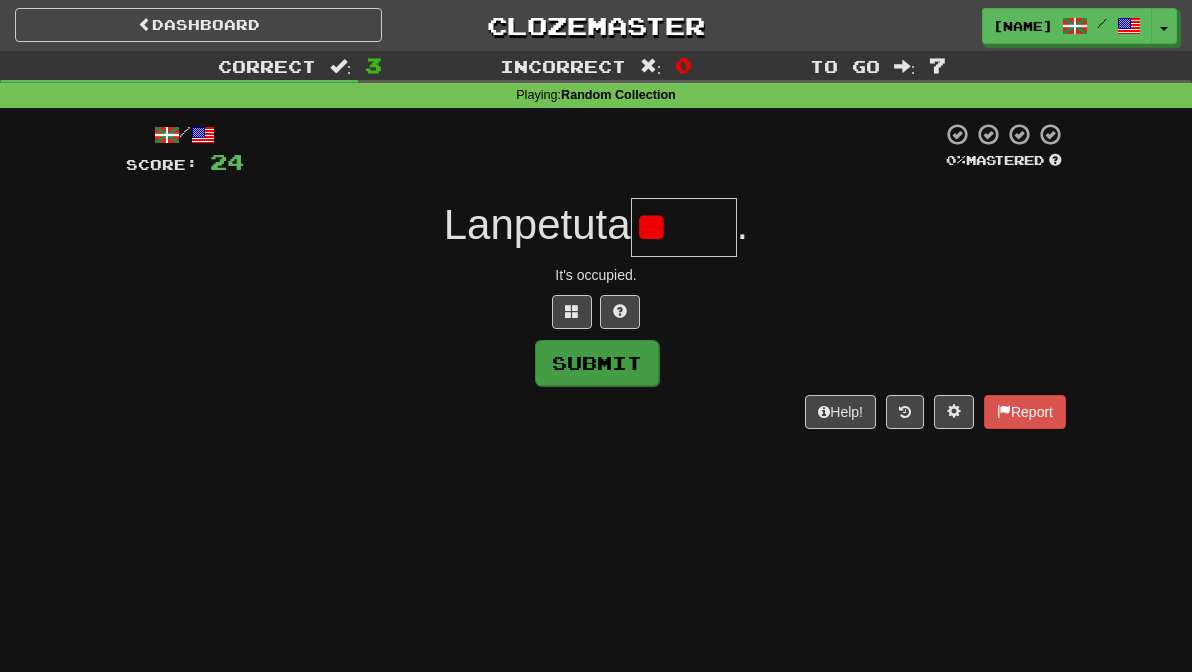 type on "*" 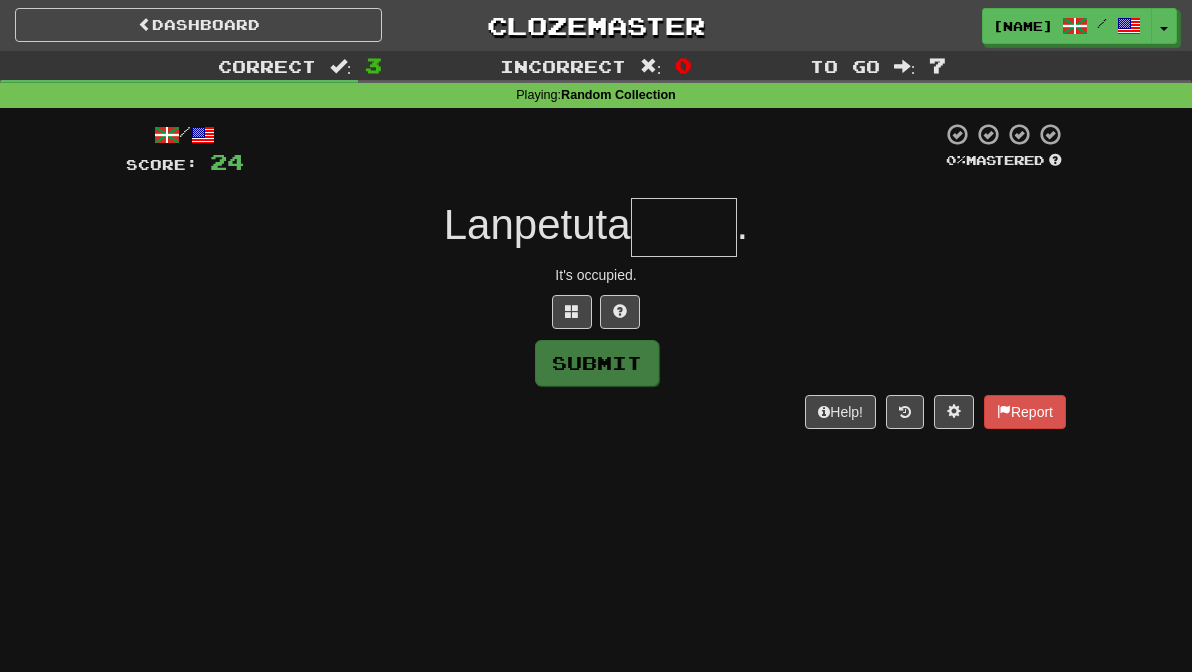 type on "*" 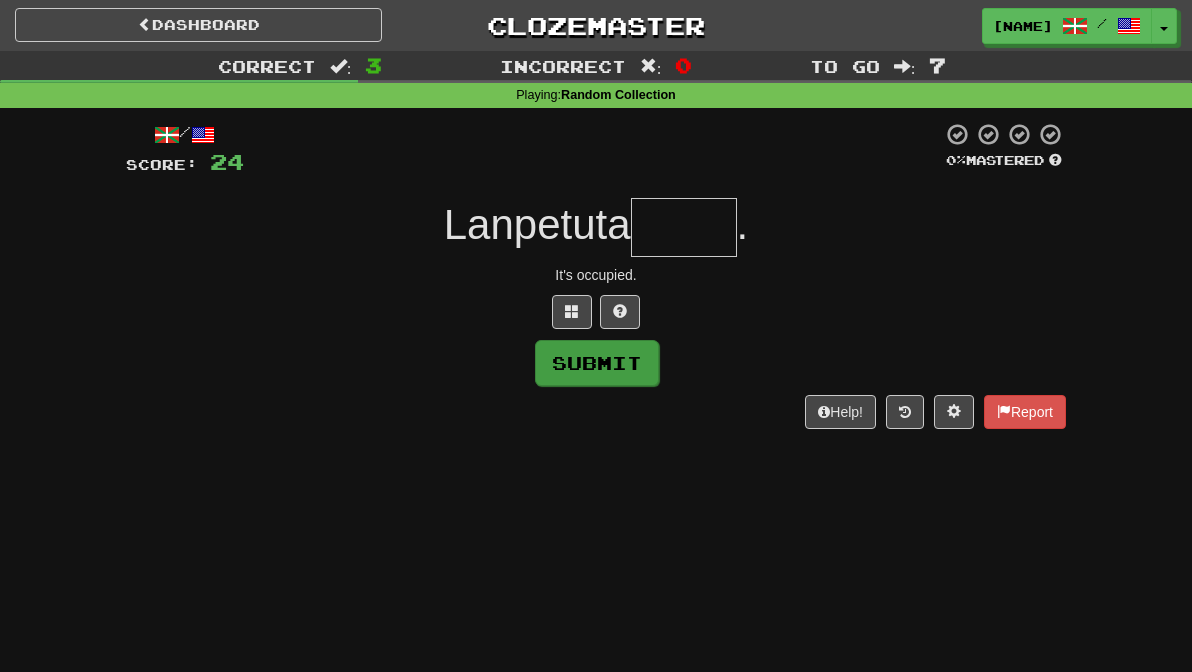 type on "*" 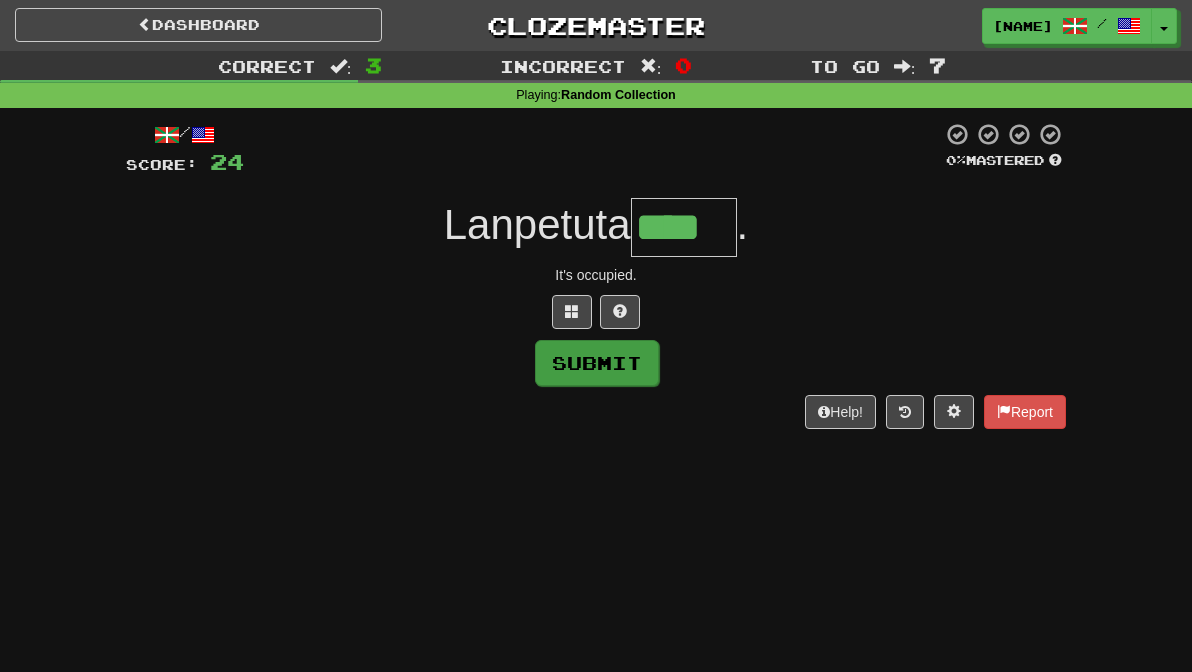 type on "****" 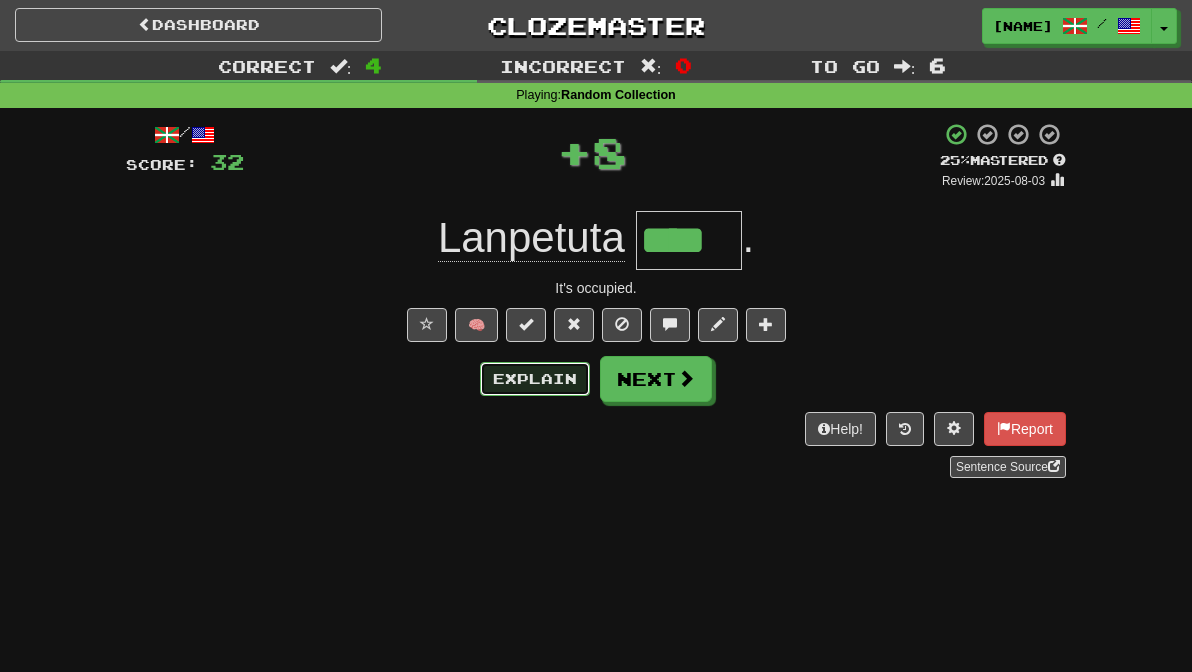 click on "Explain" at bounding box center [535, 379] 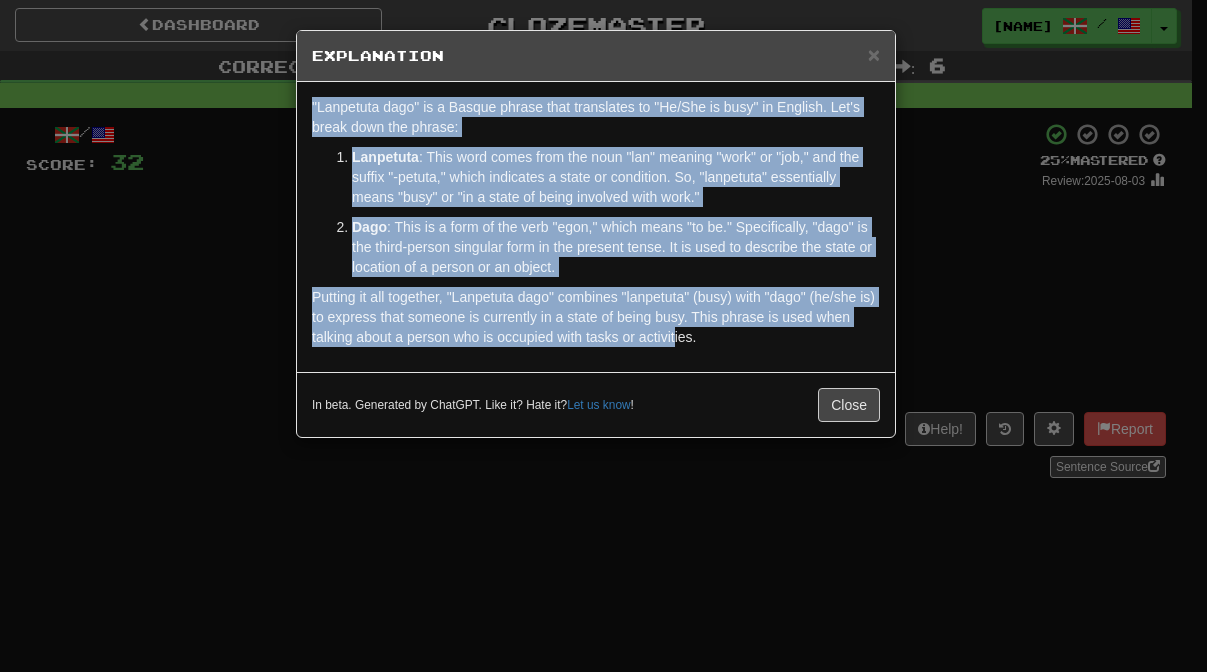 drag, startPoint x: 718, startPoint y: 349, endPoint x: 306, endPoint y: 109, distance: 476.80603 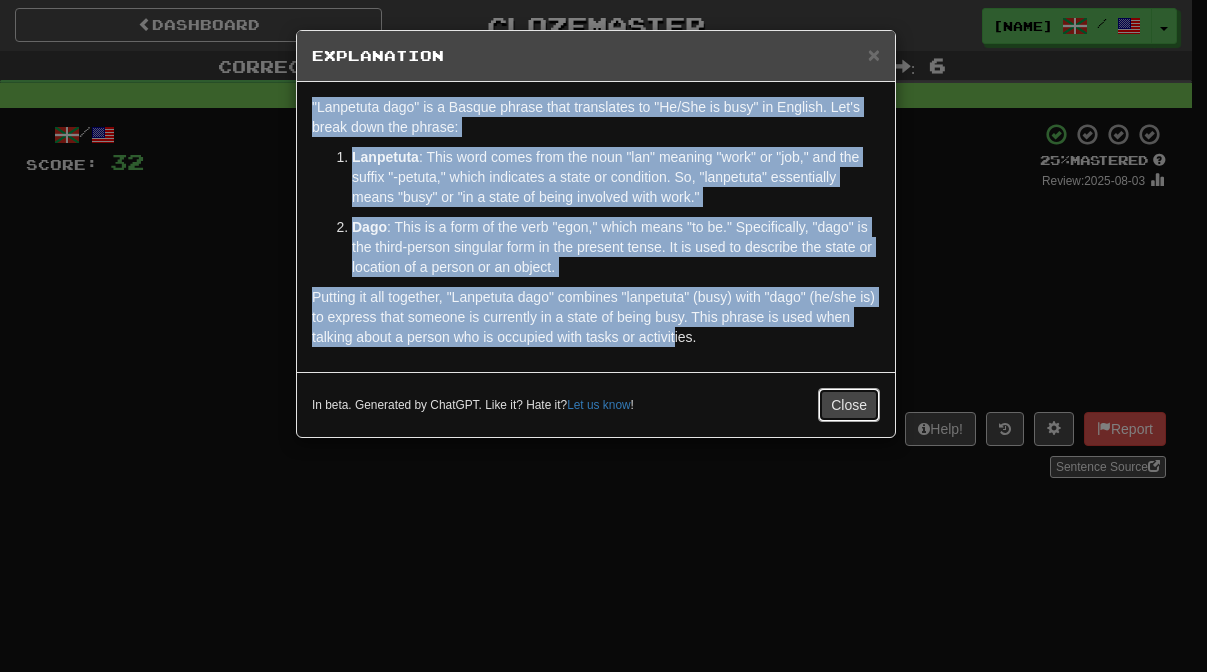 click on "Close" at bounding box center [849, 405] 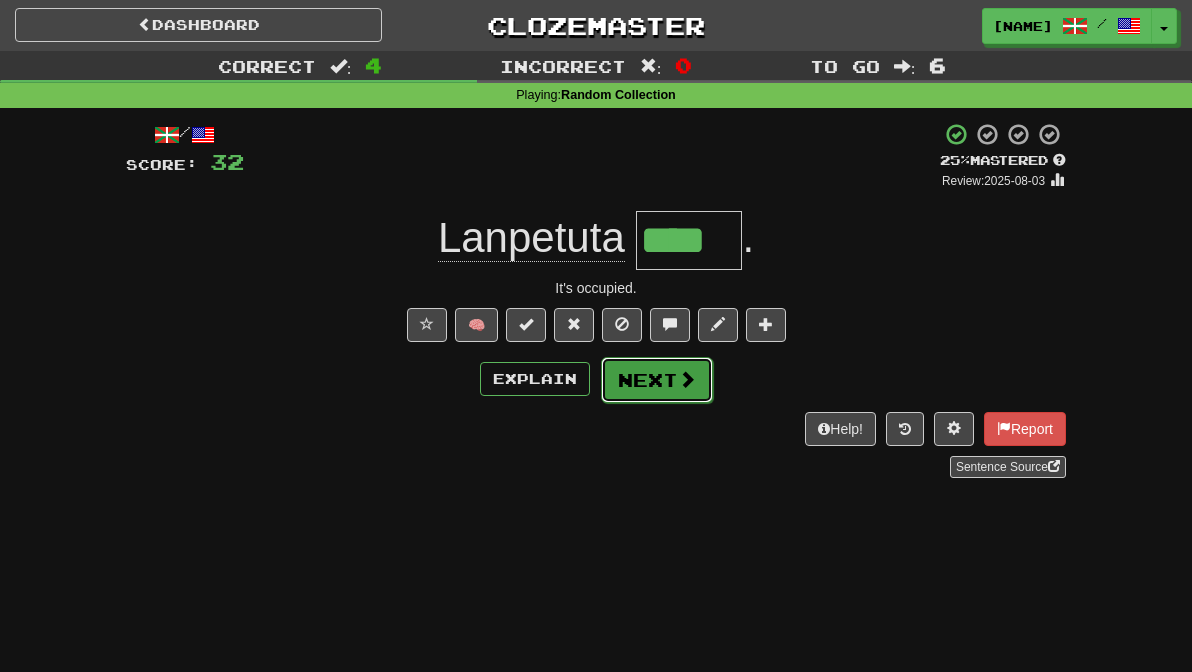 click at bounding box center (687, 379) 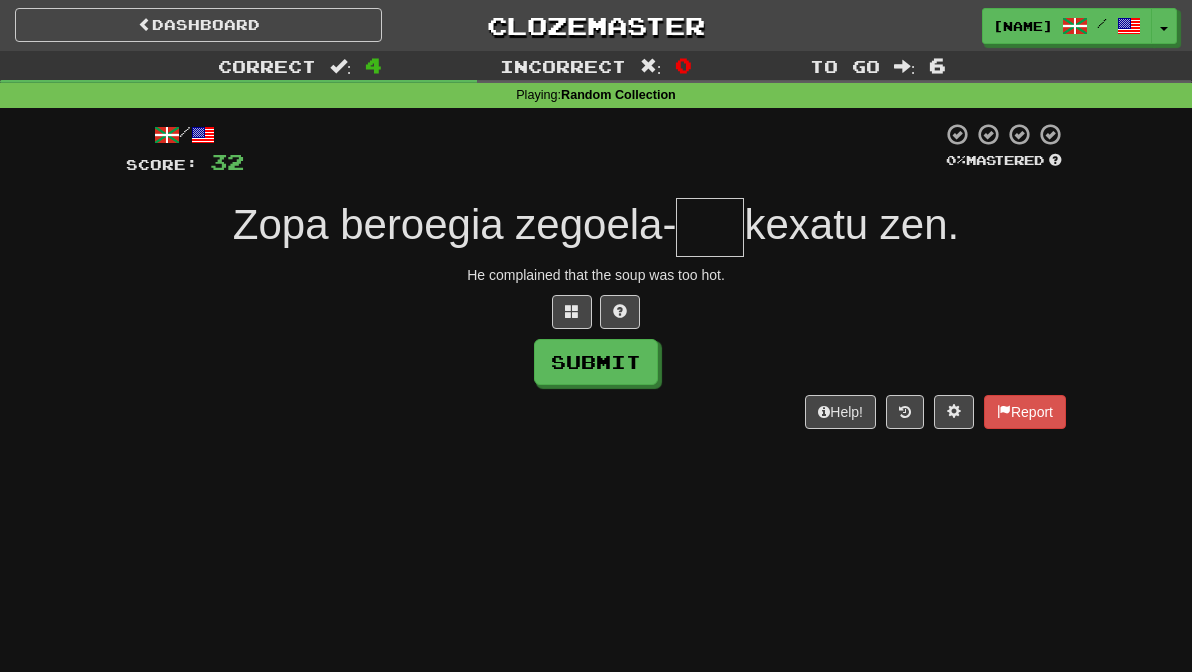type on "*" 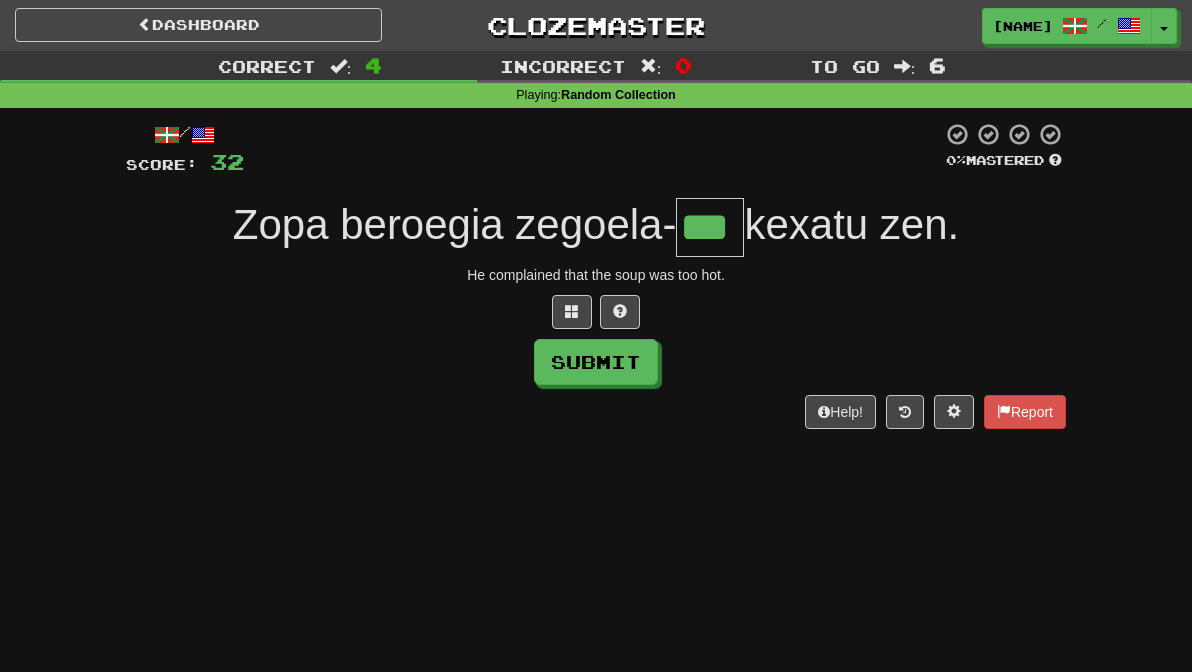 type on "***" 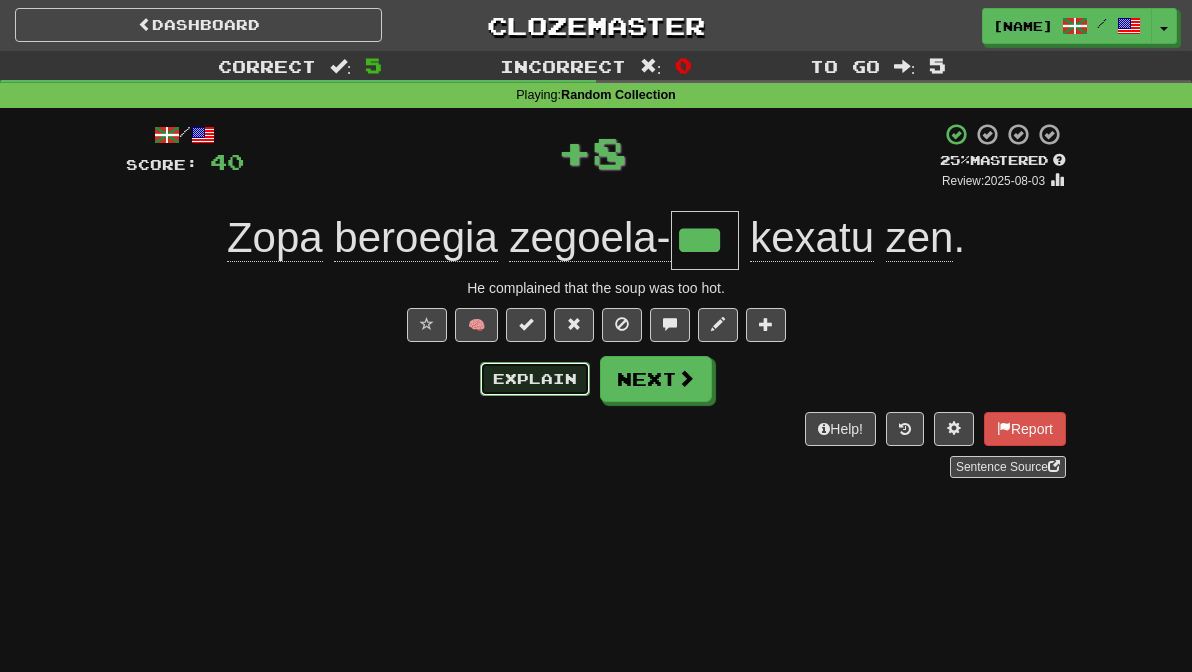click on "Explain" at bounding box center (535, 379) 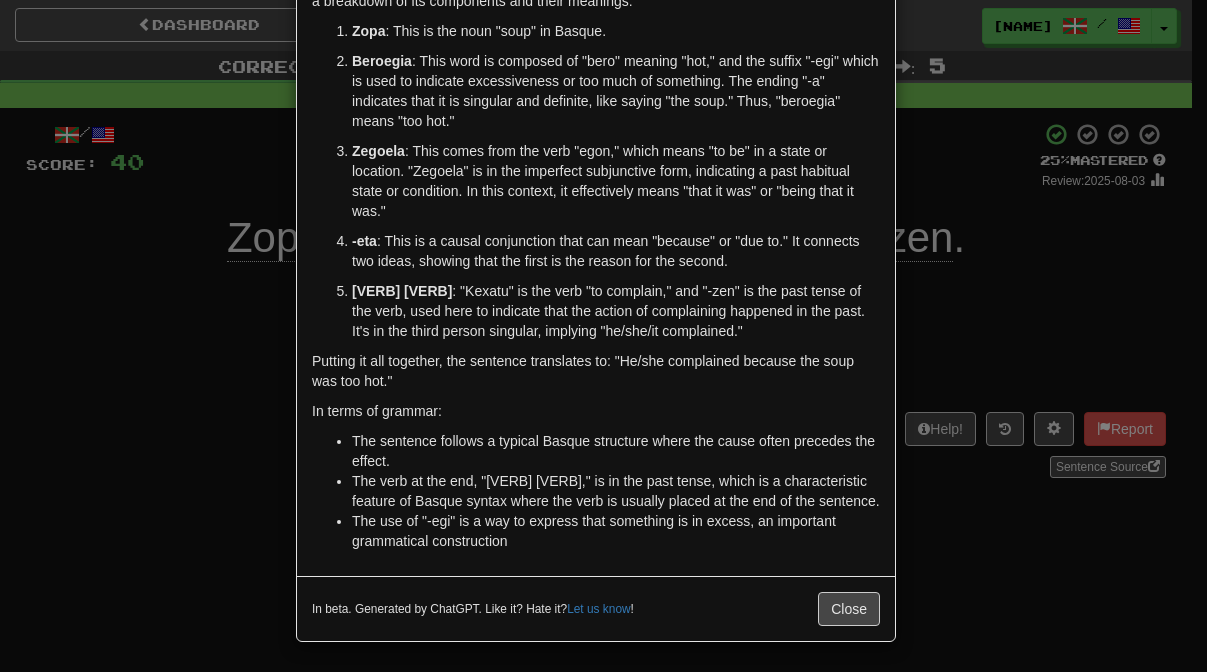 scroll, scrollTop: 146, scrollLeft: 0, axis: vertical 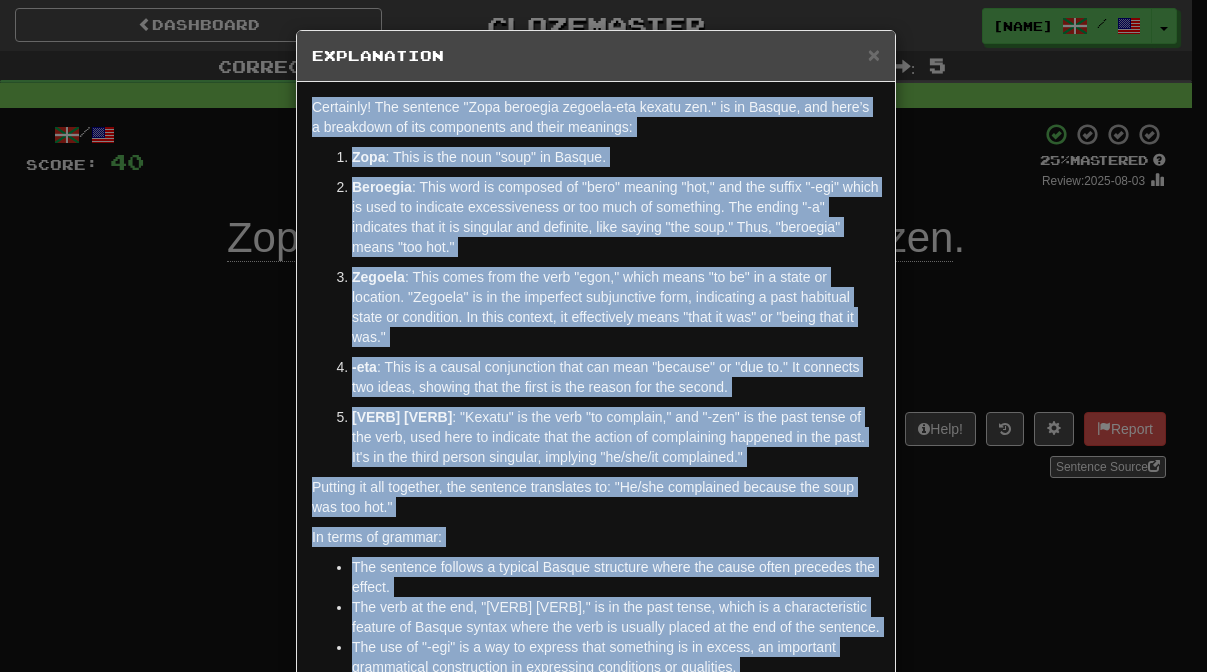 drag, startPoint x: 635, startPoint y: 597, endPoint x: 292, endPoint y: 94, distance: 608.8169 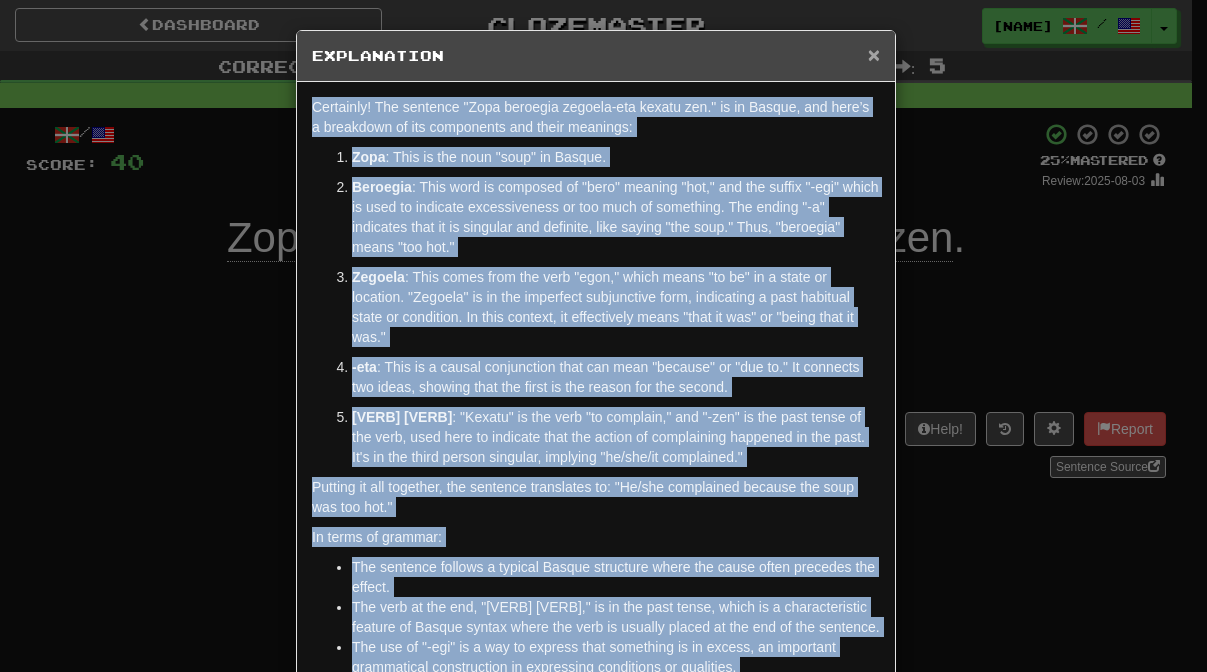 click on "×" at bounding box center [874, 54] 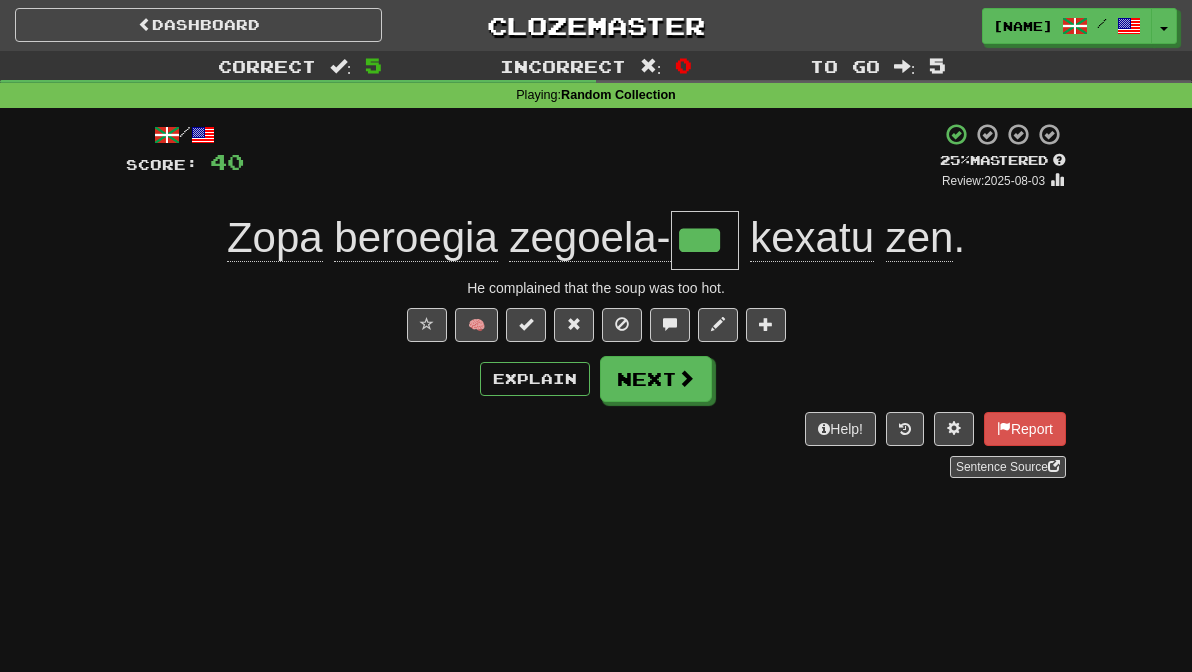 click on "/  Score:   40 + 8 25 %  Mastered Review:  2025-08-03 Zopa   beroegia   zegoela- ***   kexatu   zen . He complained that the soup was too hot. 🧠 Explain Next  Help!  Report Sentence Source" at bounding box center [596, 300] 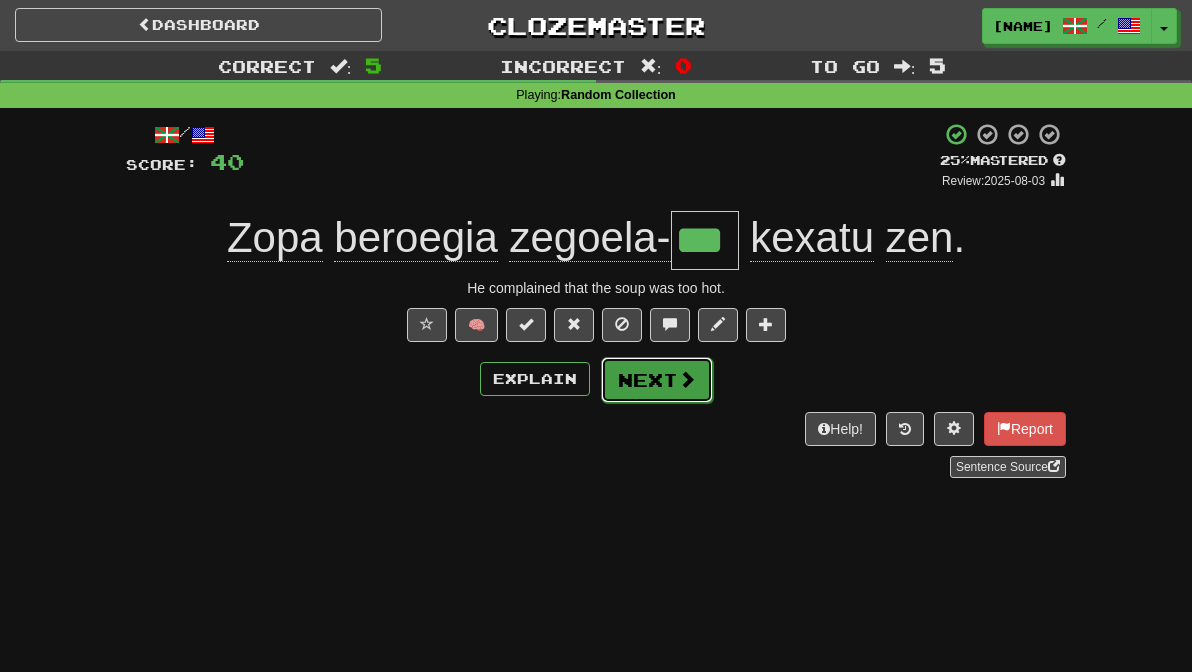 click on "Next" at bounding box center [657, 380] 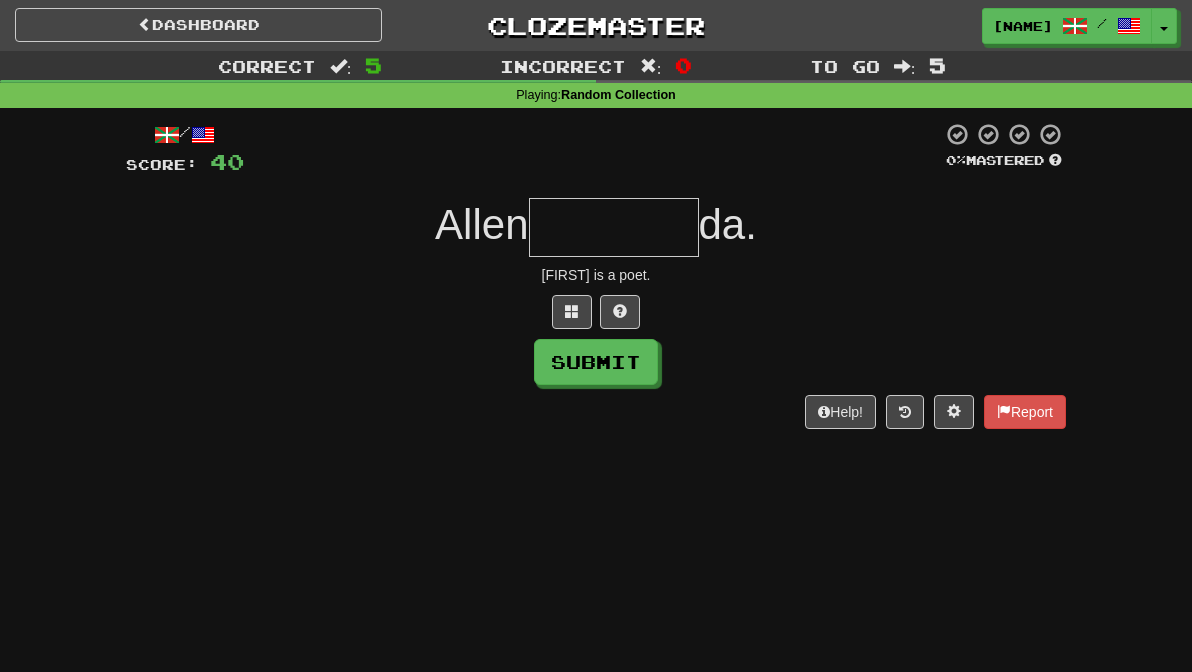 type on "*" 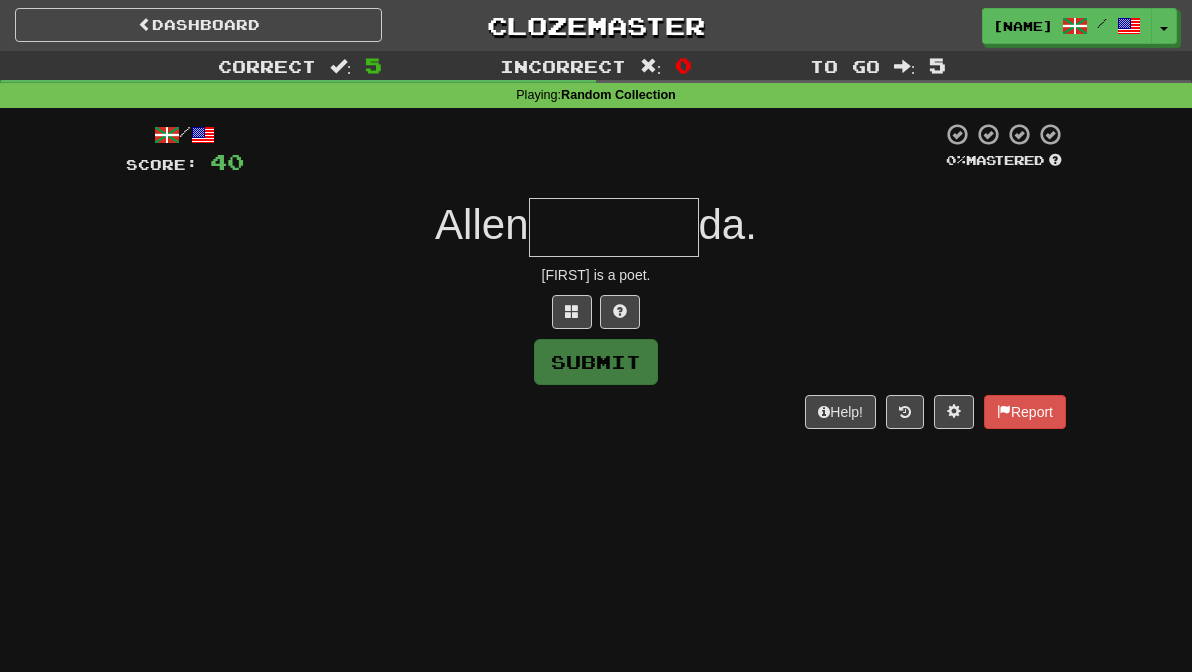 type on "*" 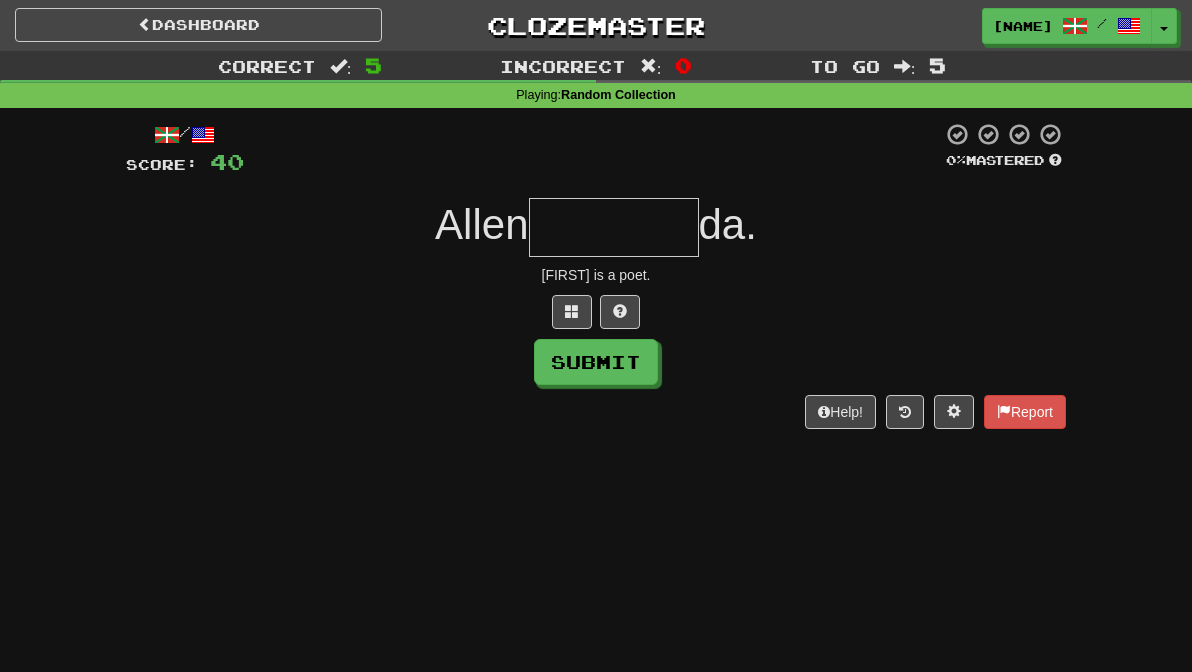 type on "*" 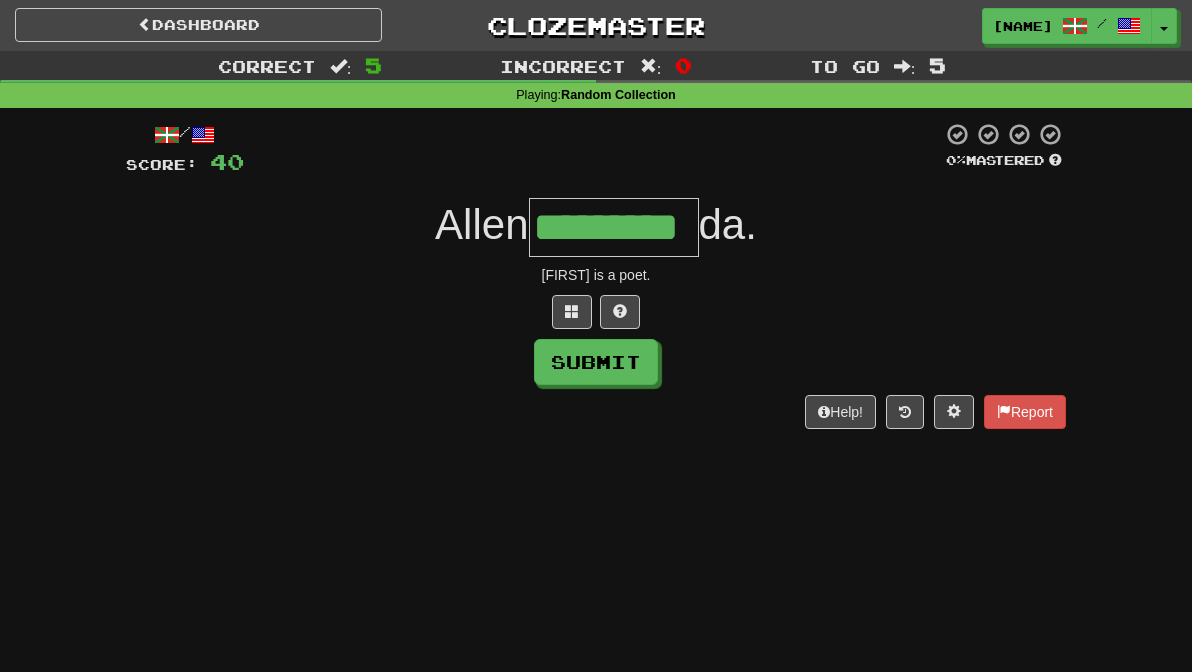 type on "*********" 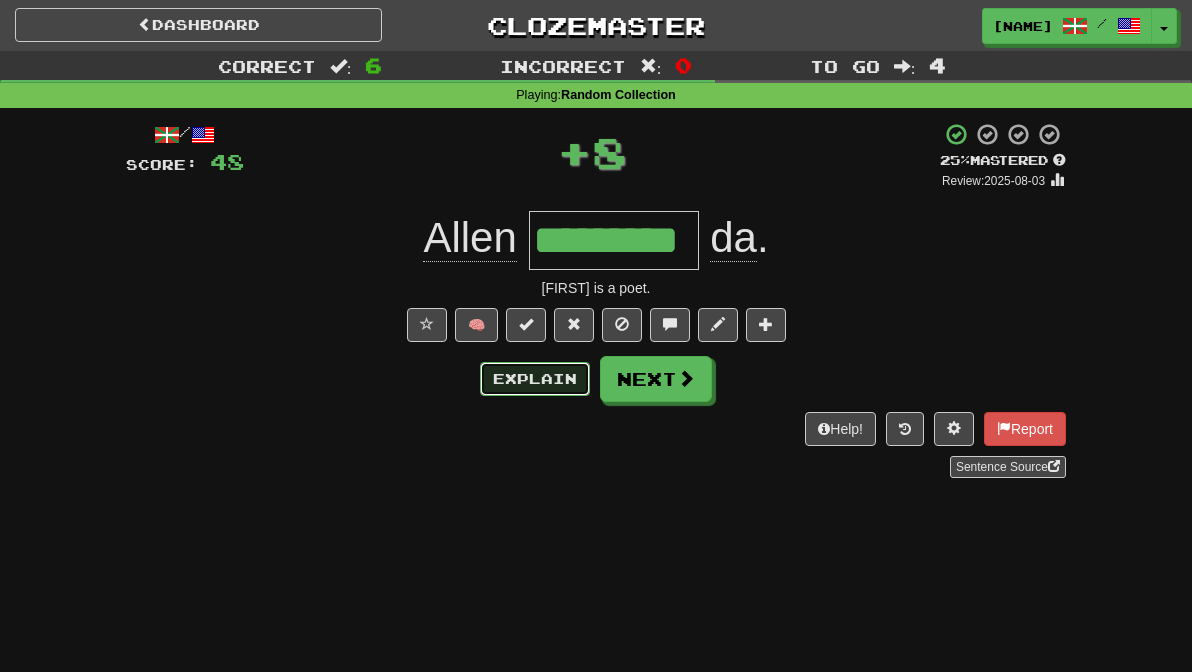 click on "Explain" at bounding box center [535, 379] 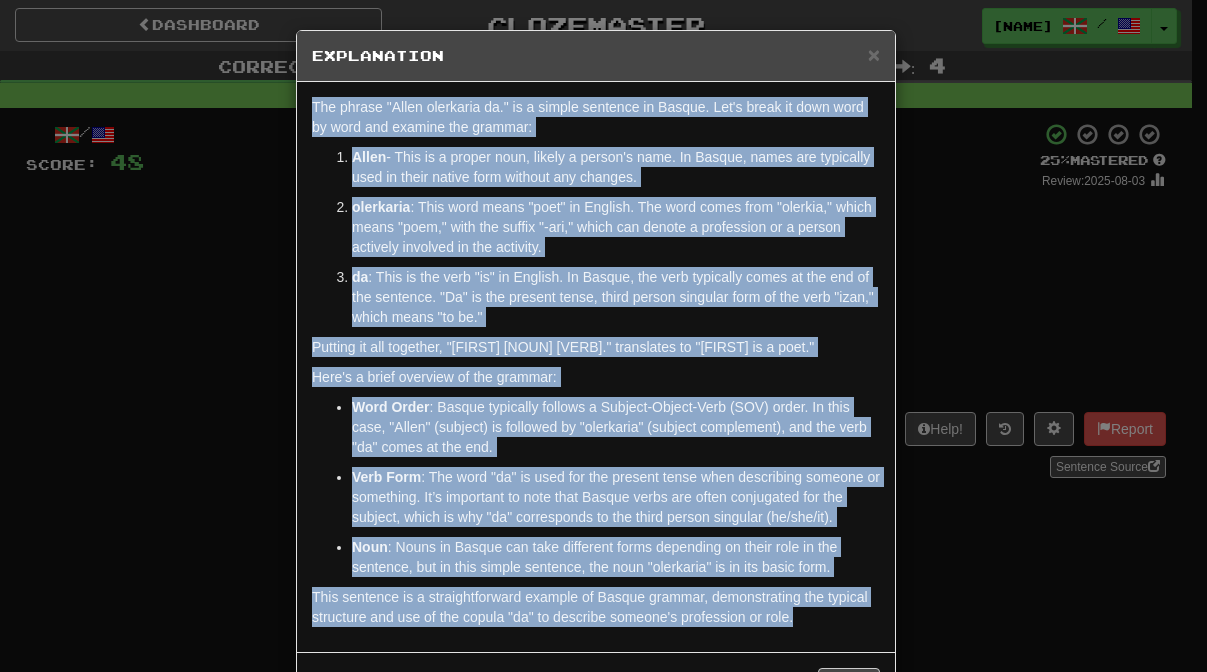 drag, startPoint x: 809, startPoint y: 628, endPoint x: 261, endPoint y: 100, distance: 760.97833 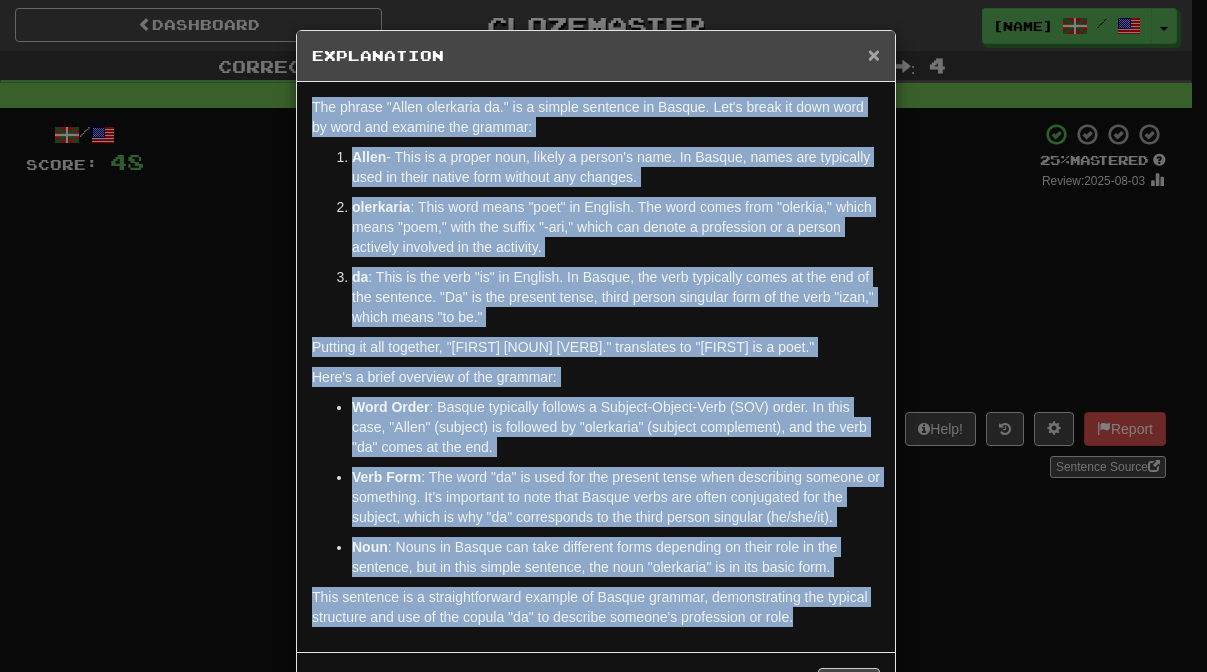 click on "×" at bounding box center (874, 54) 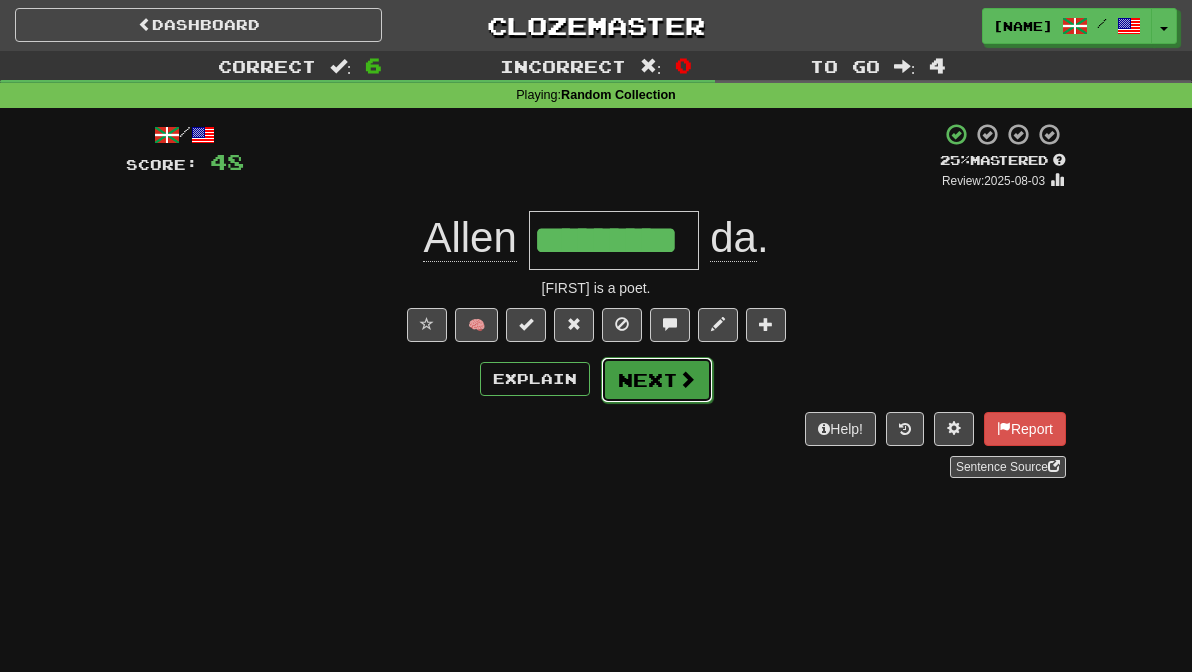 click on "Next" at bounding box center [657, 380] 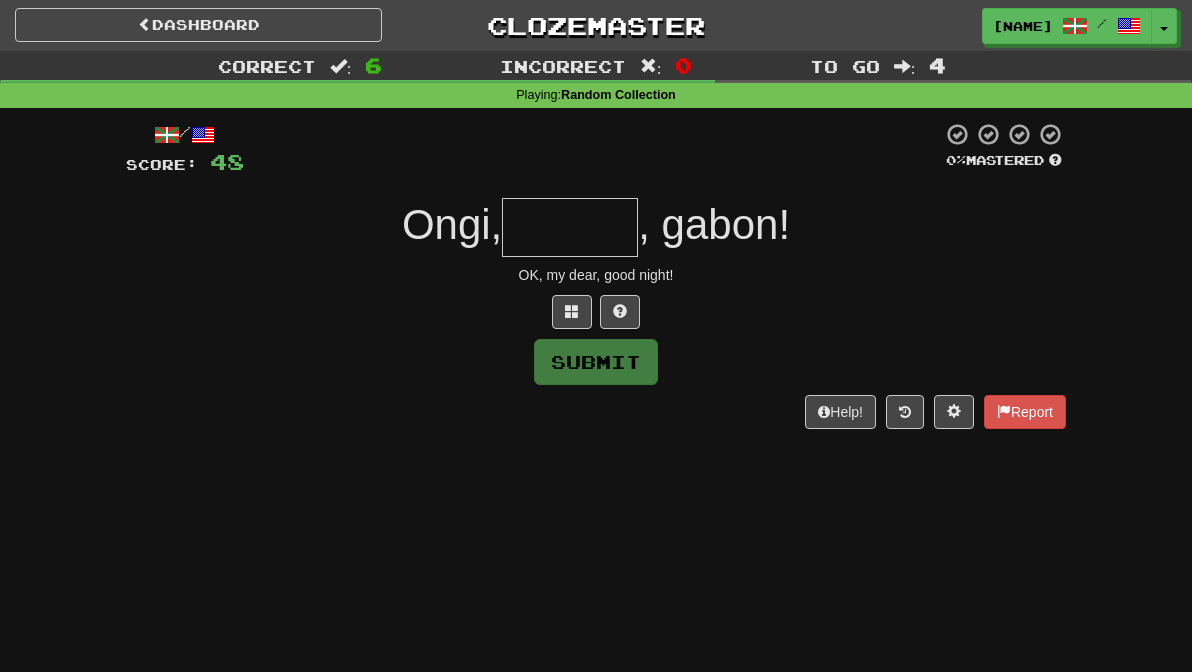 type on "*" 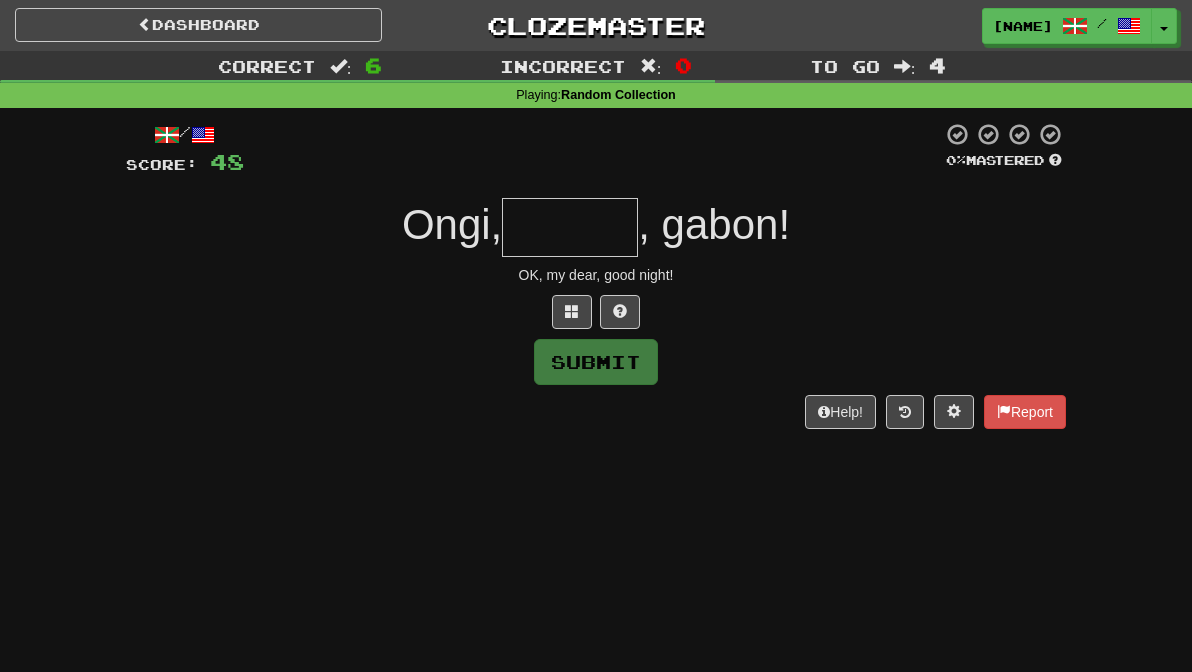 type on "*" 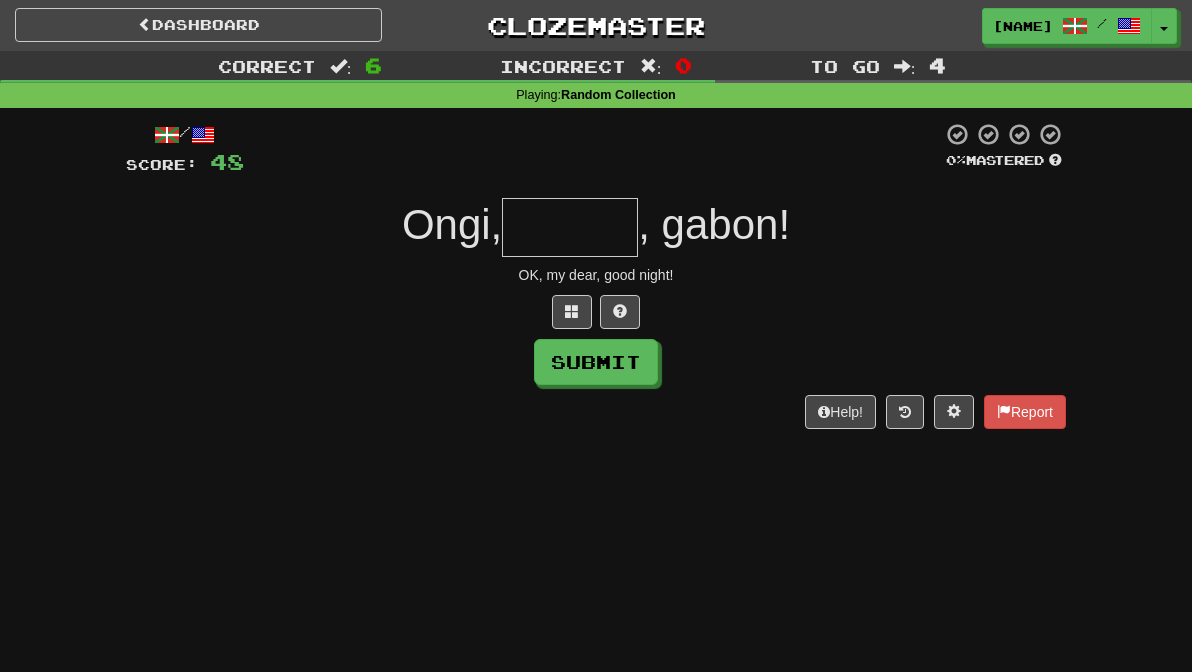 type on "*" 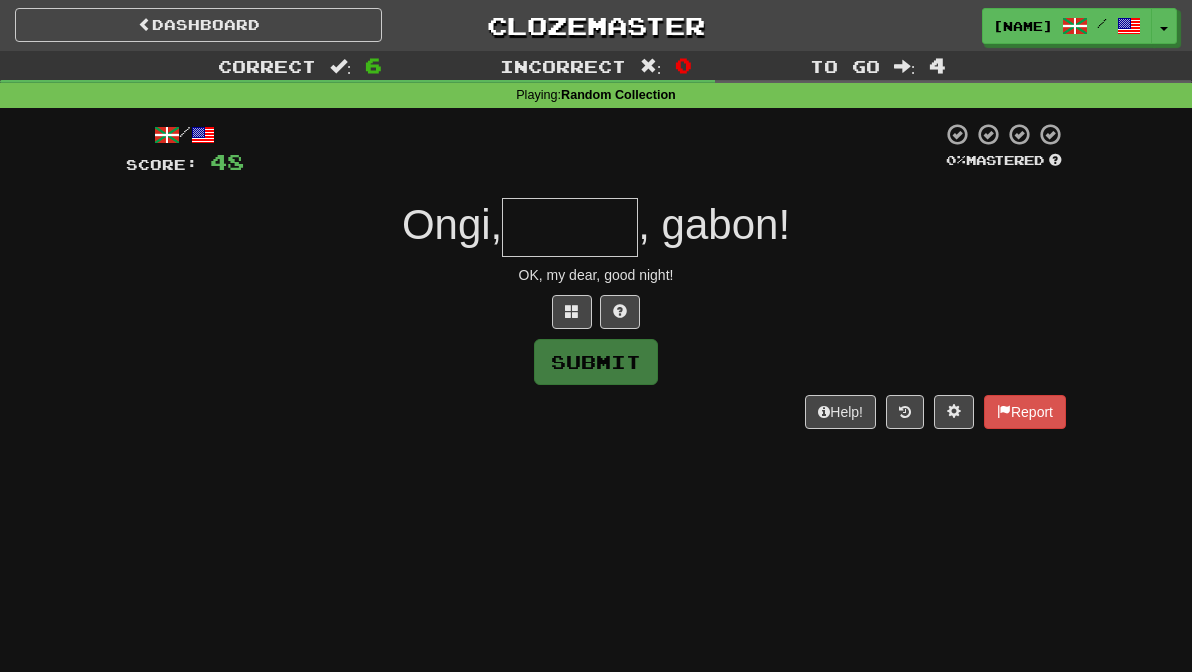 type on "*" 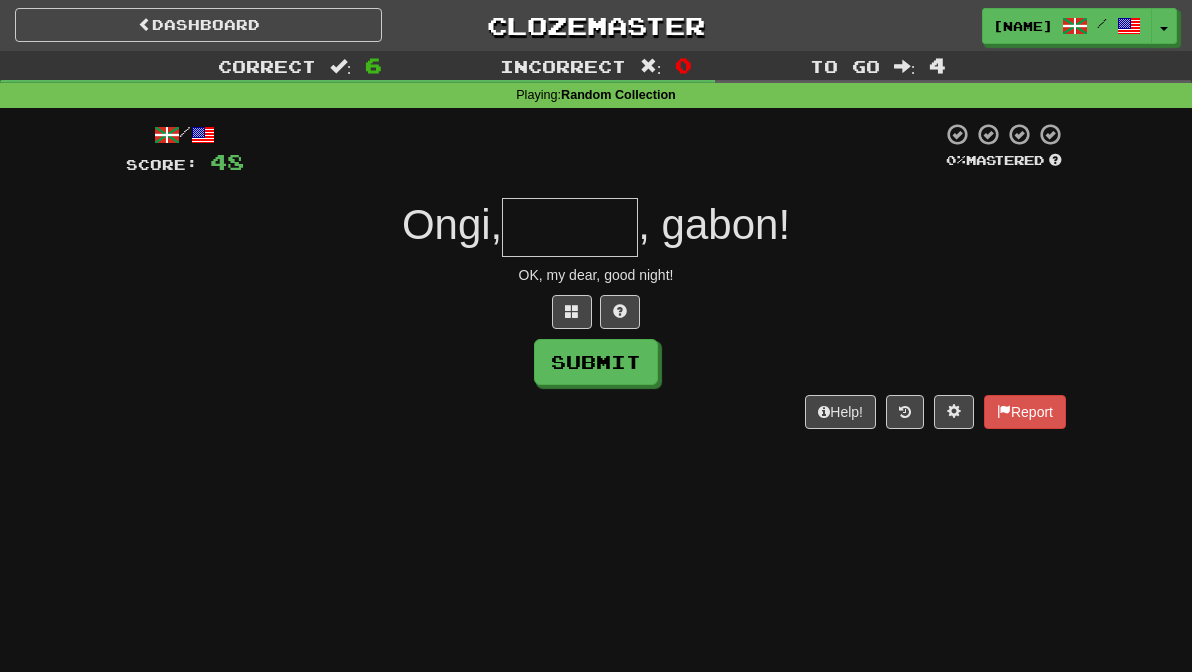 type on "*" 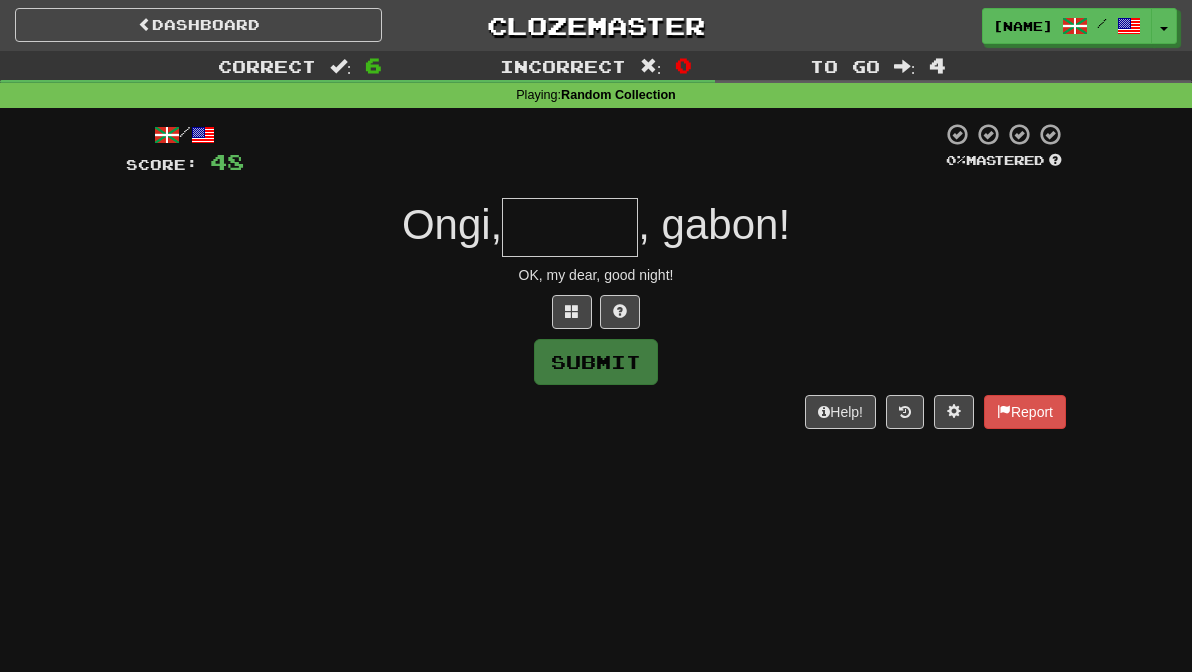 type on "*" 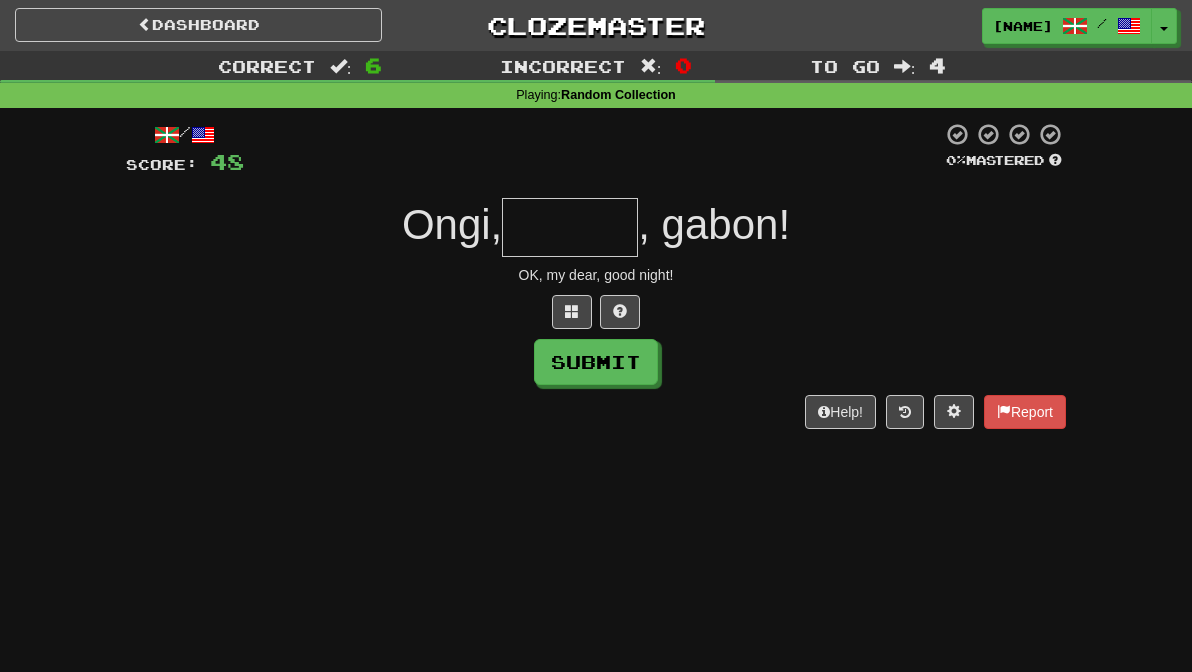type on "*" 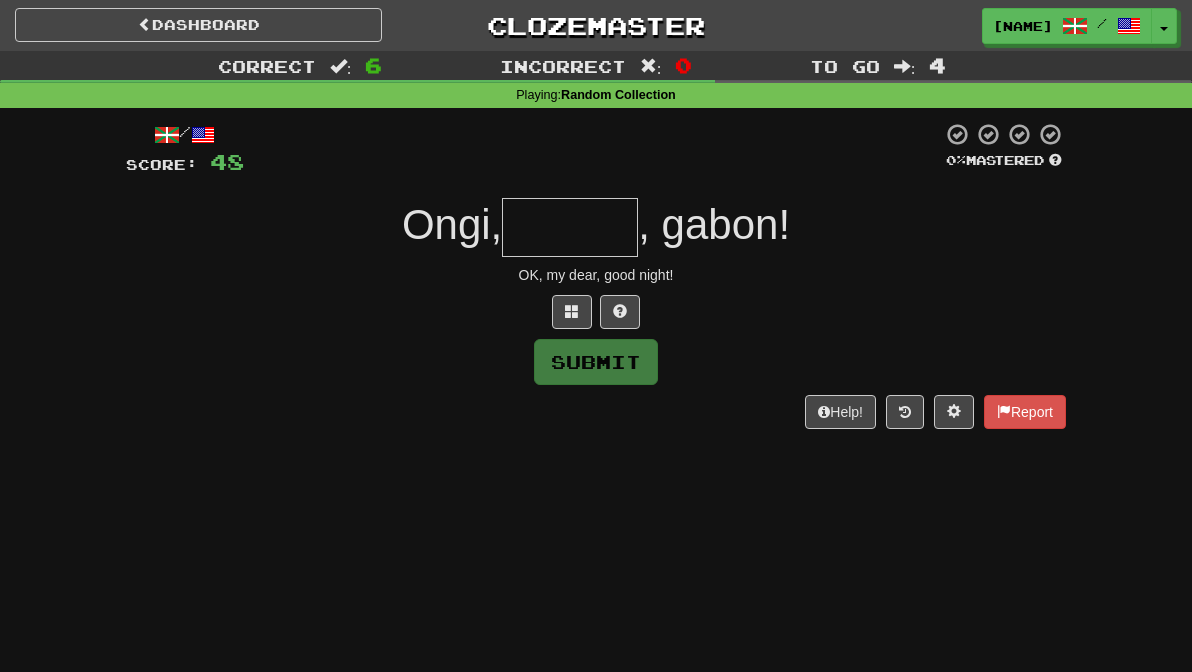type on "*" 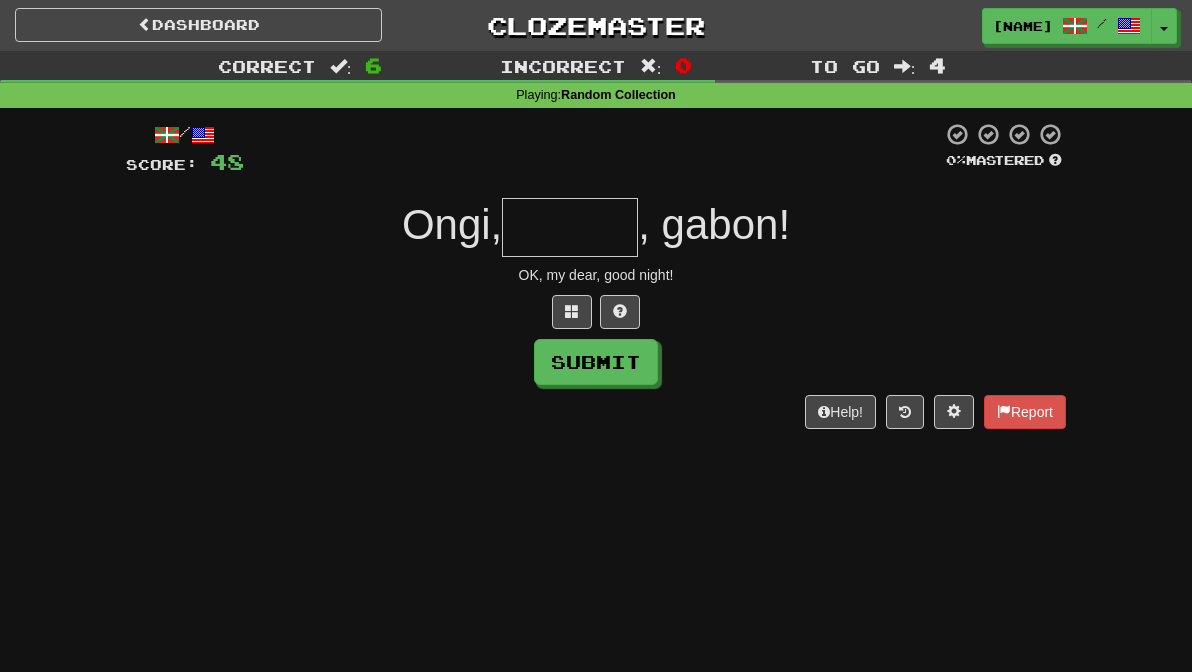 type on "*" 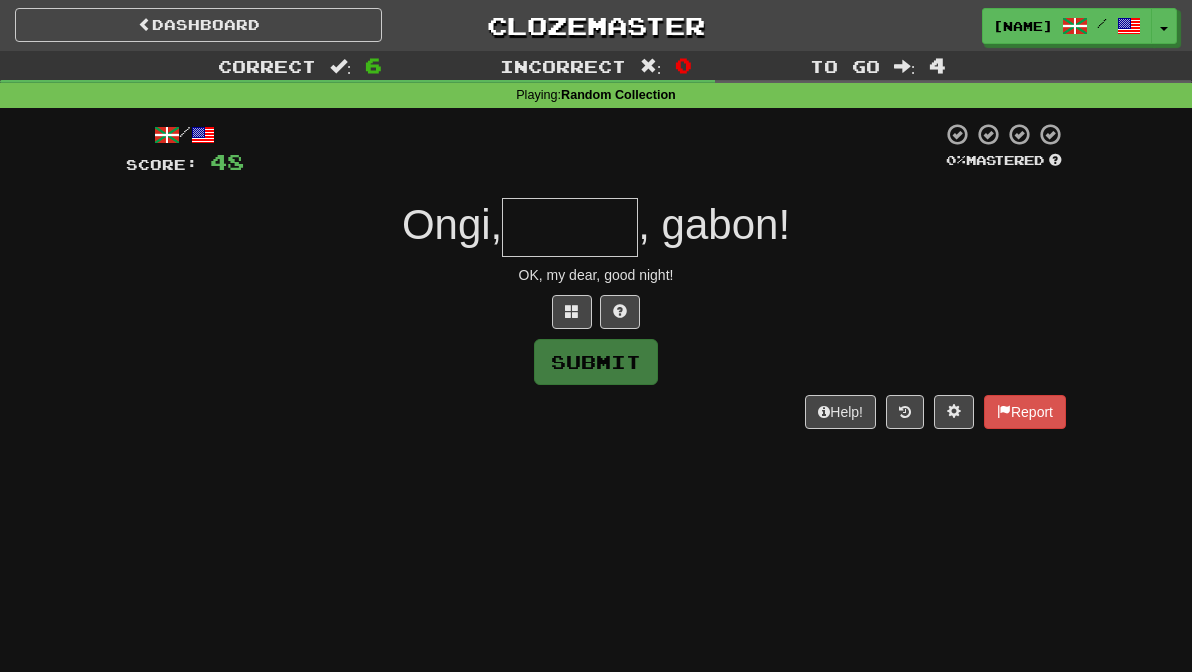 type on "*" 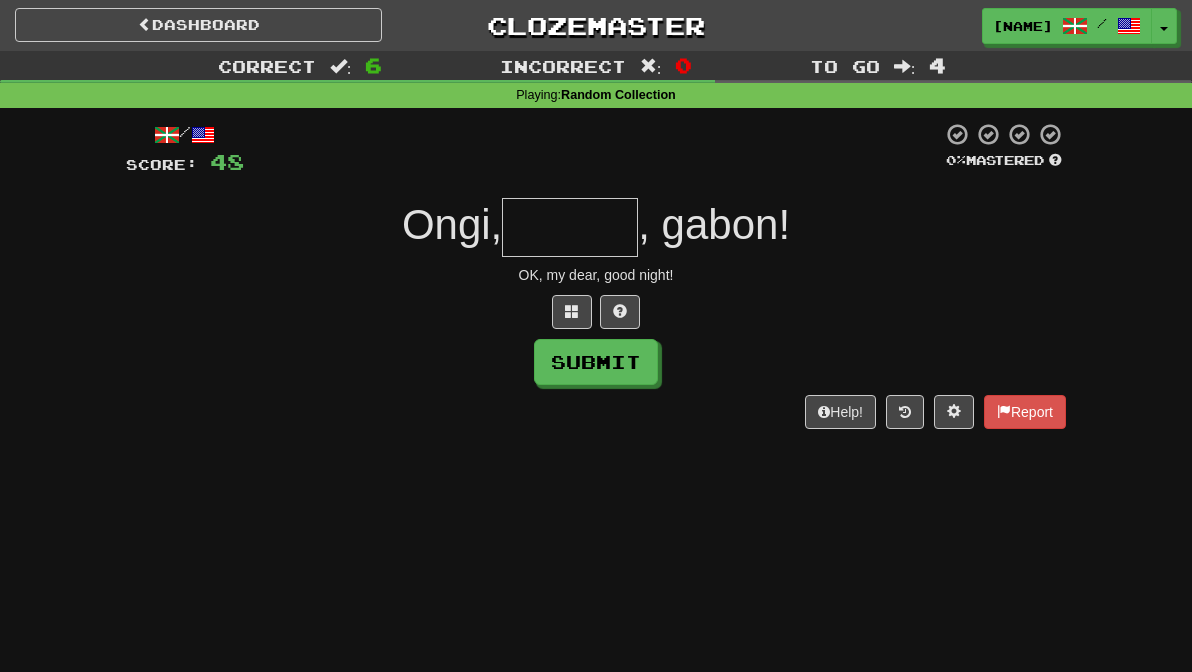 type on "*" 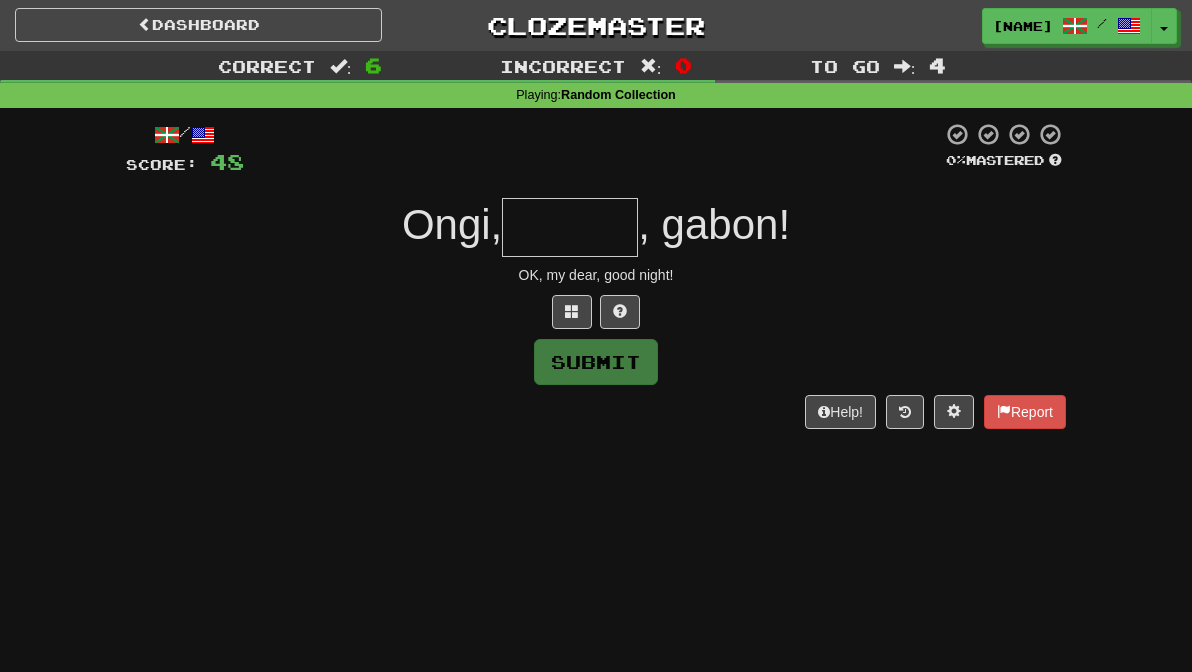 type on "*" 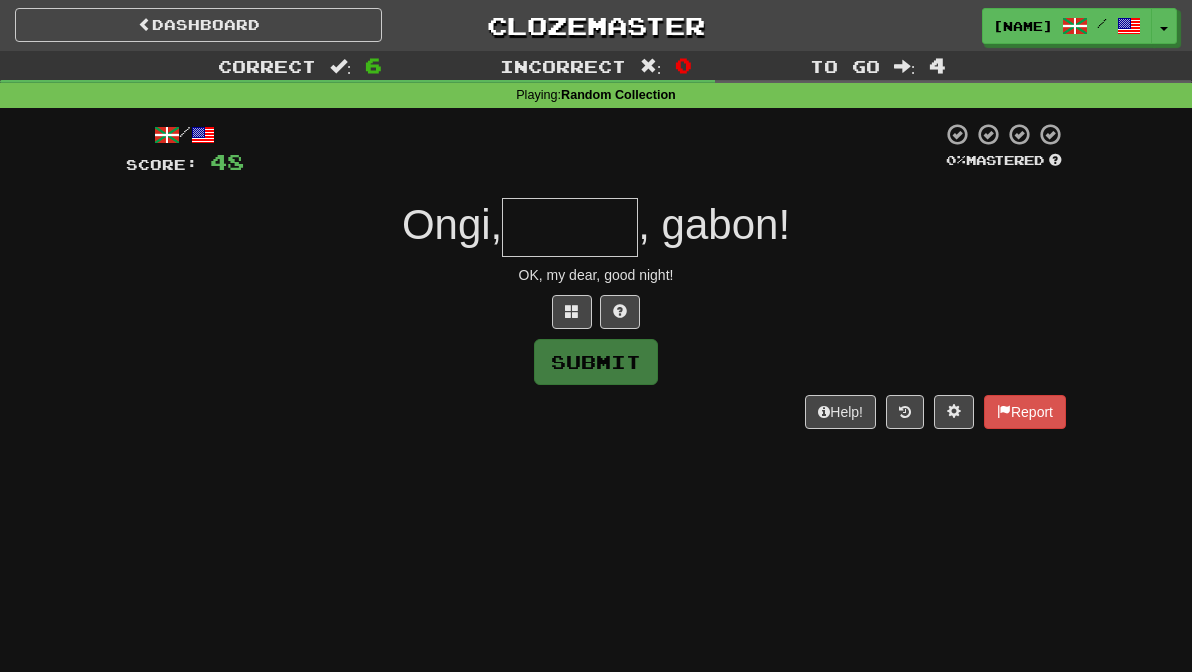 type on "*" 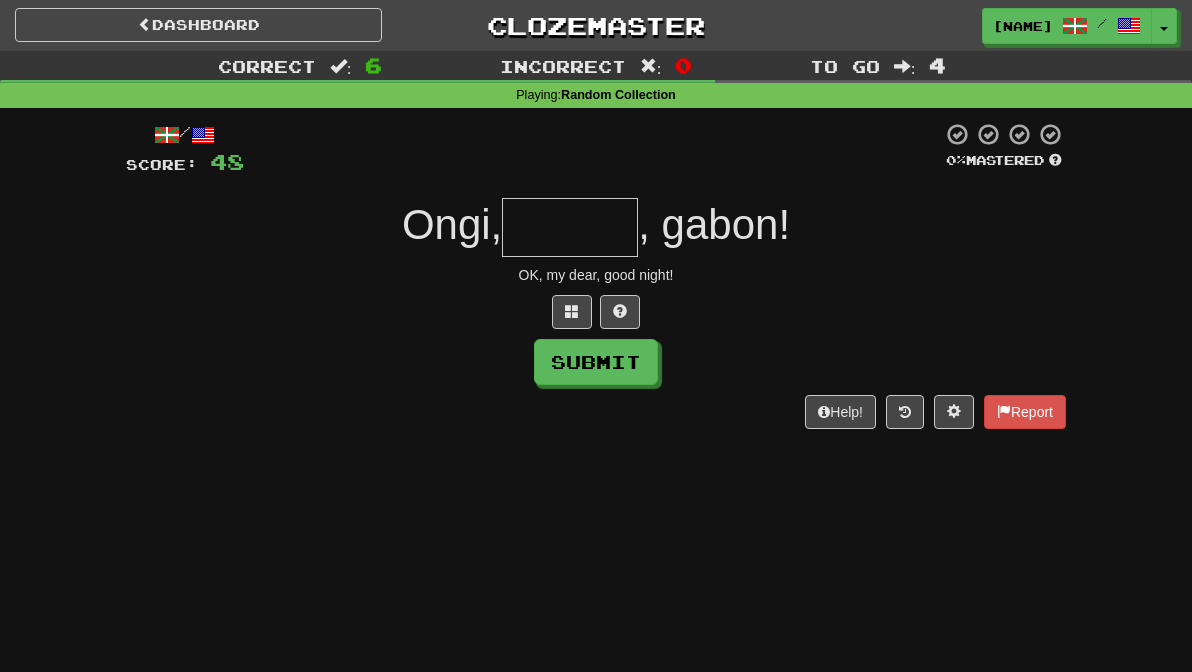 type on "*" 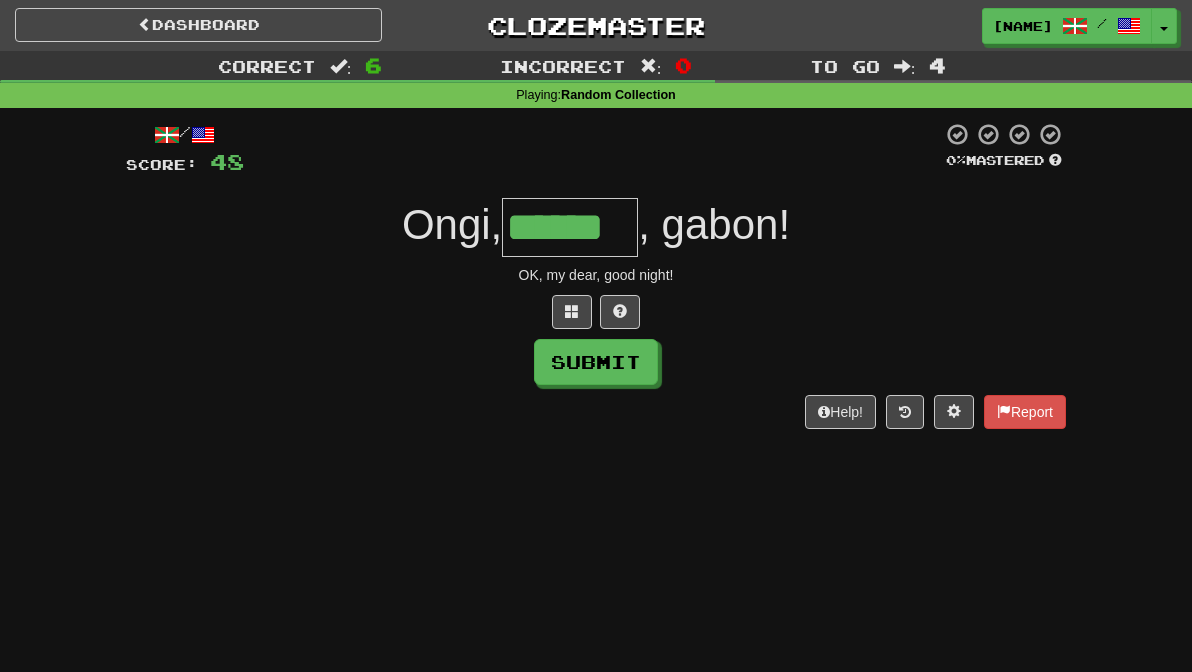 type on "******" 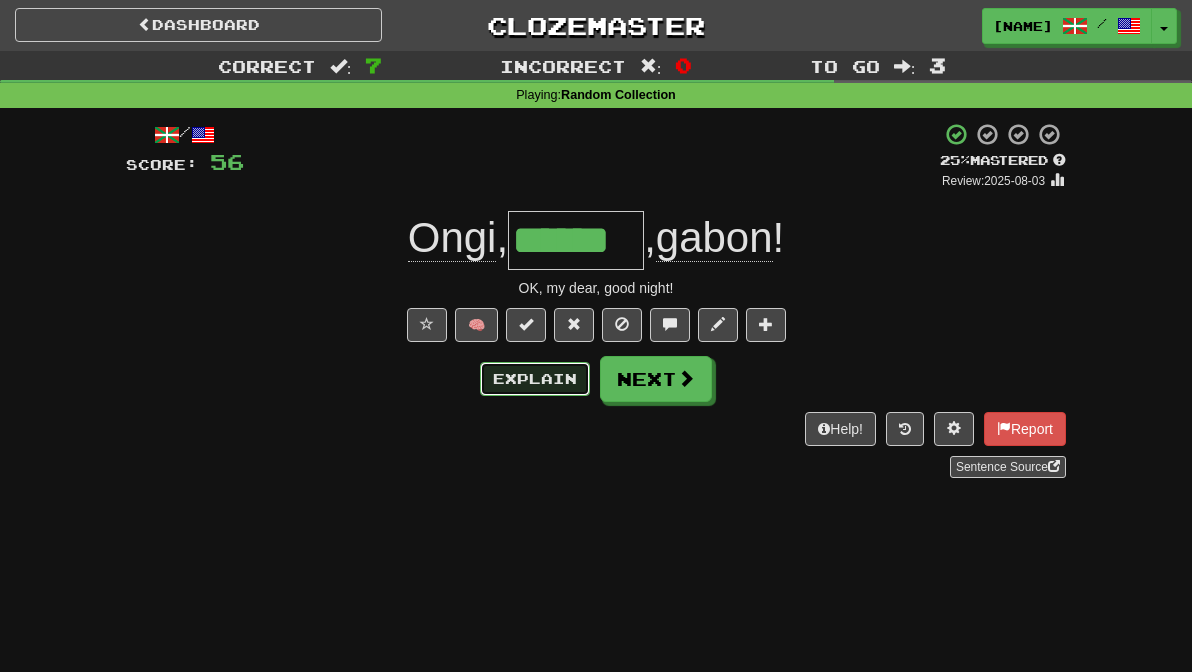 click on "Explain" at bounding box center (535, 379) 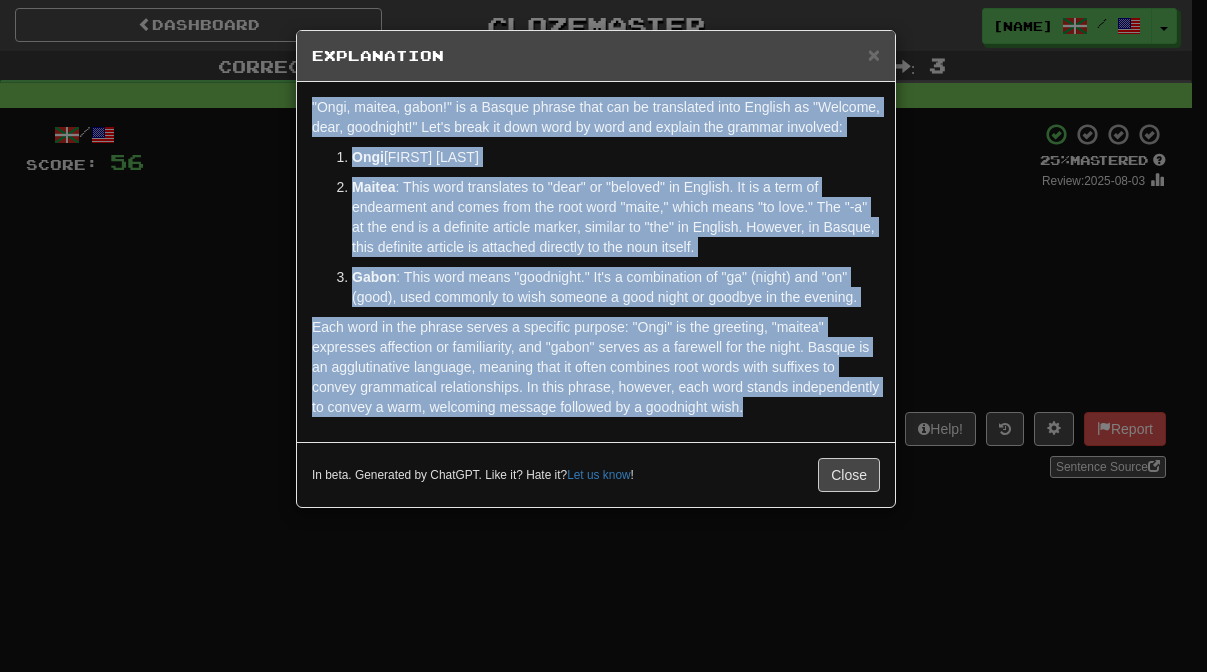 drag, startPoint x: 857, startPoint y: 472, endPoint x: 76, endPoint y: 73, distance: 877.0188 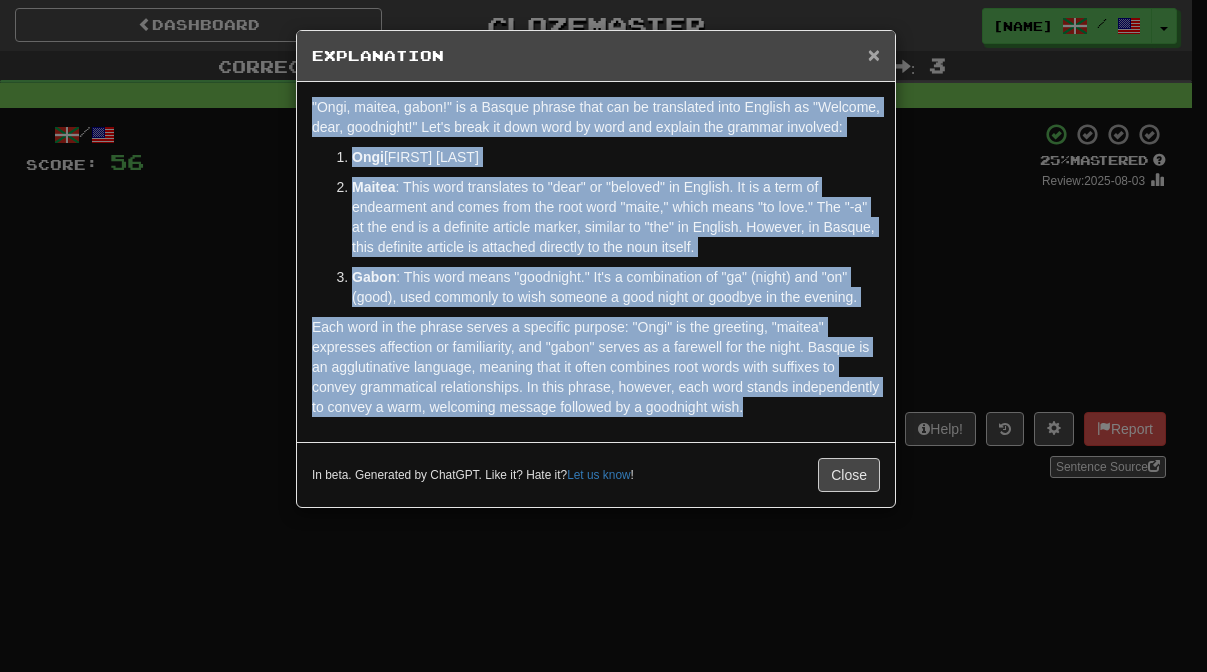 click on "×" at bounding box center [874, 54] 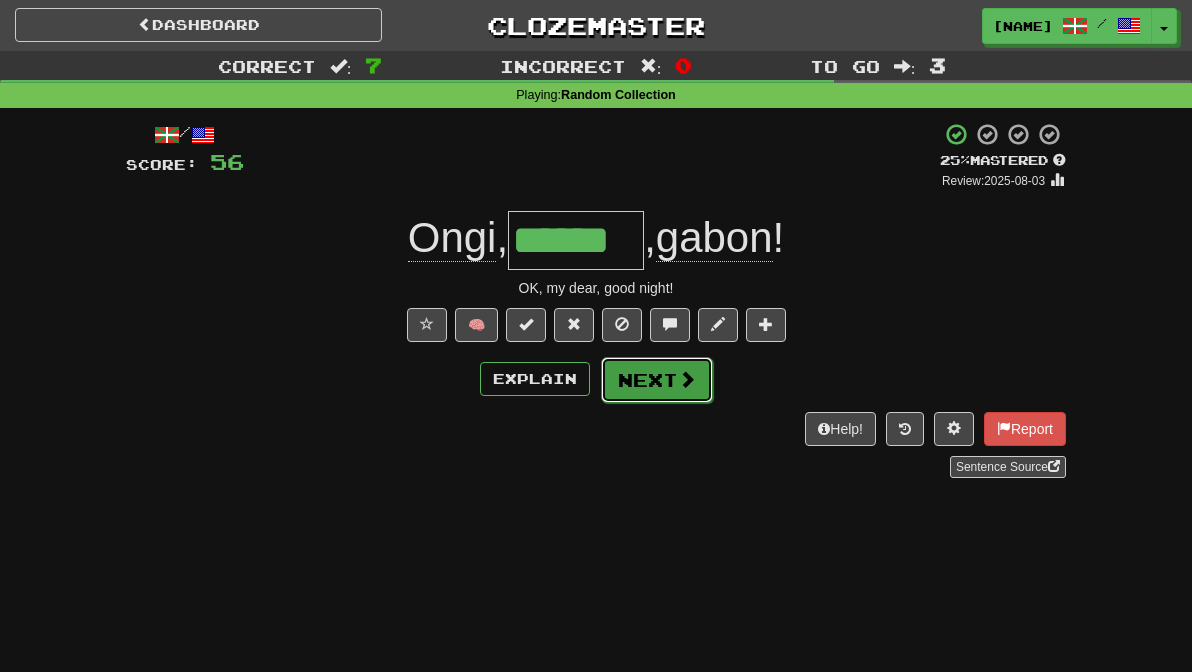 click at bounding box center (687, 379) 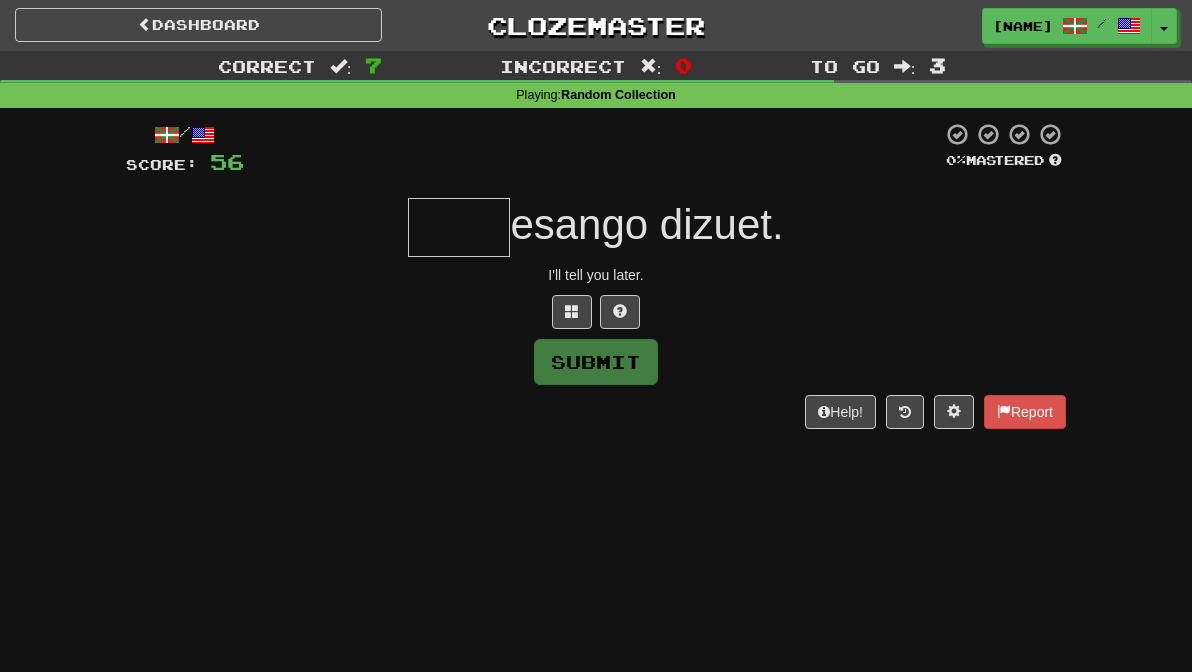 type on "*" 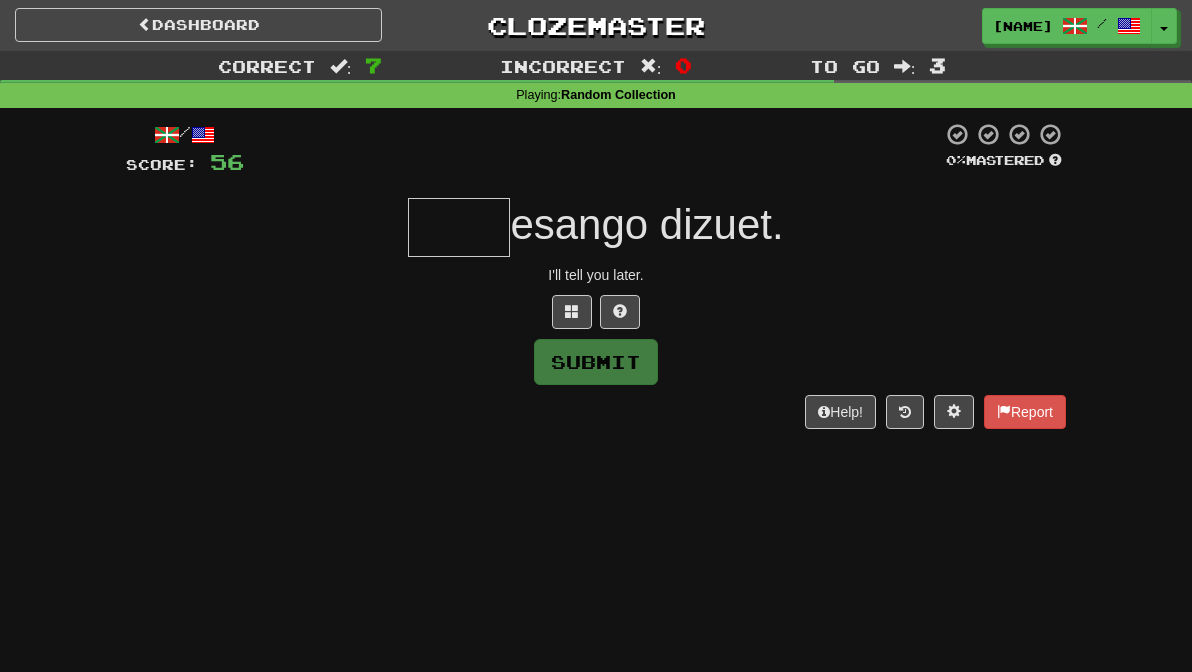 type on "*" 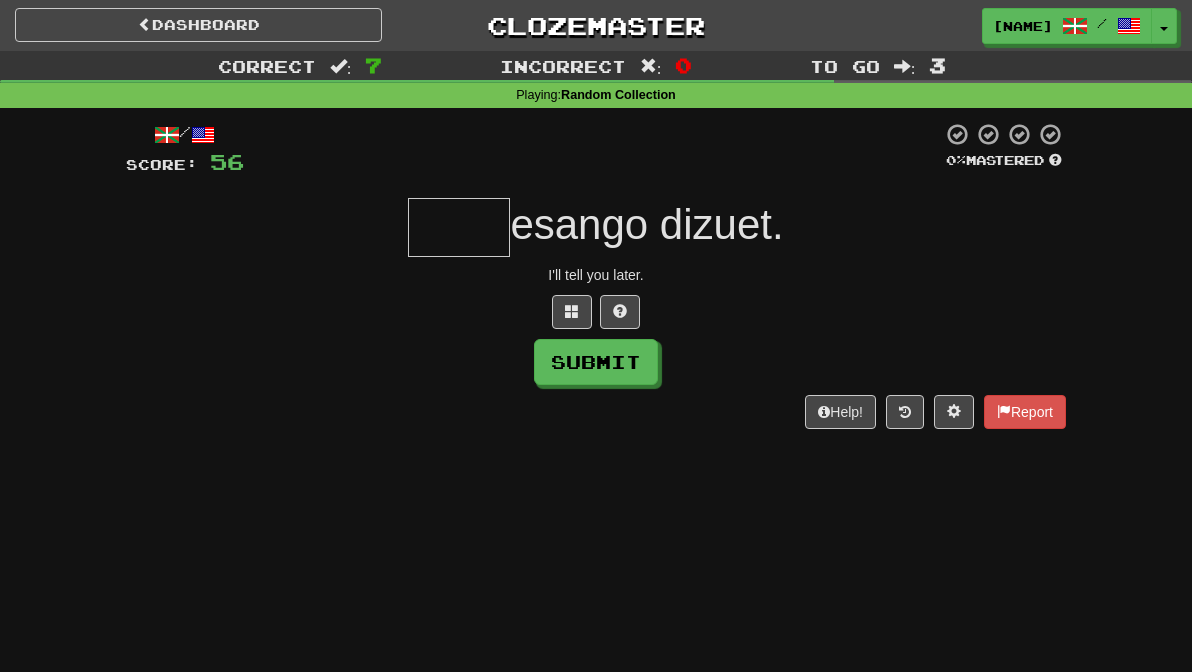 type on "*" 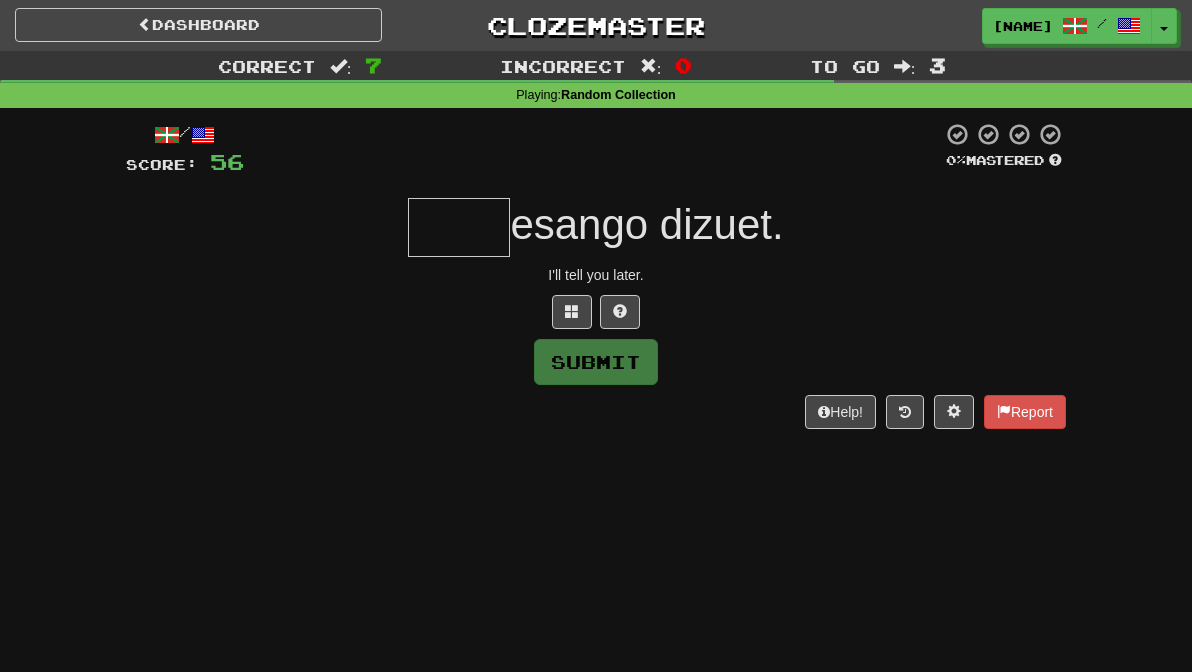 type on "*" 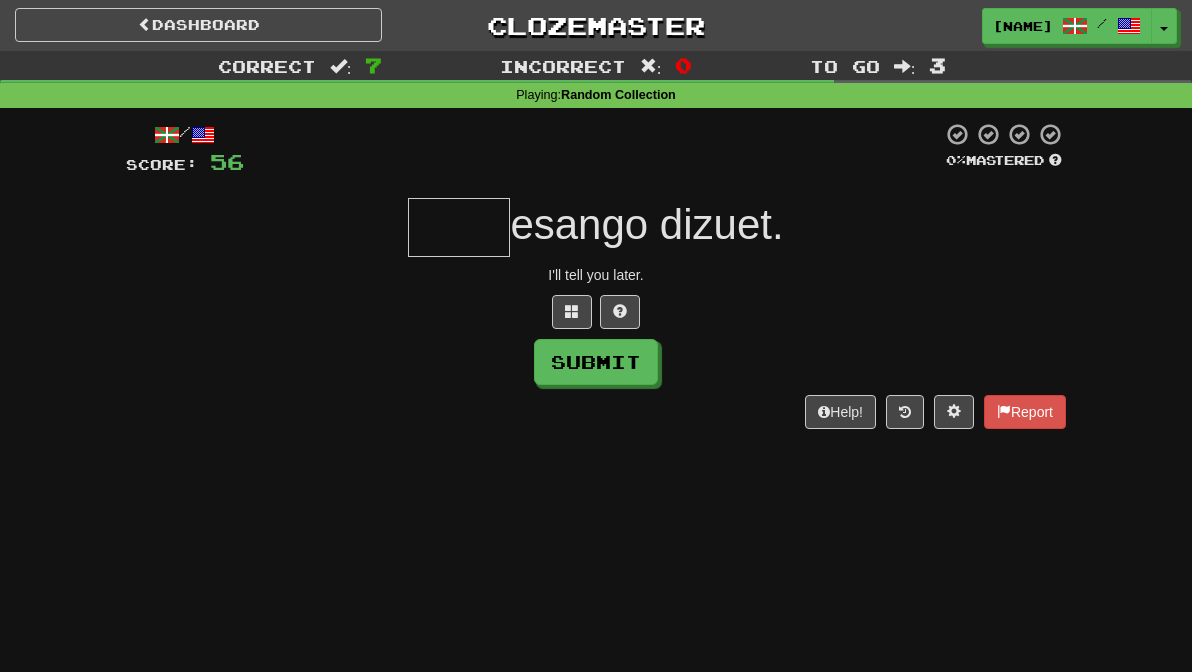 type on "*" 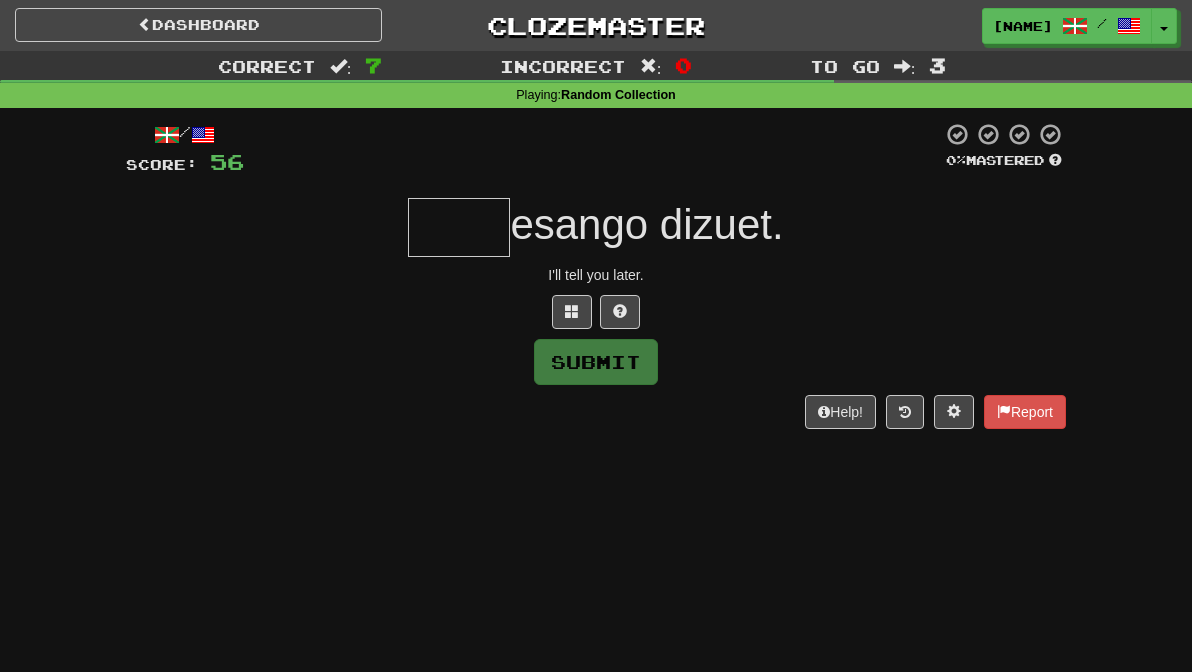 type on "*" 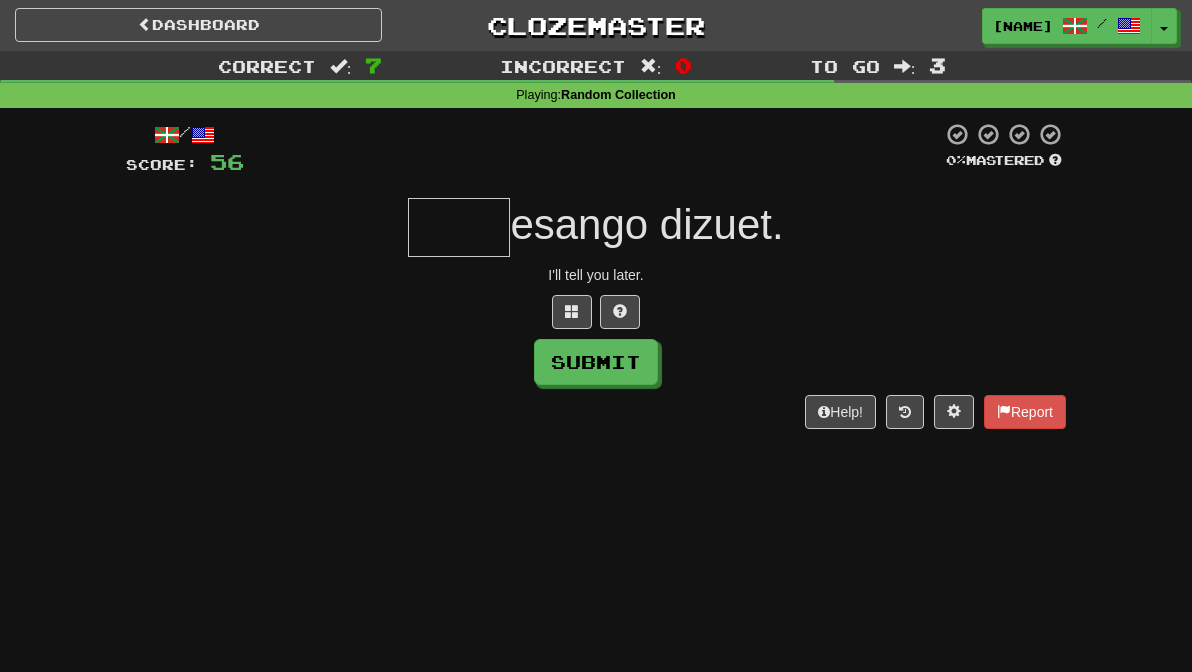 type on "*" 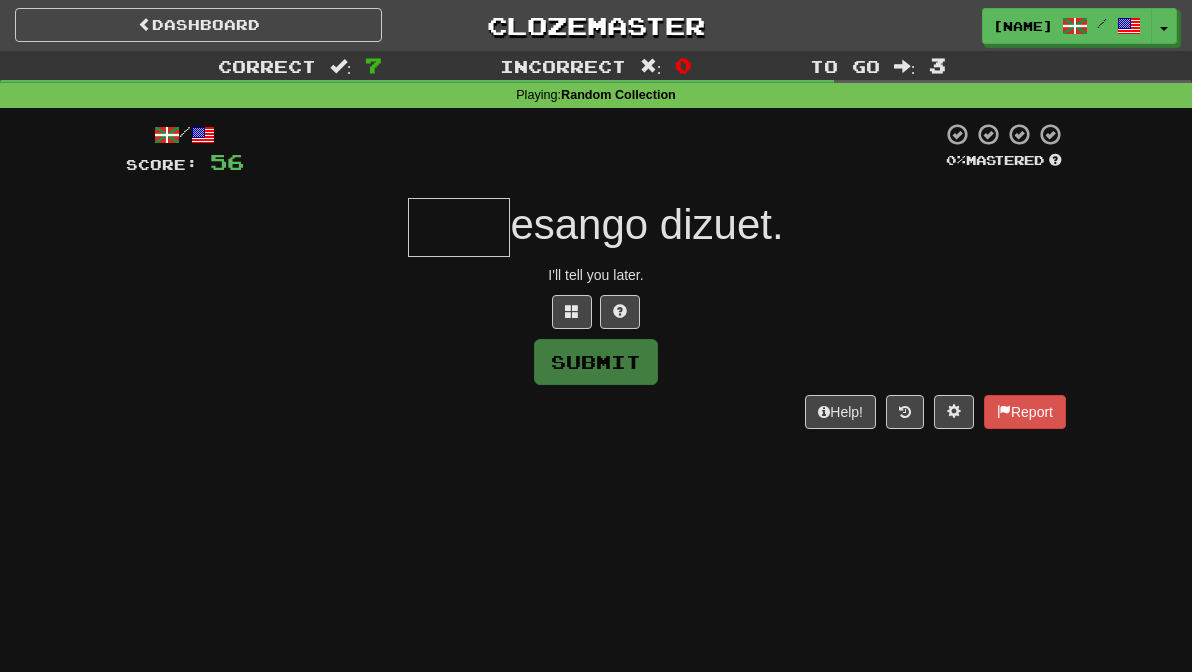 type on "*" 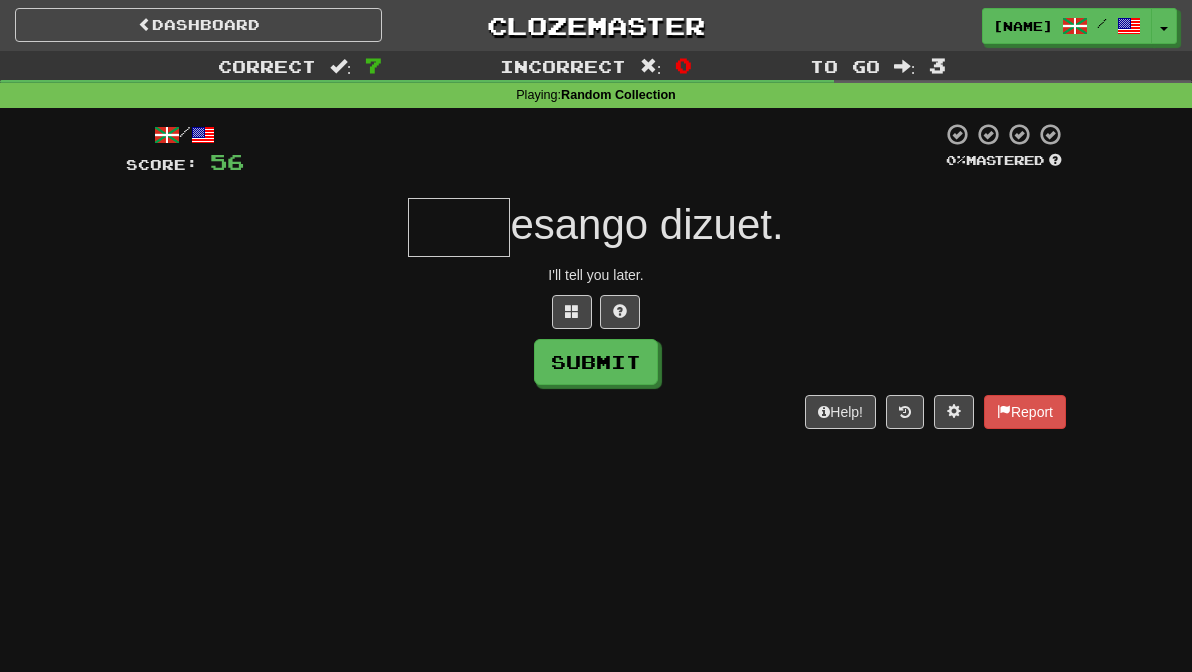 type on "*" 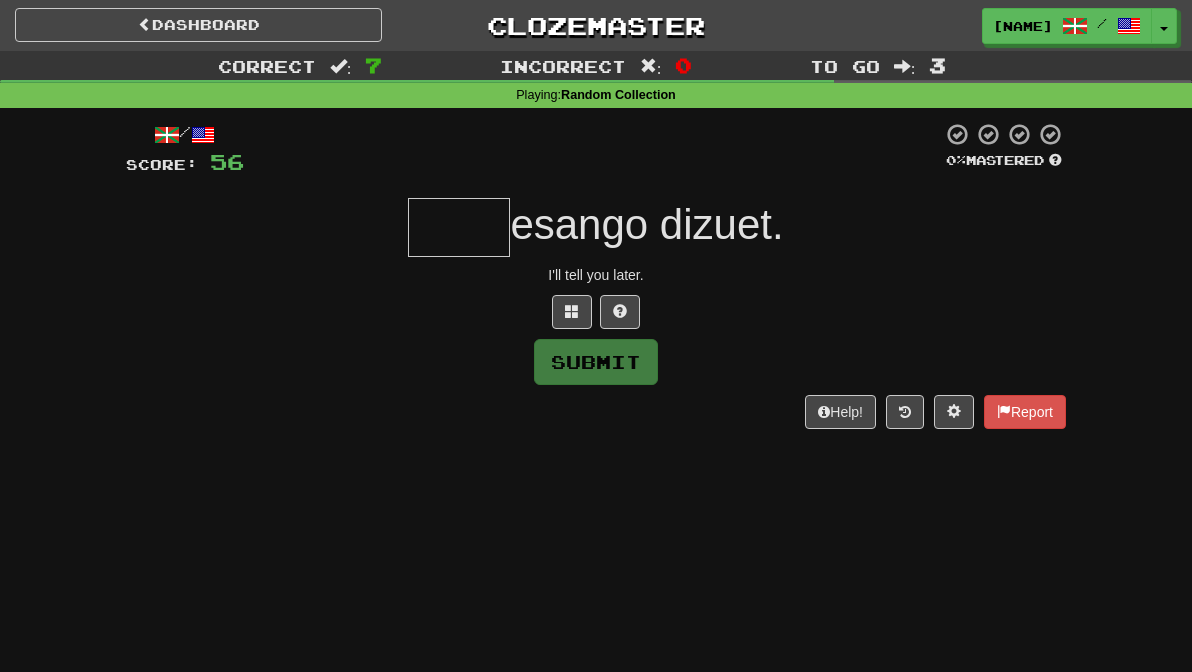 type on "*" 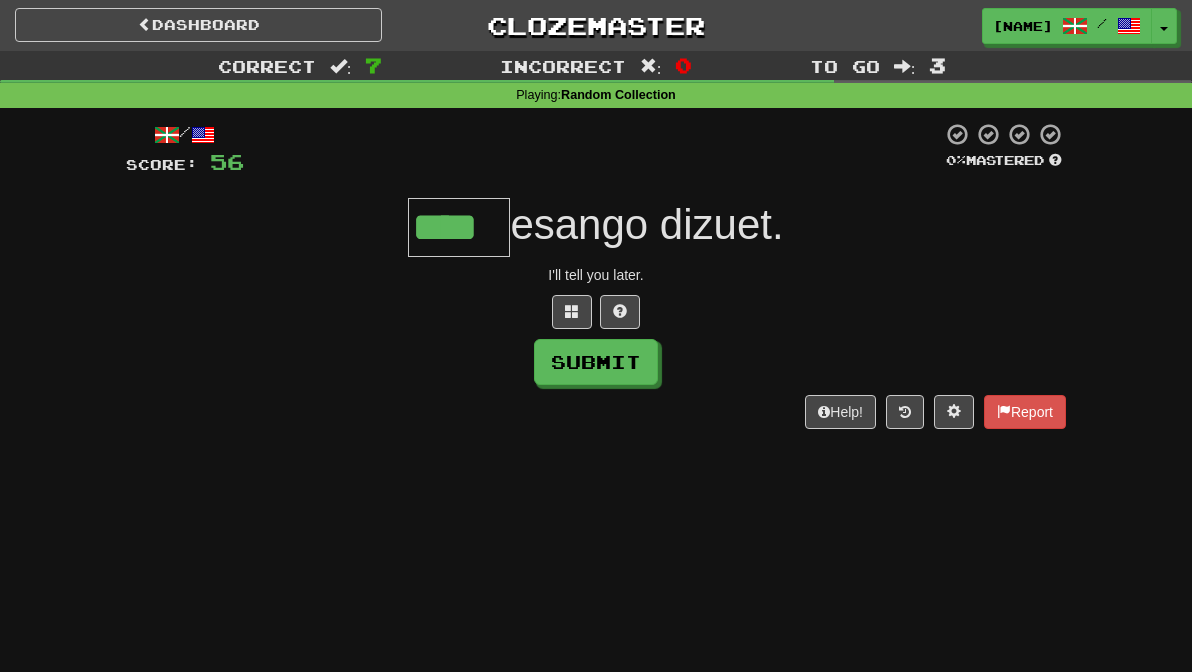 type on "****" 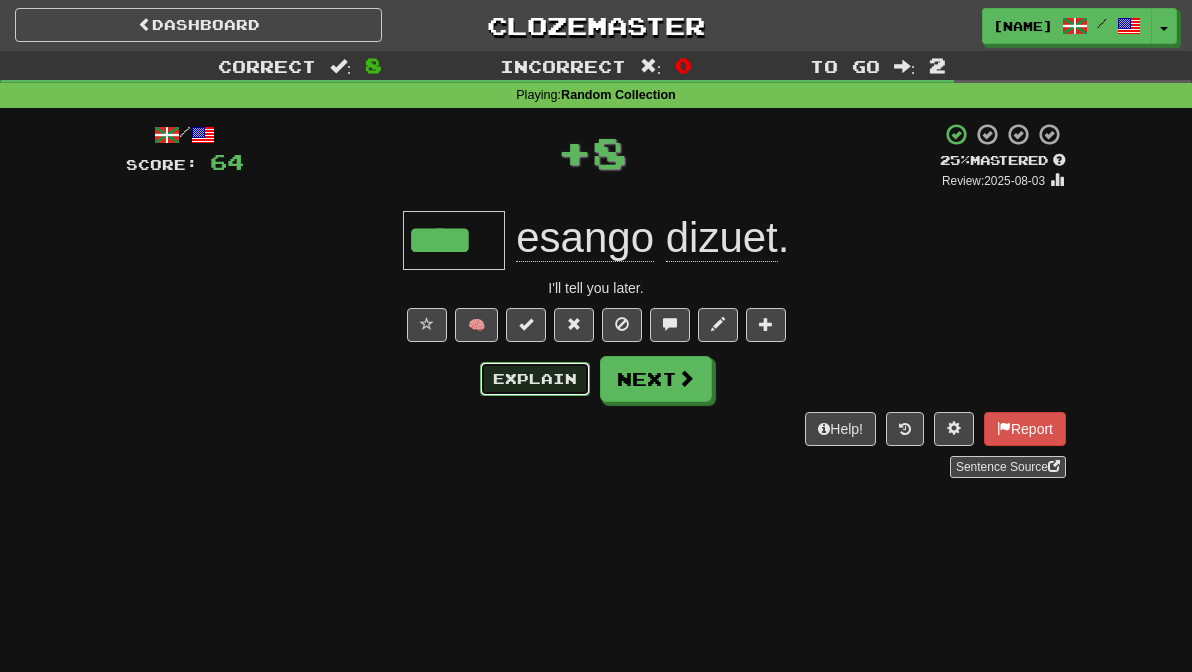 click on "Explain" at bounding box center (535, 379) 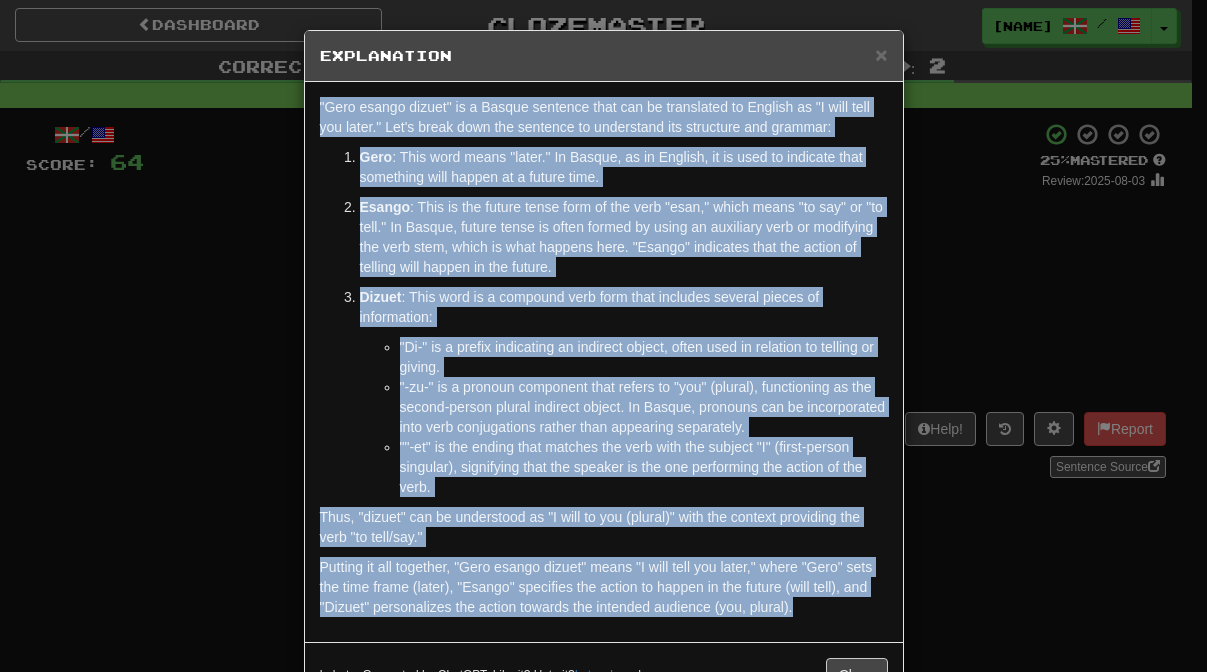 drag, startPoint x: 821, startPoint y: 611, endPoint x: 288, endPoint y: 115, distance: 728.0831 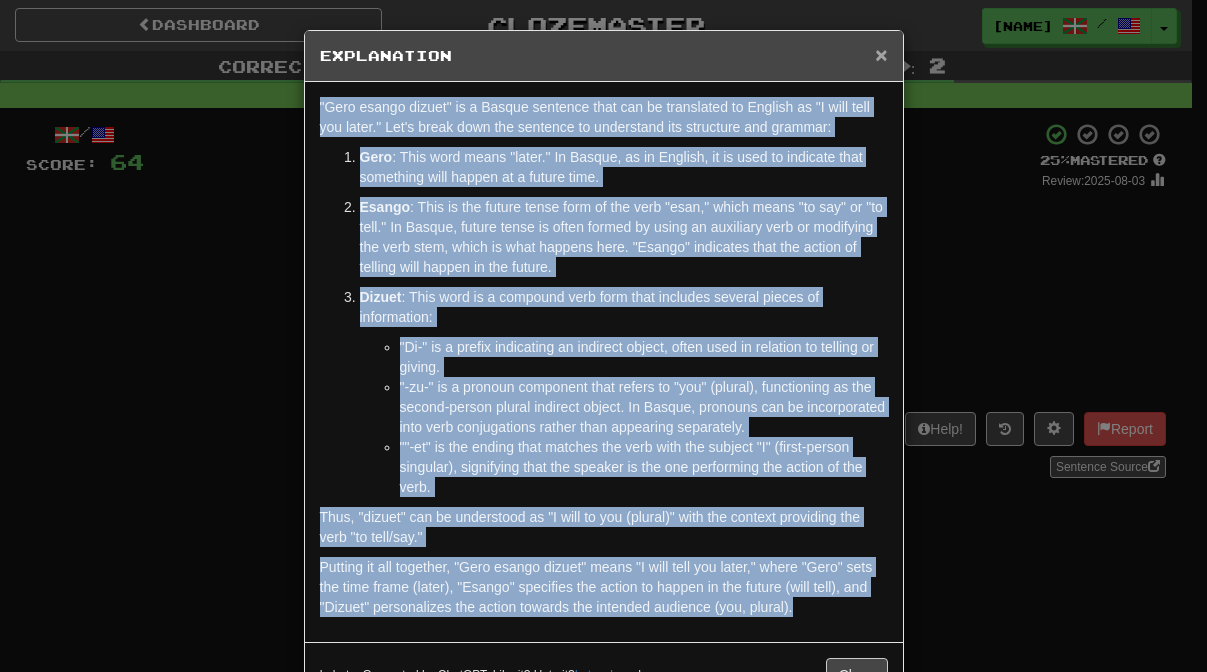 click on "×" at bounding box center (881, 54) 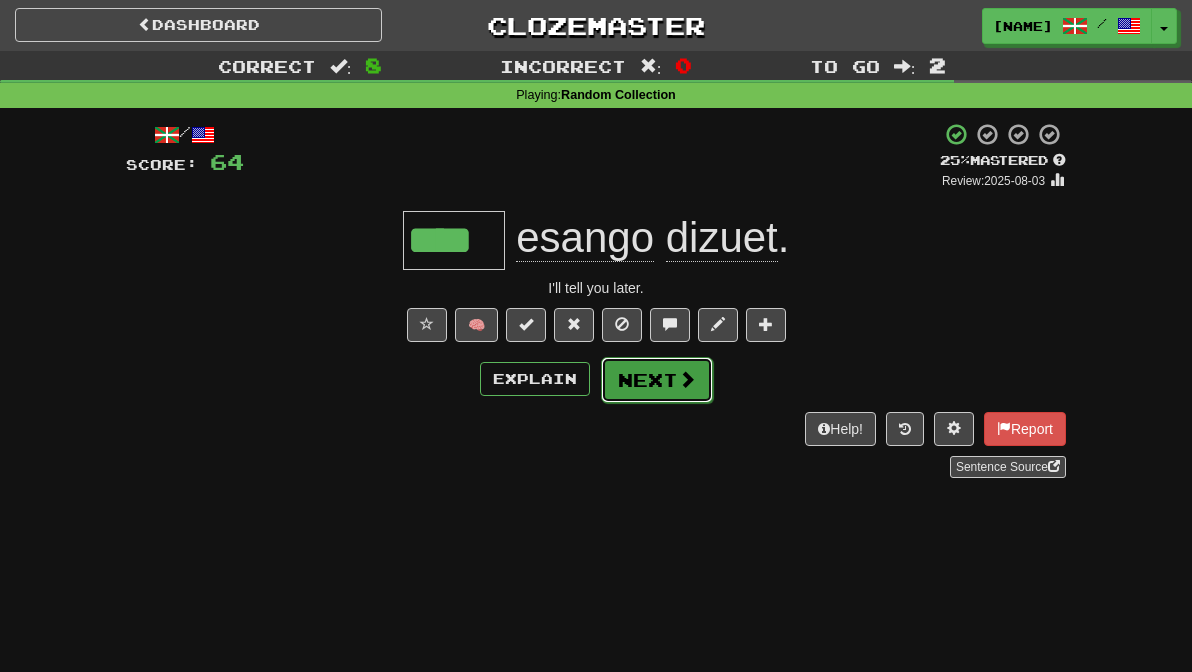 click on "Next" at bounding box center (657, 380) 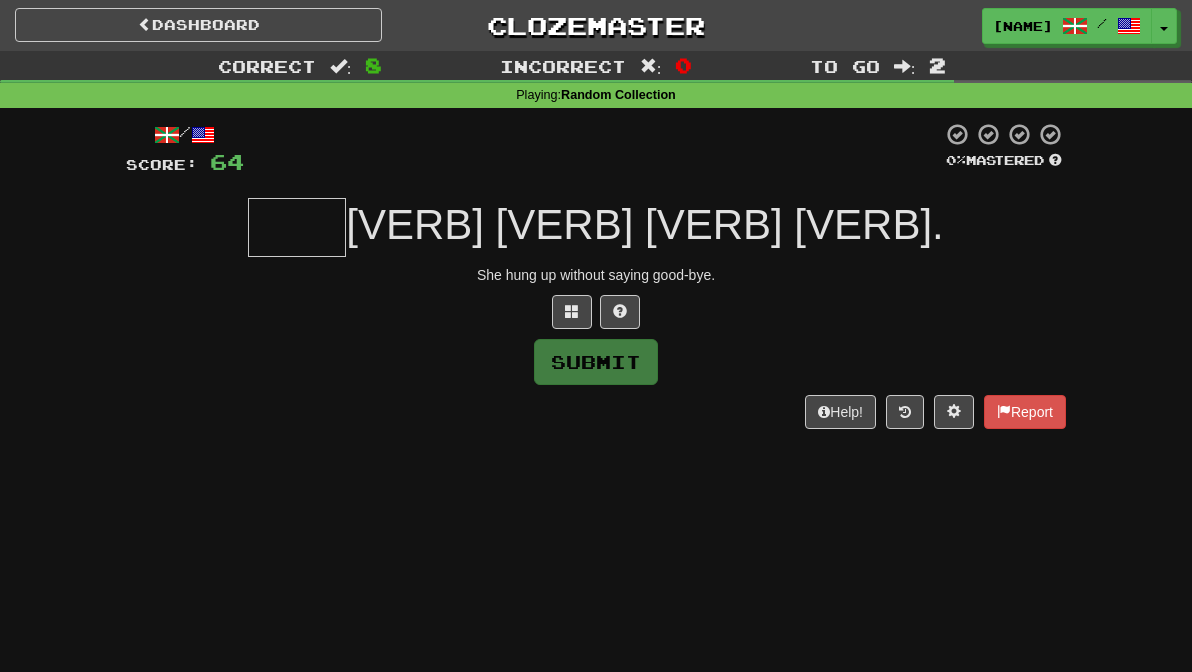 type on "*" 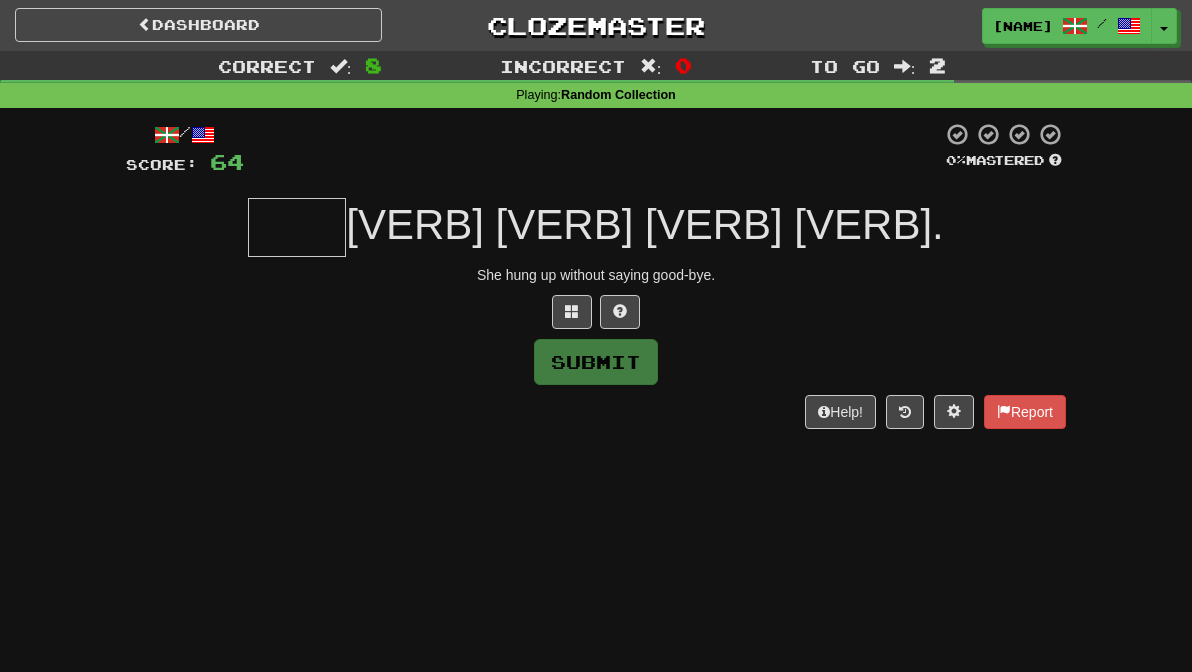 type on "*" 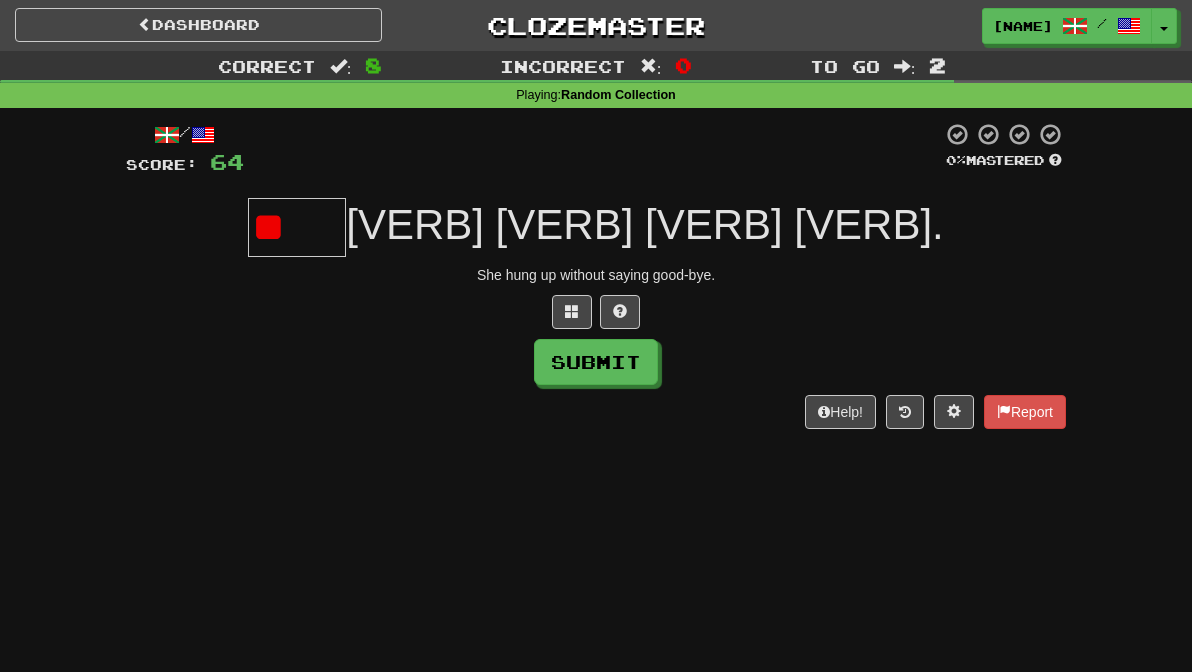 type on "*" 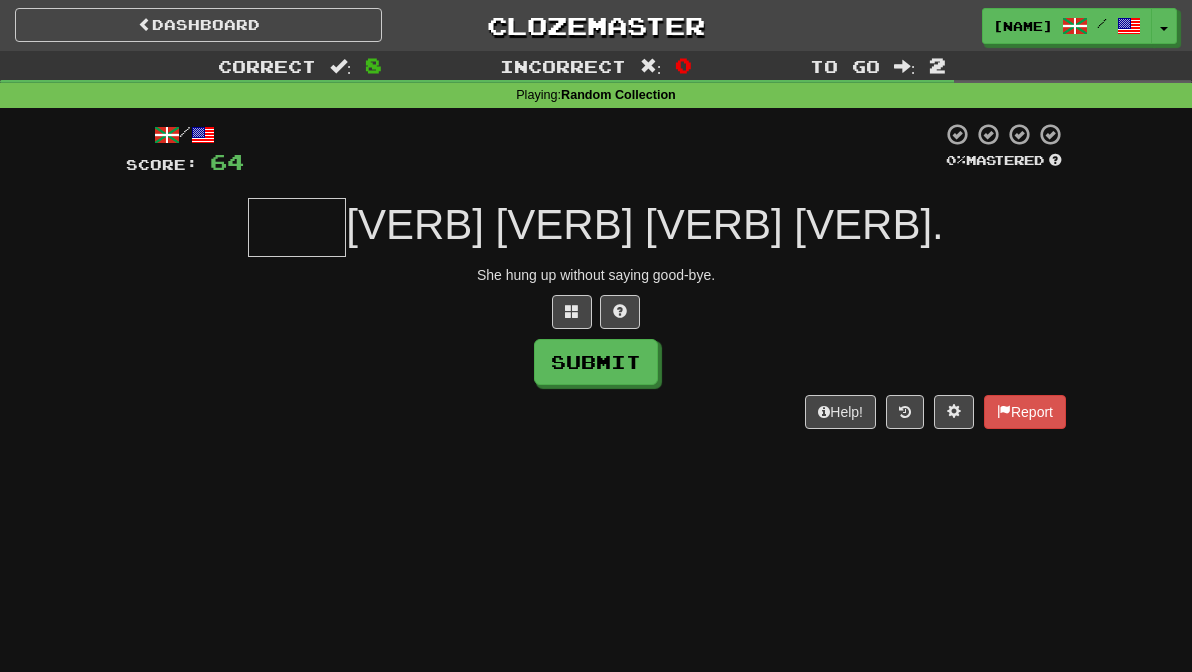 type on "*" 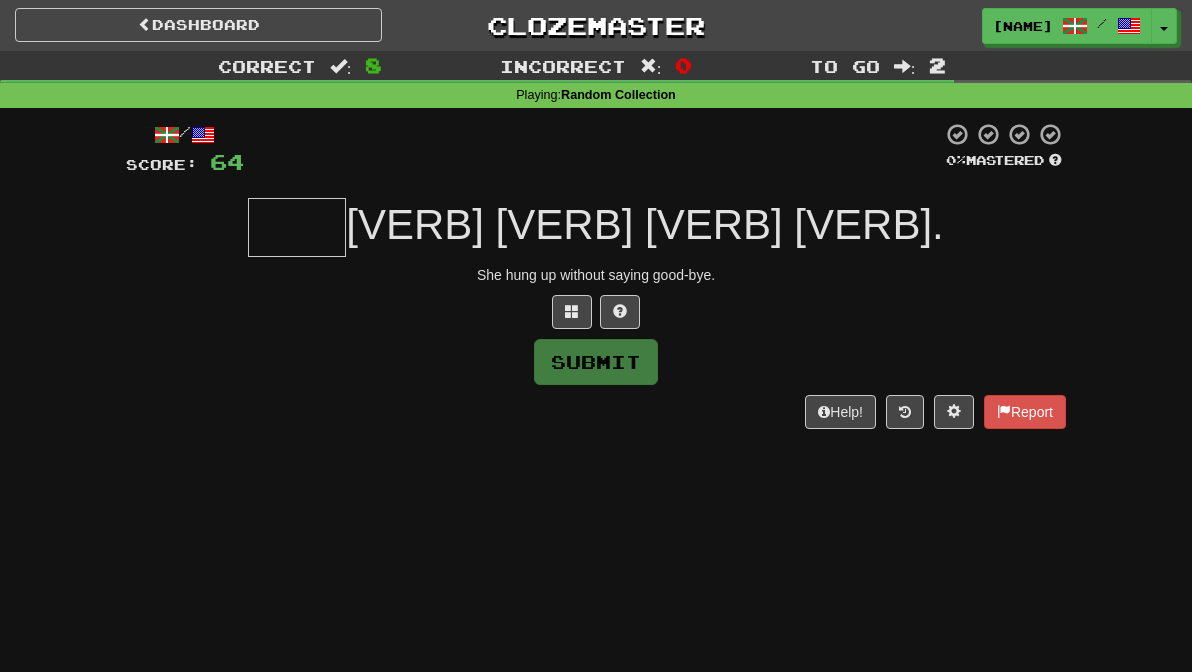 type on "*" 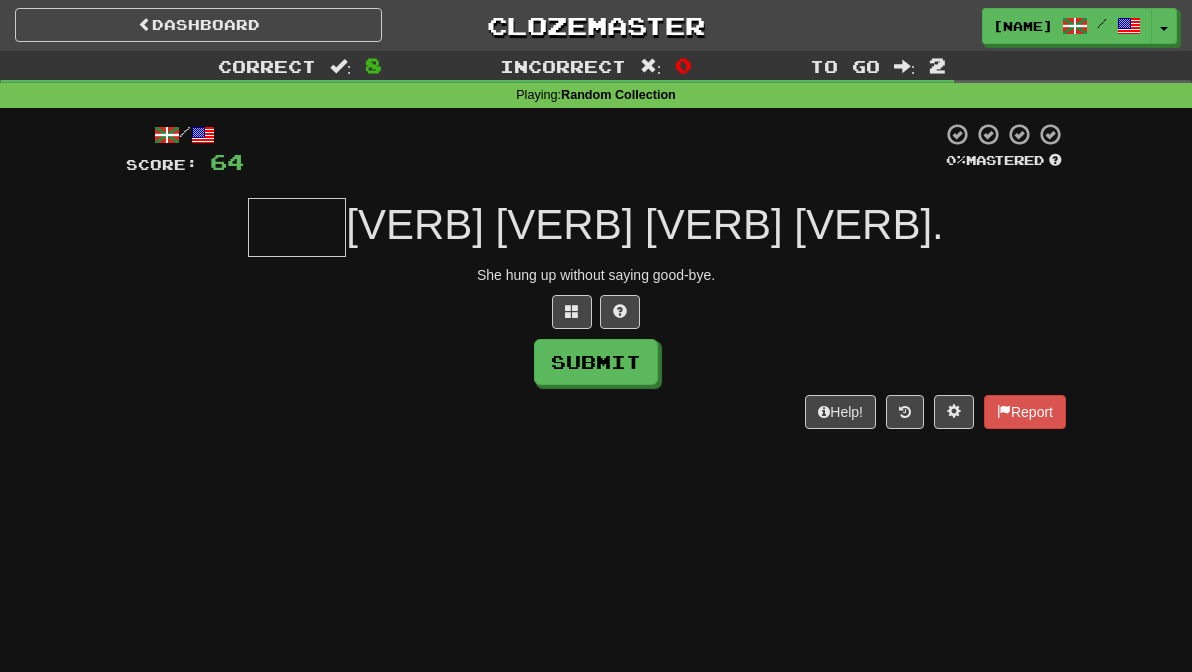 type on "*" 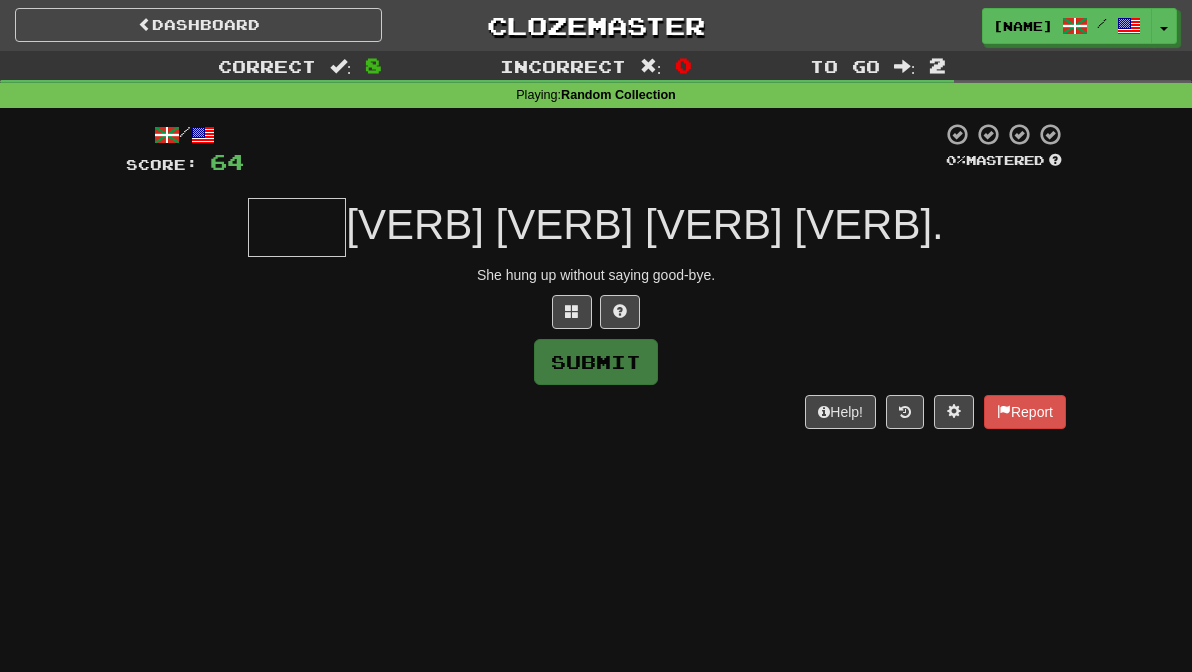 type on "*" 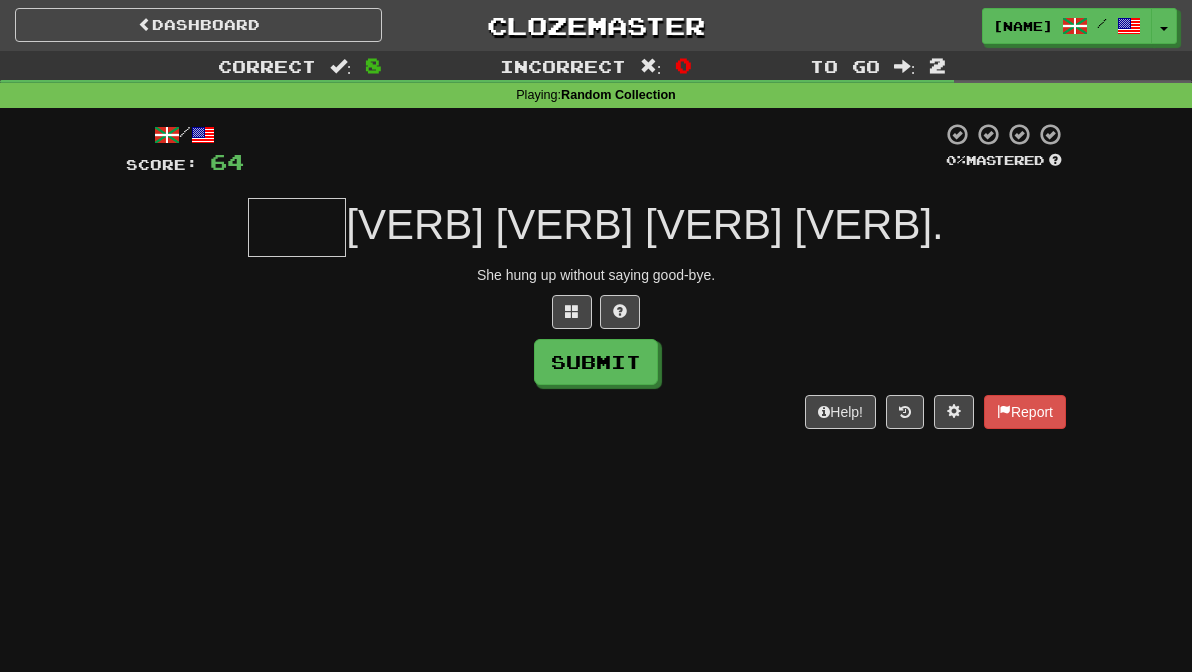 type on "*" 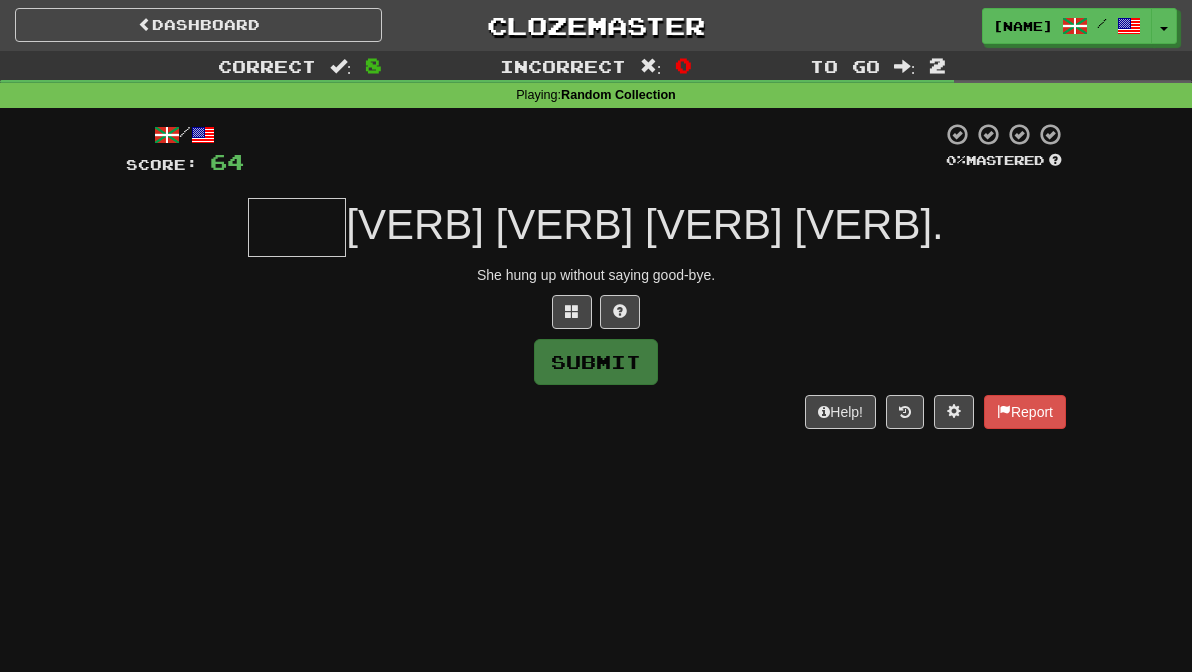type on "*" 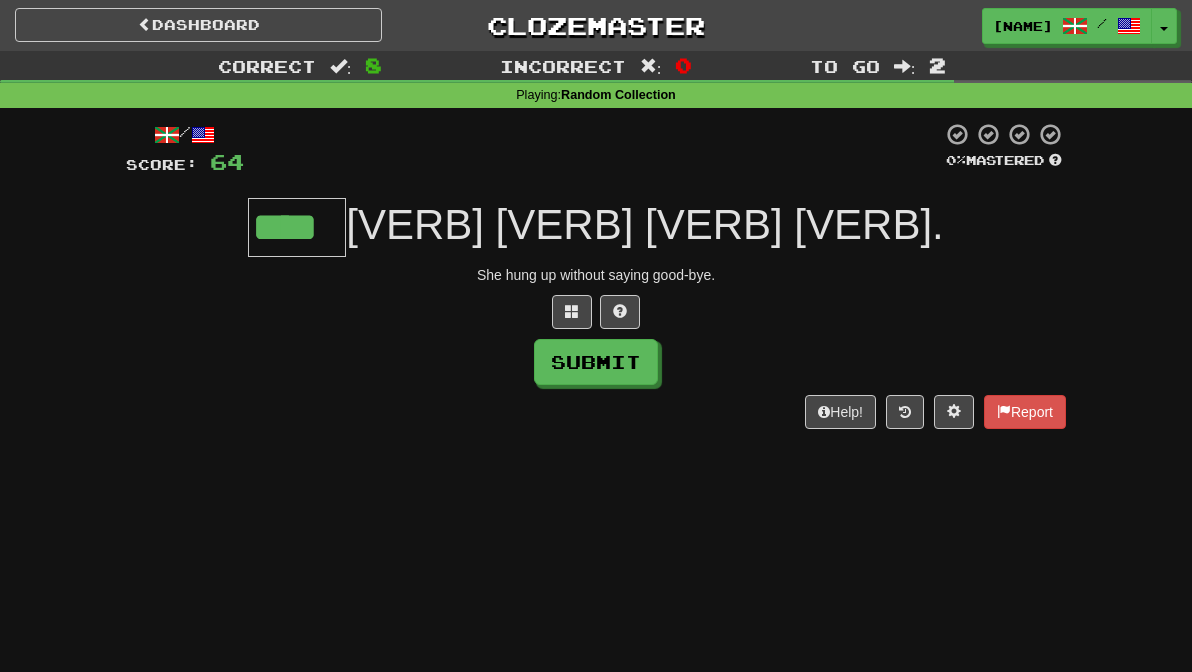type on "****" 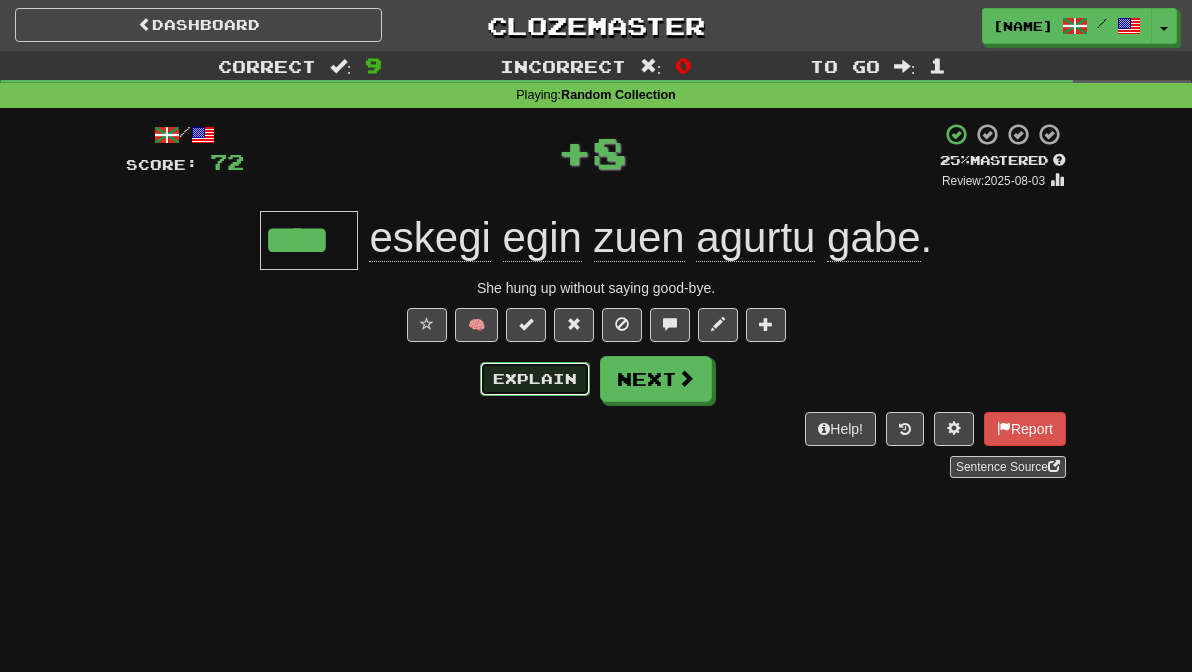 click on "Explain" at bounding box center (535, 379) 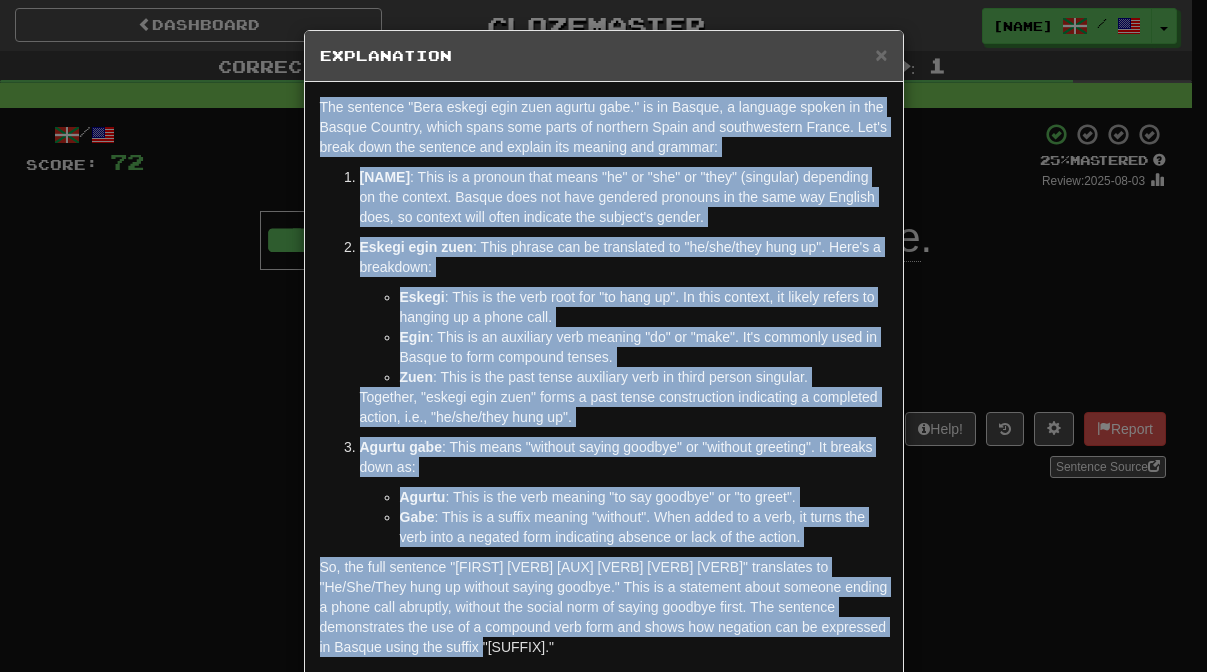 drag, startPoint x: 655, startPoint y: 648, endPoint x: 291, endPoint y: 111, distance: 648.7411 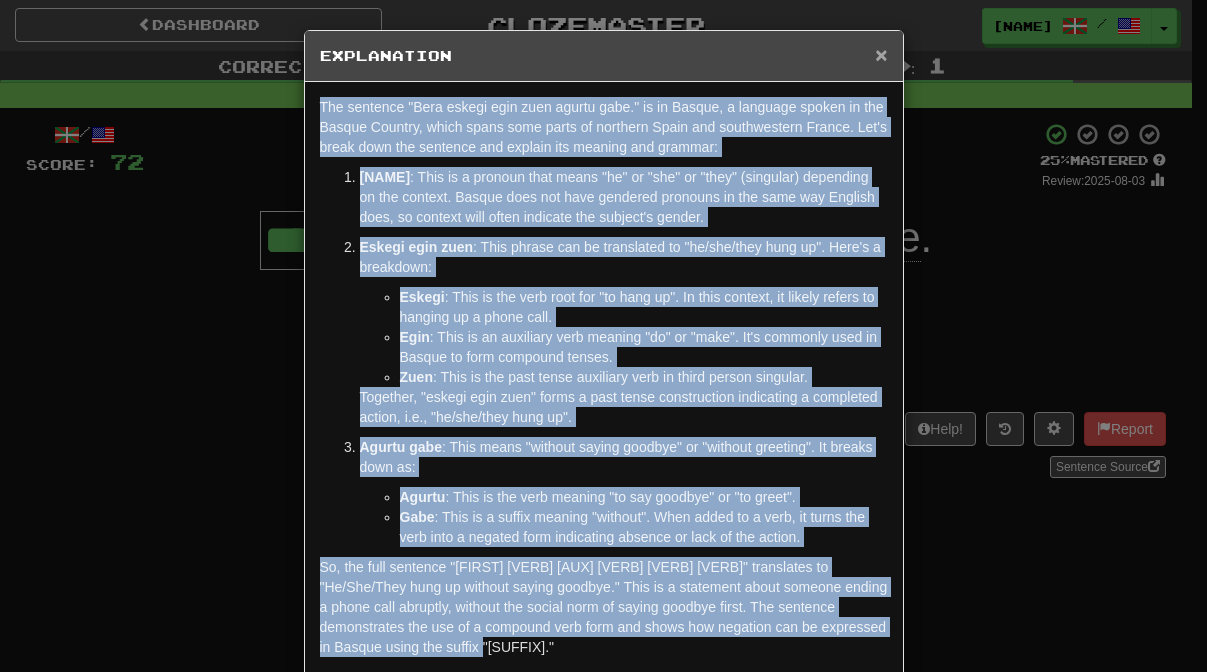 click on "×" at bounding box center [881, 54] 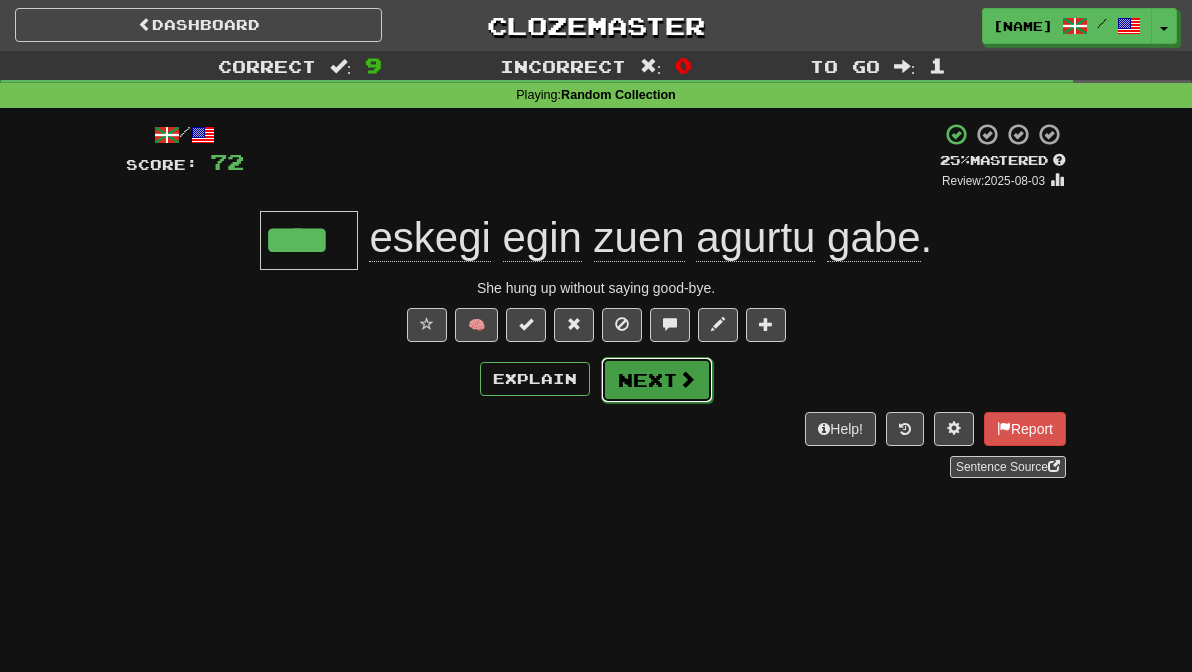 click on "Next" at bounding box center [657, 380] 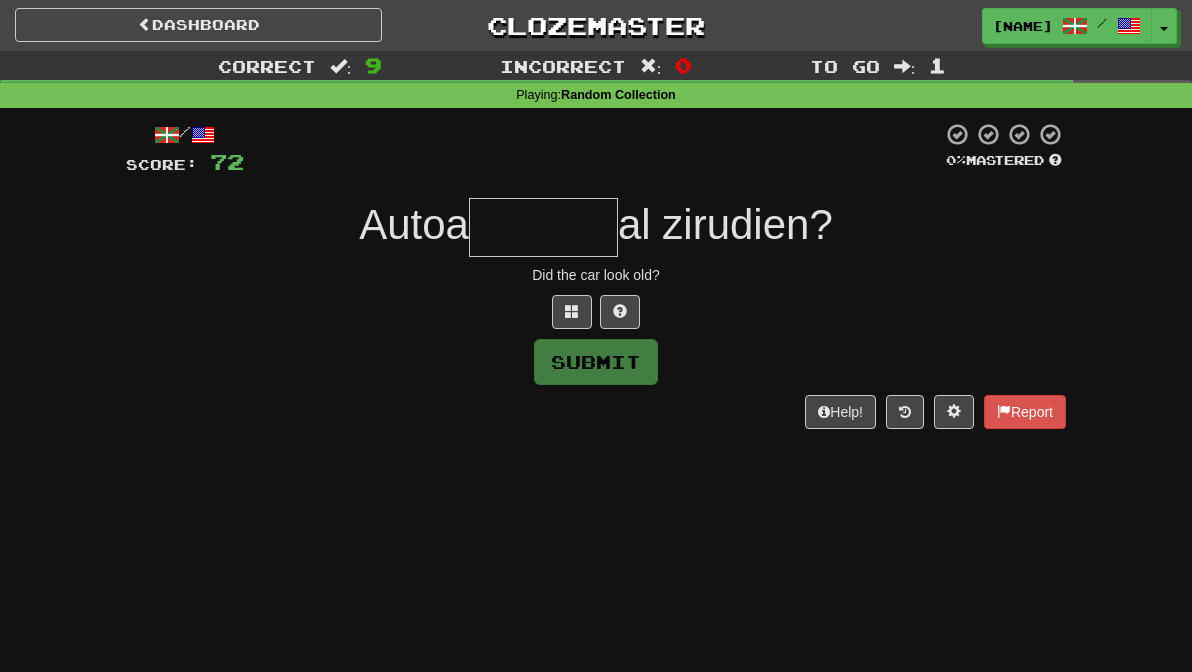 click at bounding box center (543, 227) 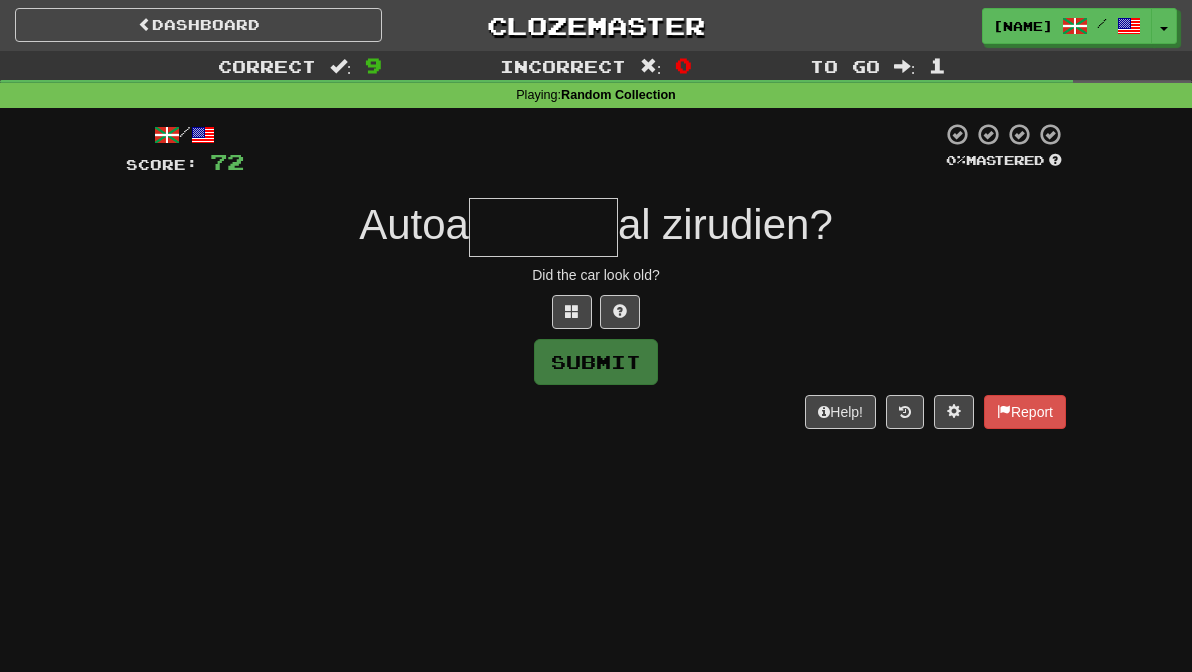 type on "*" 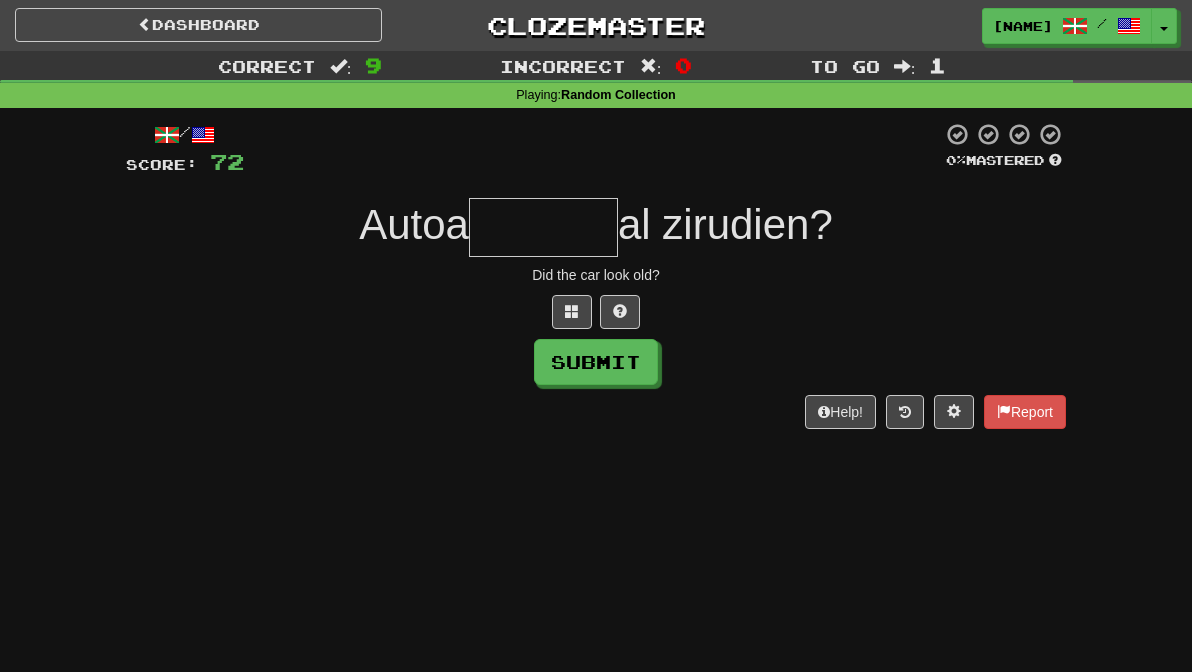 type on "*" 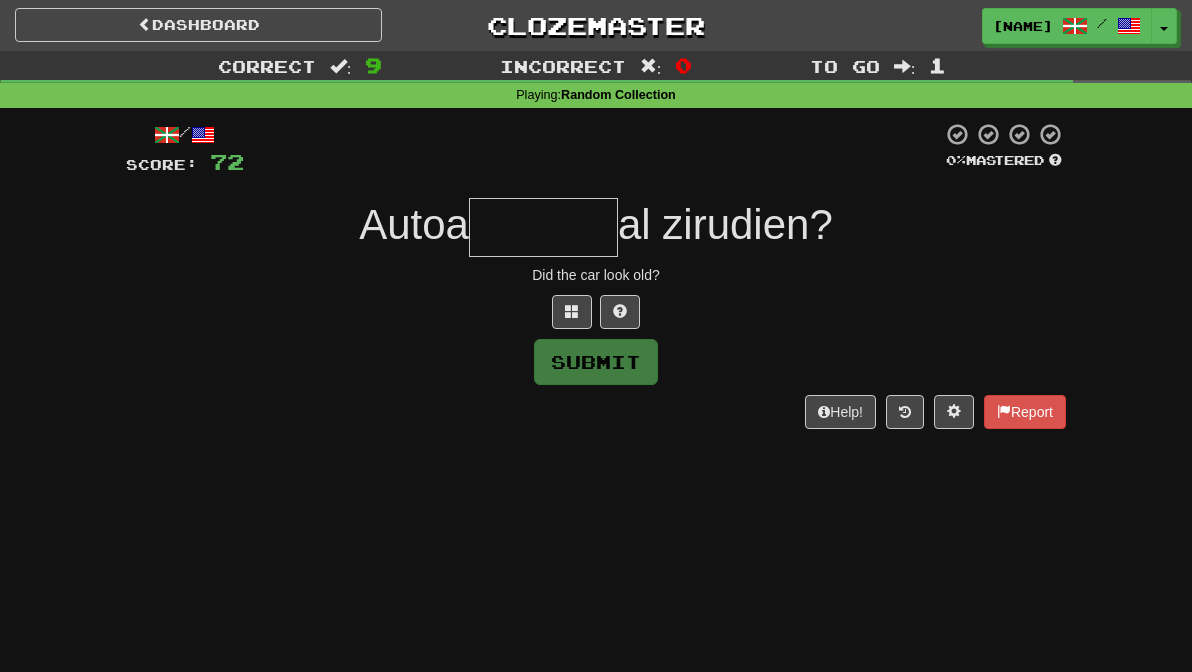type on "*" 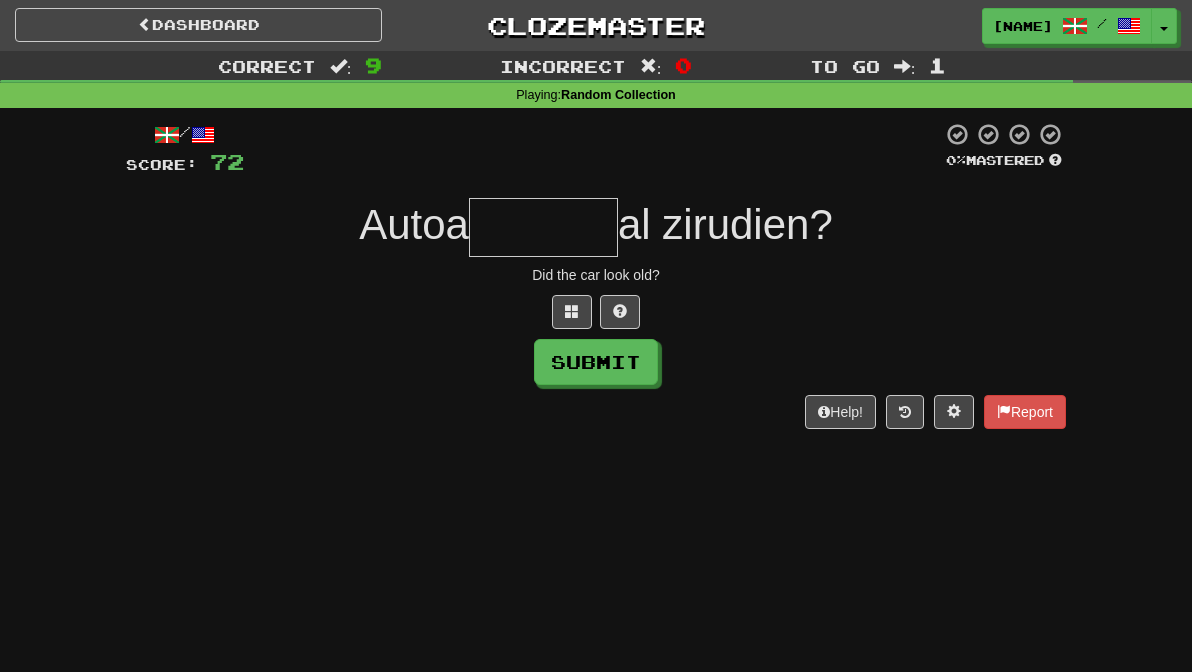type on "*" 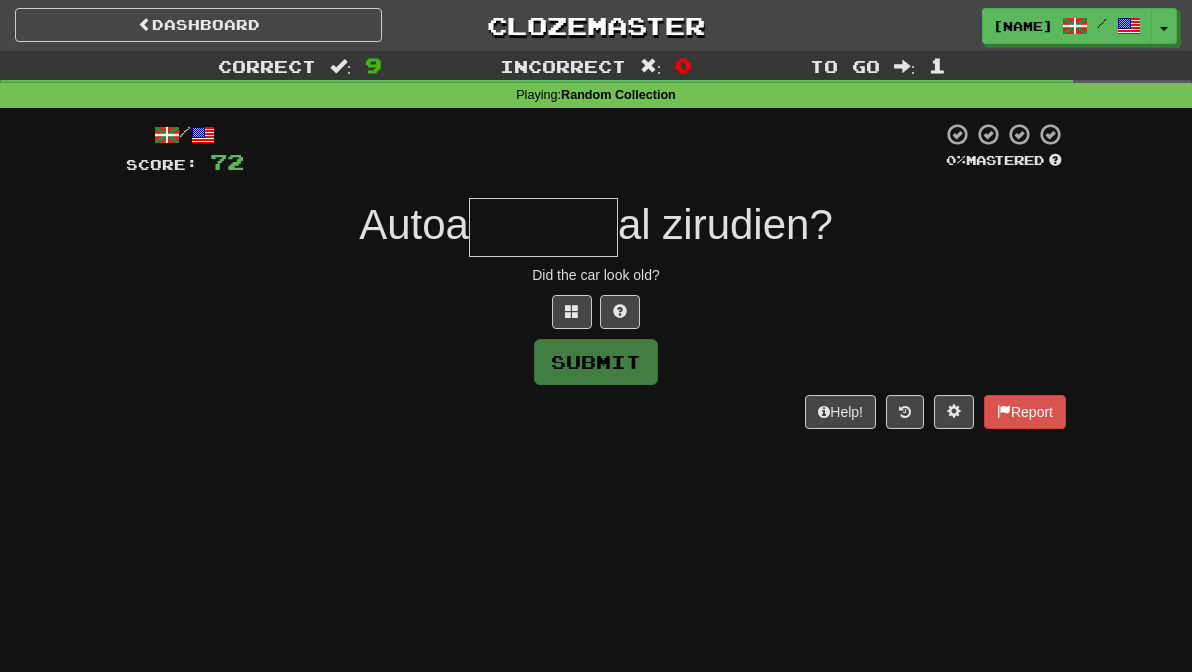 type on "*" 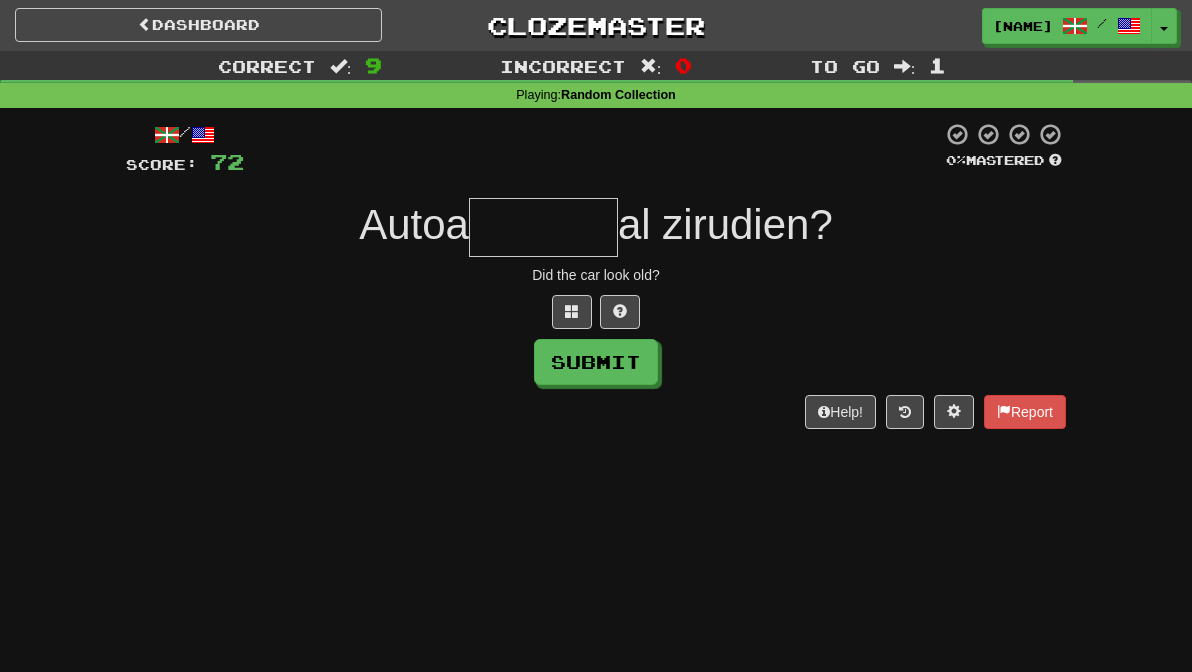 type on "*" 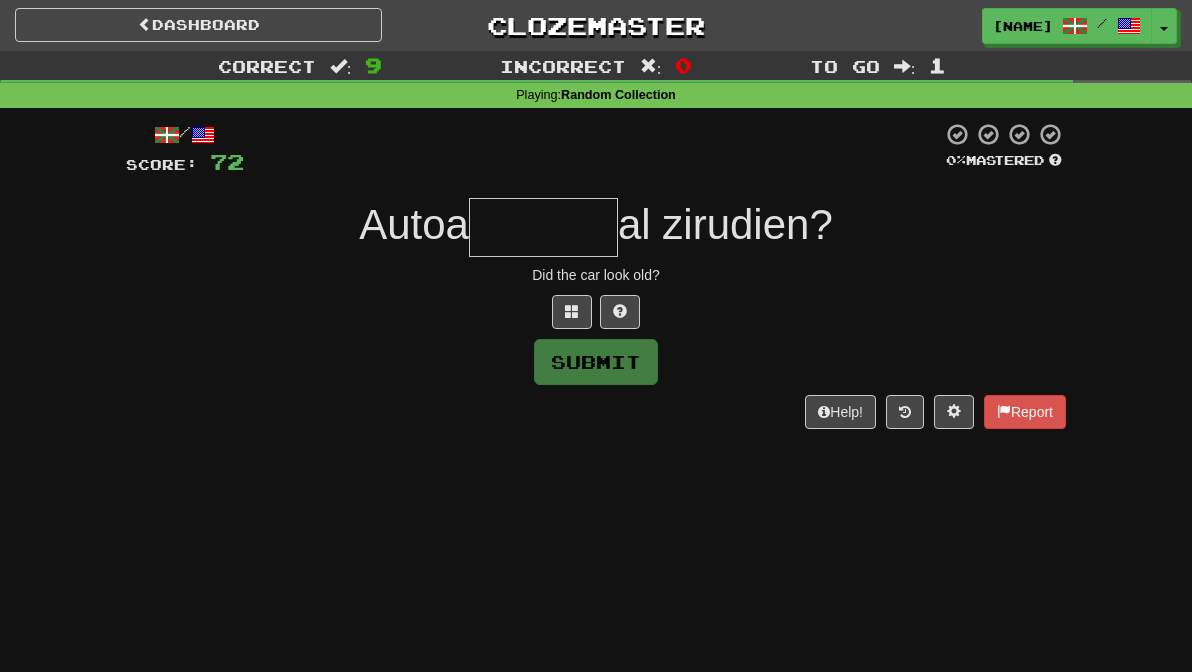 type on "*" 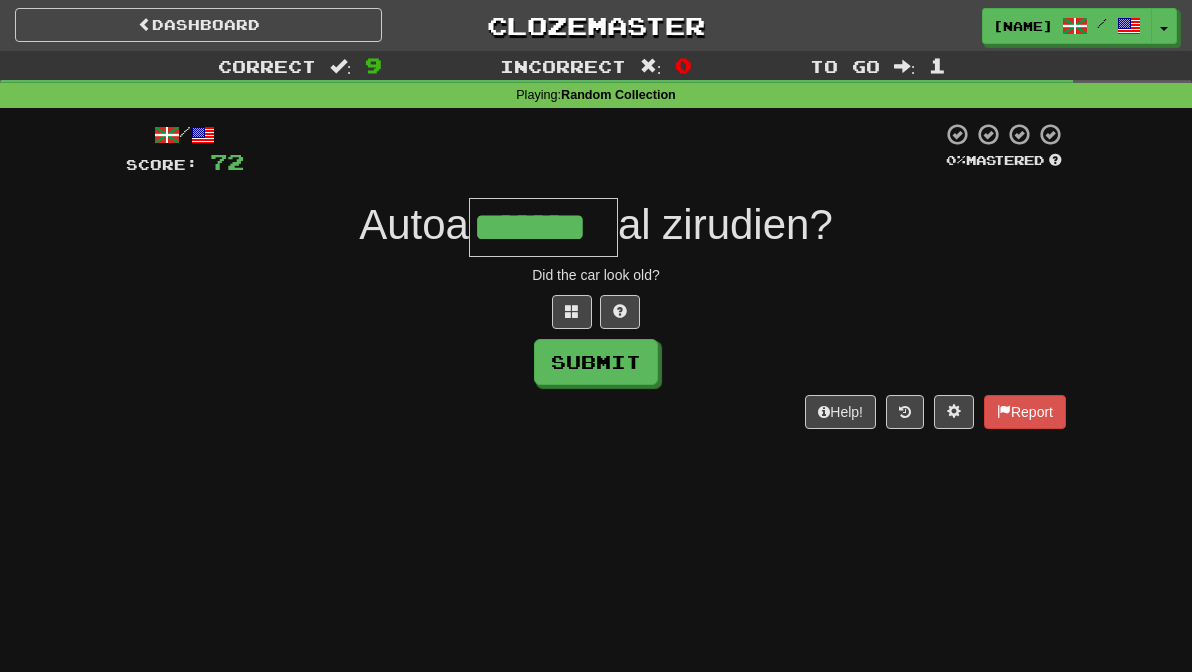 type on "*******" 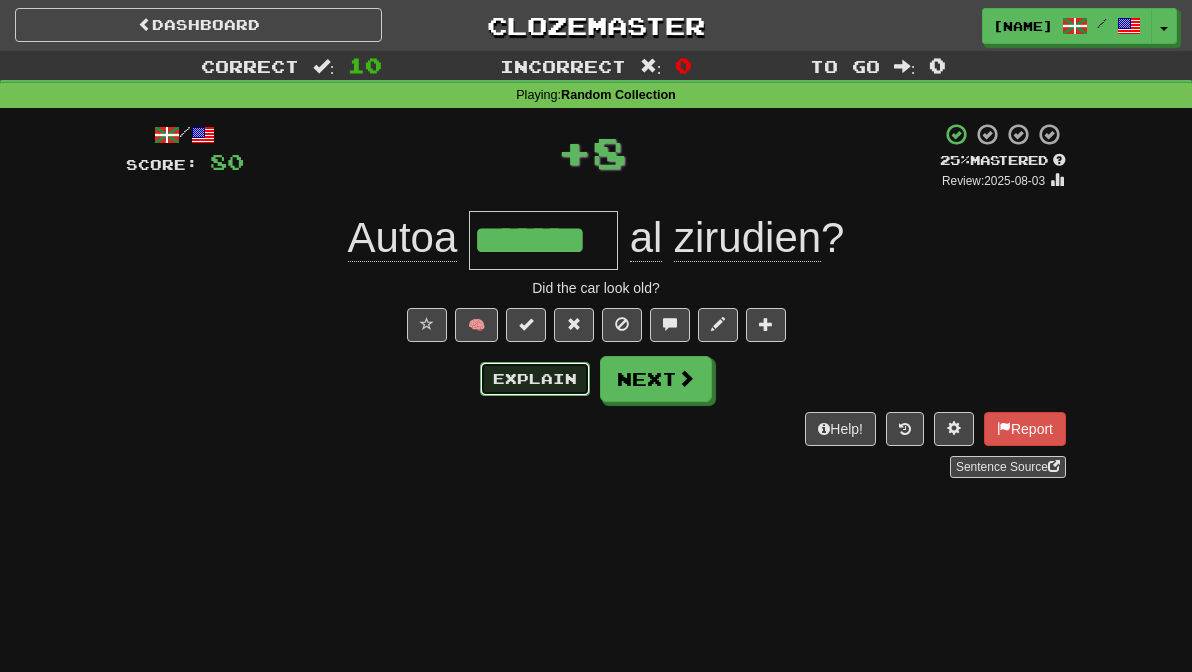 click on "Explain" at bounding box center [535, 379] 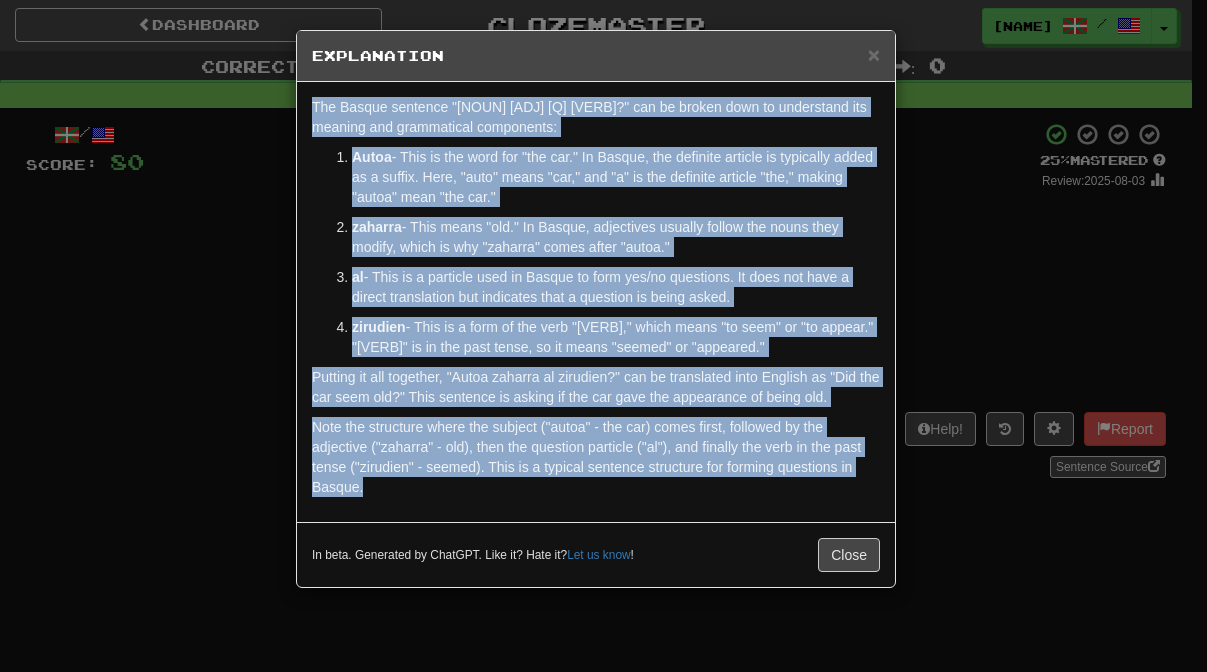 drag, startPoint x: 578, startPoint y: 493, endPoint x: 348, endPoint y: 85, distance: 468.3631 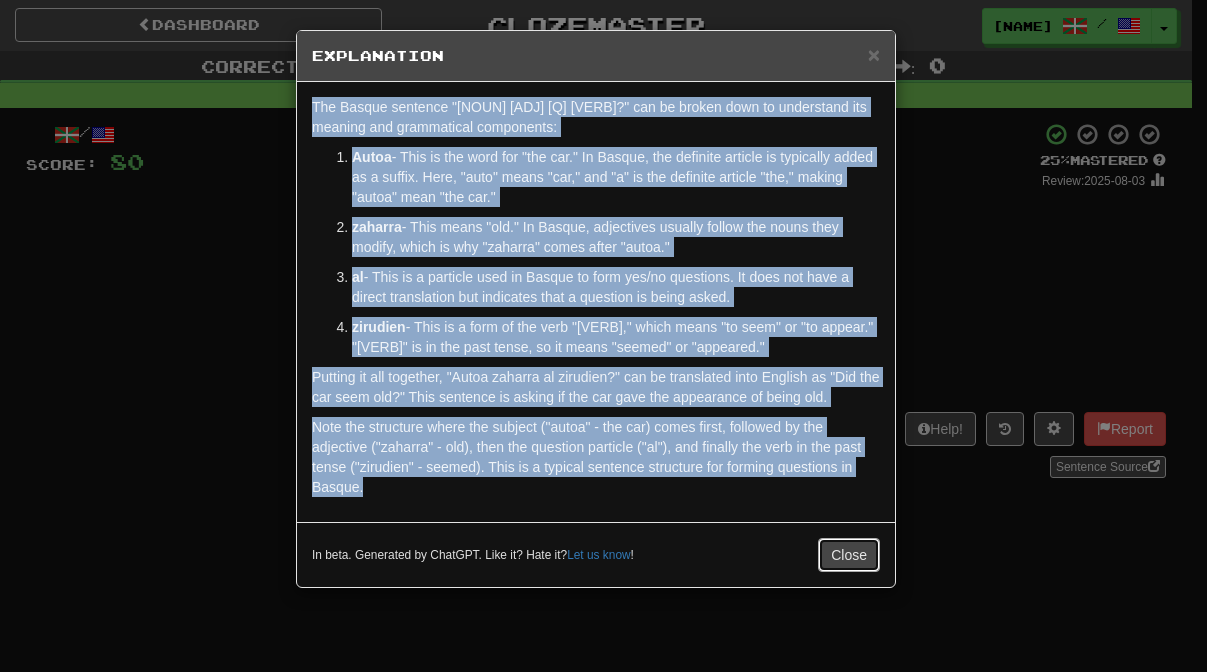 click on "Close" at bounding box center [849, 555] 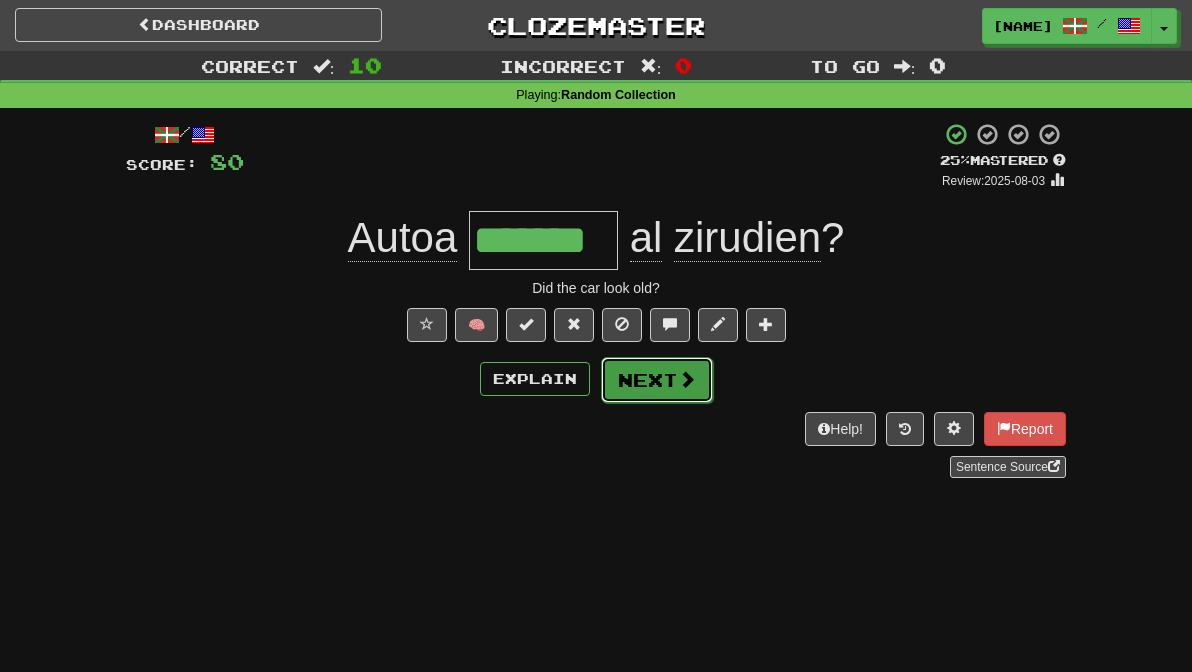 click on "Next" at bounding box center [657, 380] 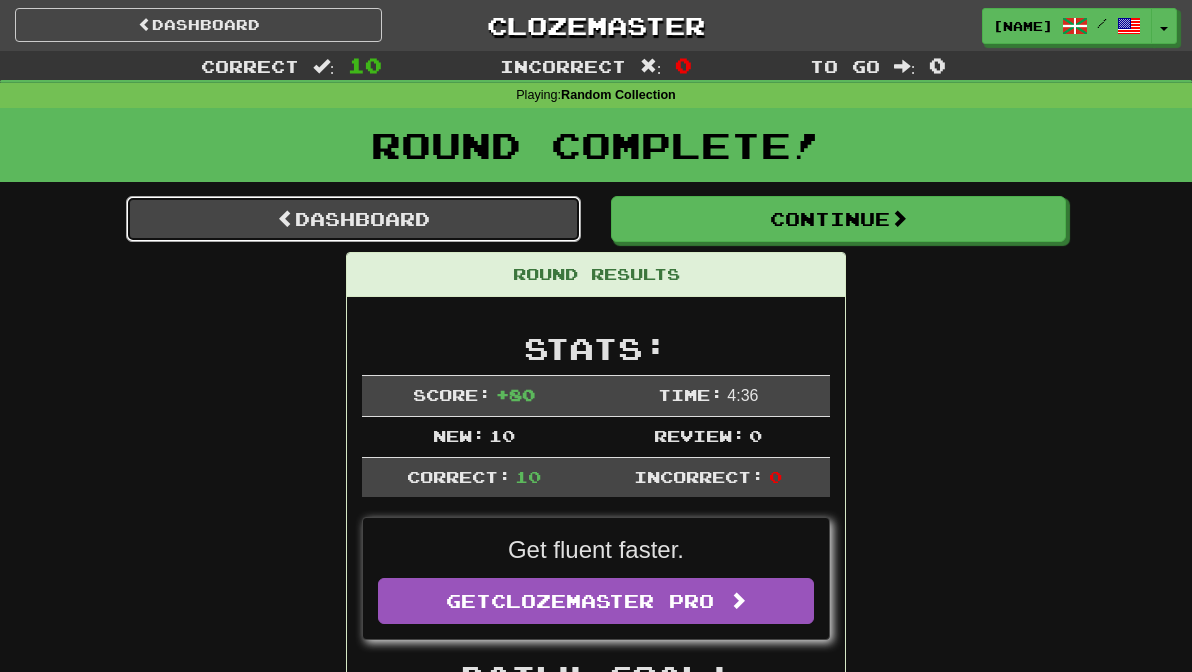 click on "Dashboard" at bounding box center (353, 219) 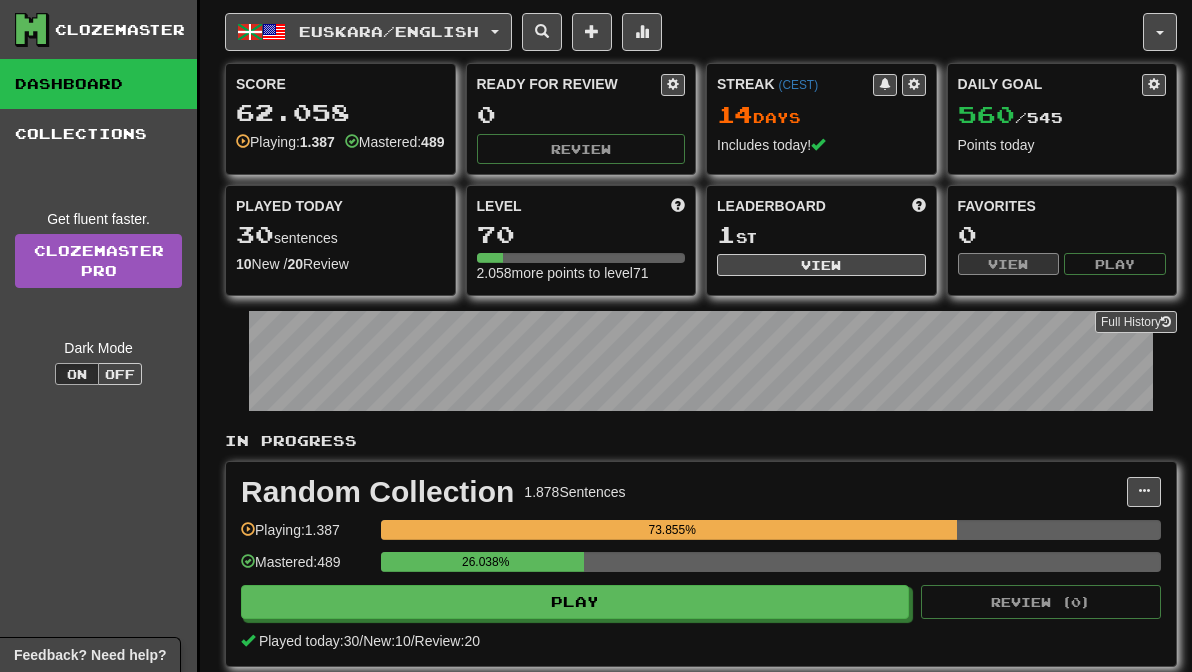 scroll, scrollTop: 0, scrollLeft: 0, axis: both 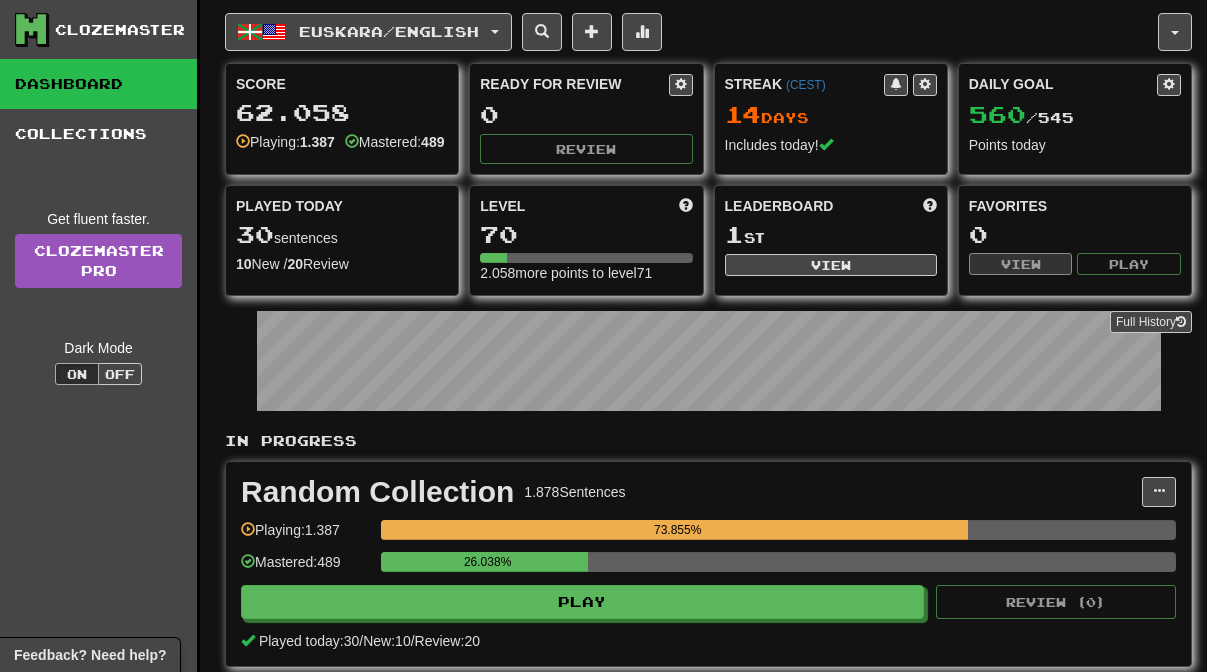 select on "**********" 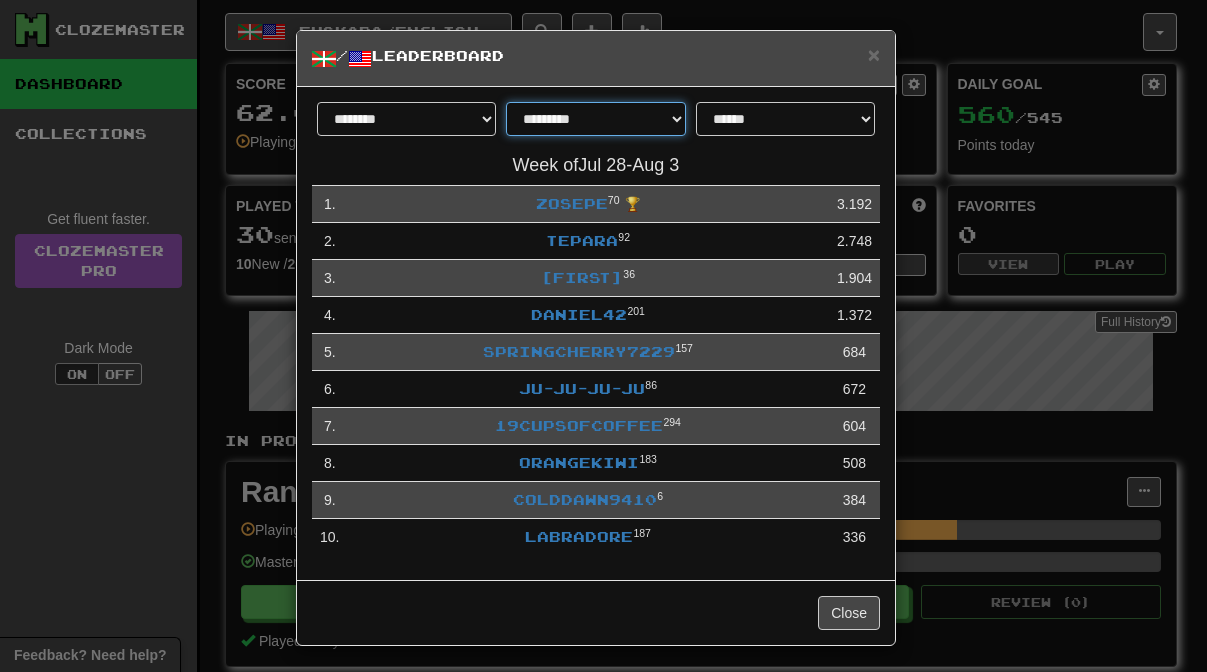 click on "**********" at bounding box center (595, 119) 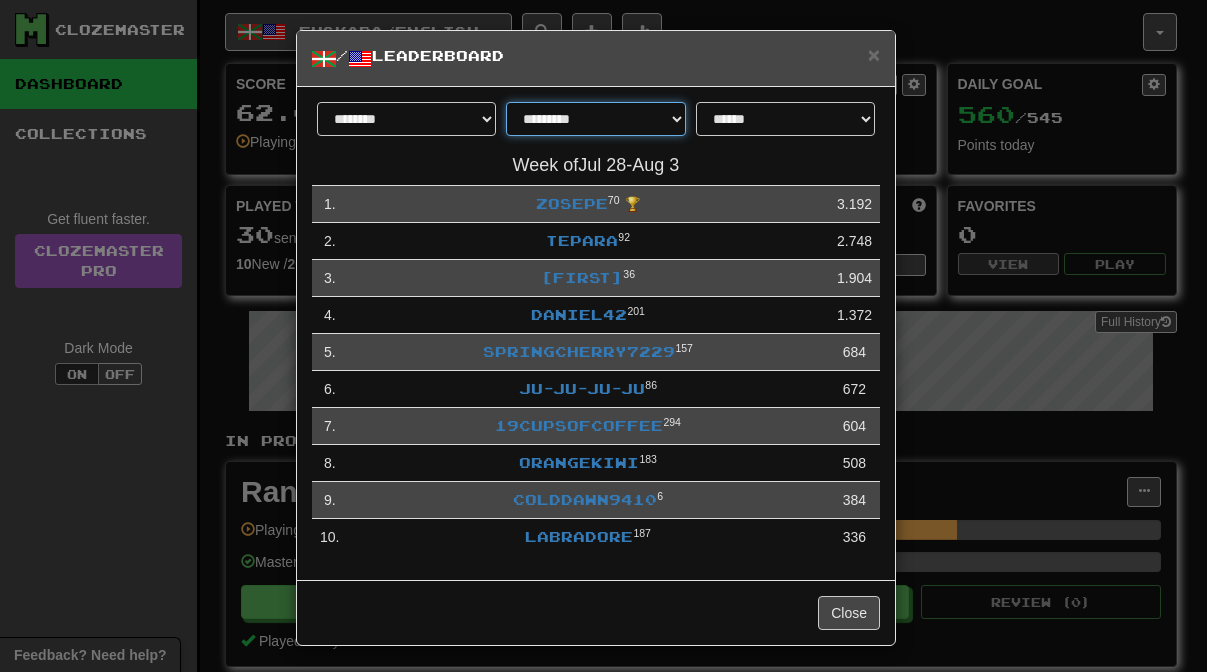 select on "*******" 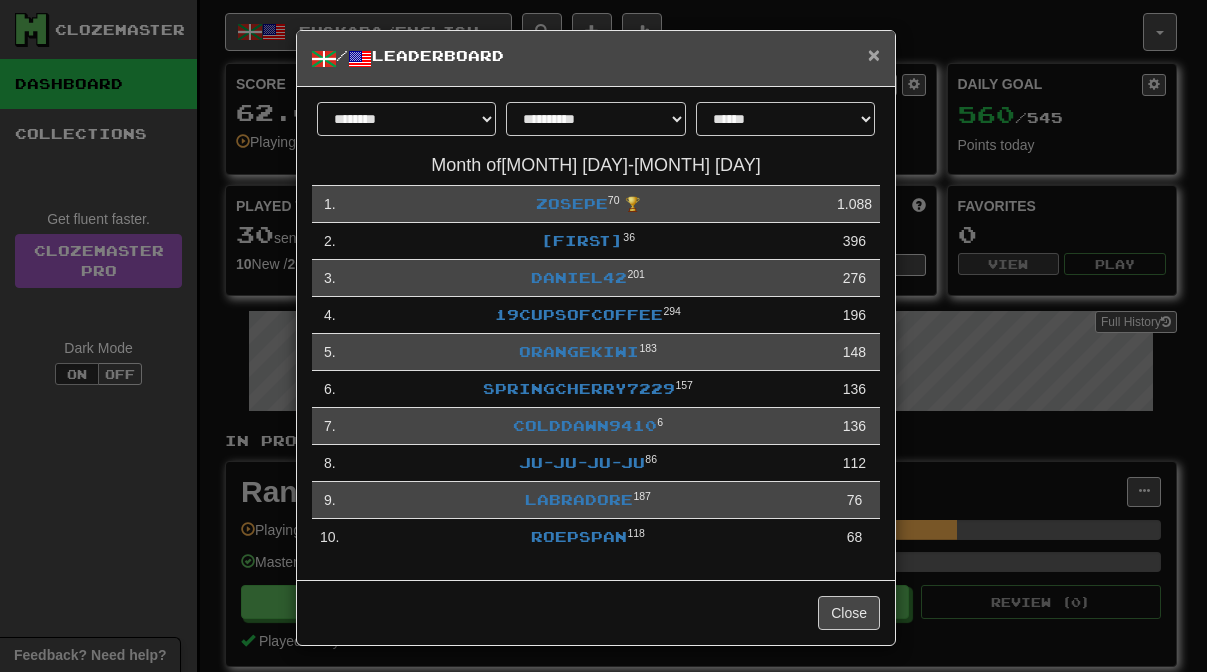 click on "×" at bounding box center (874, 54) 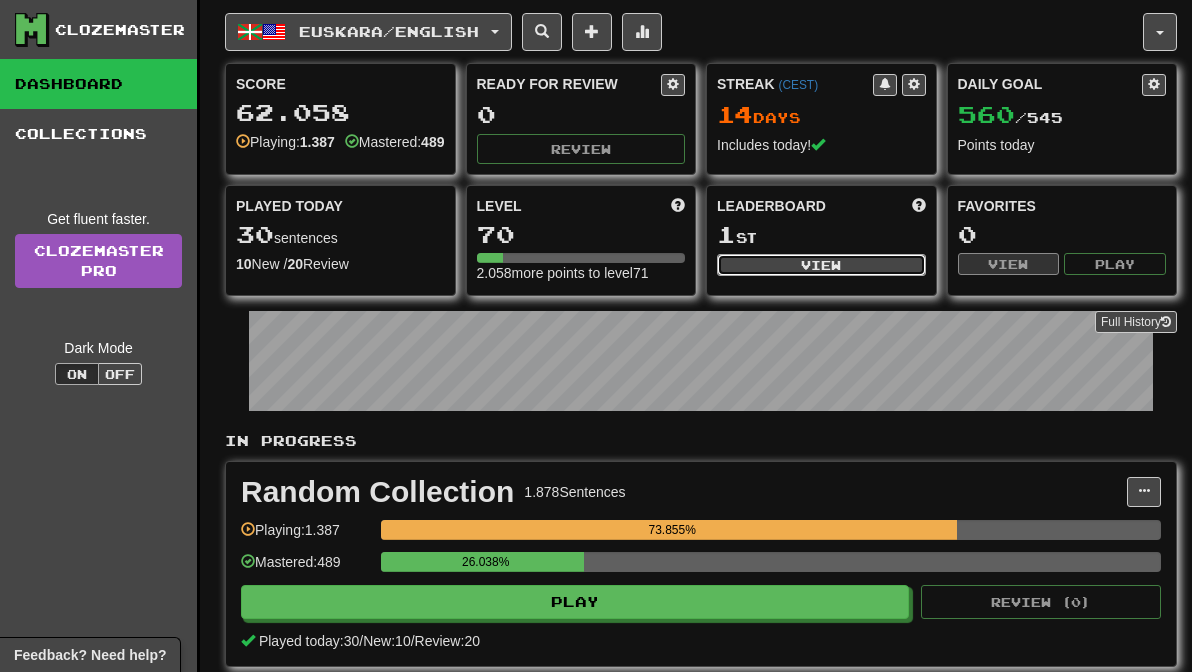 click on "View" at bounding box center (821, 265) 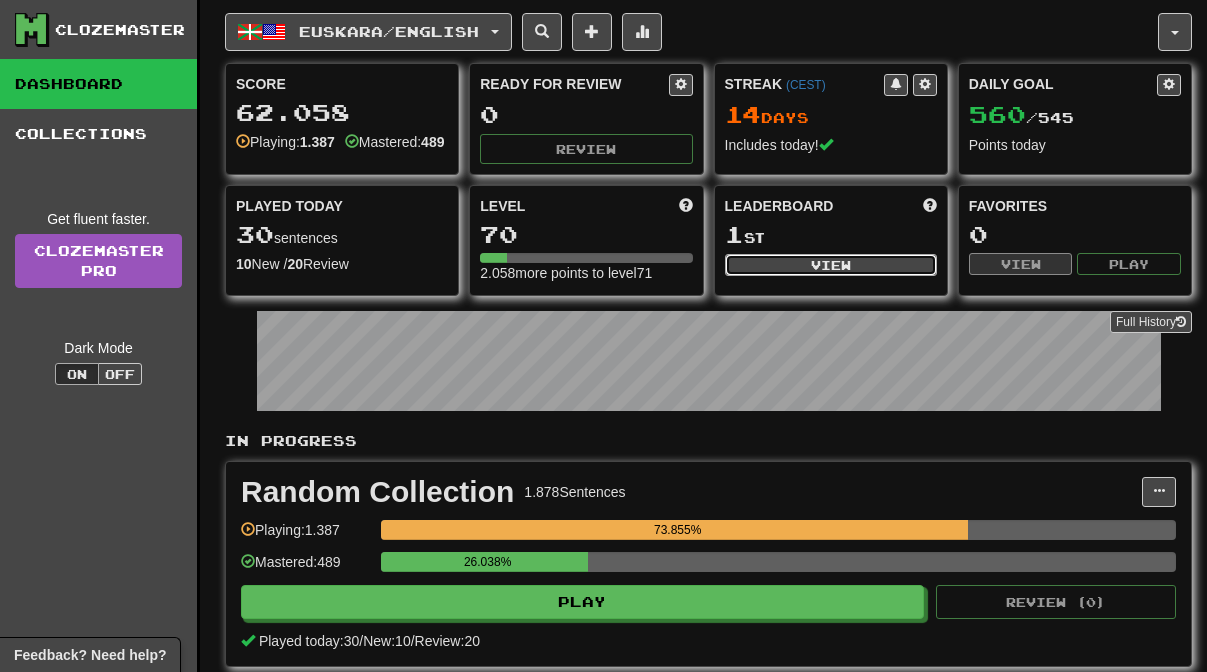 select on "**********" 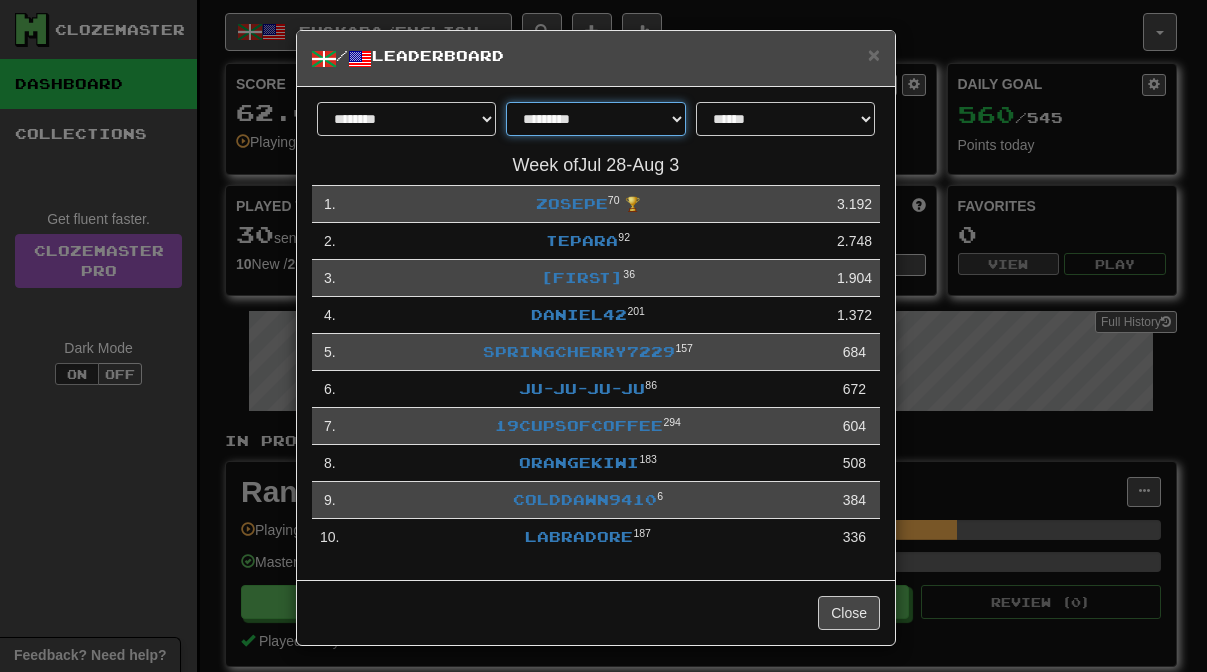click on "**********" at bounding box center [595, 119] 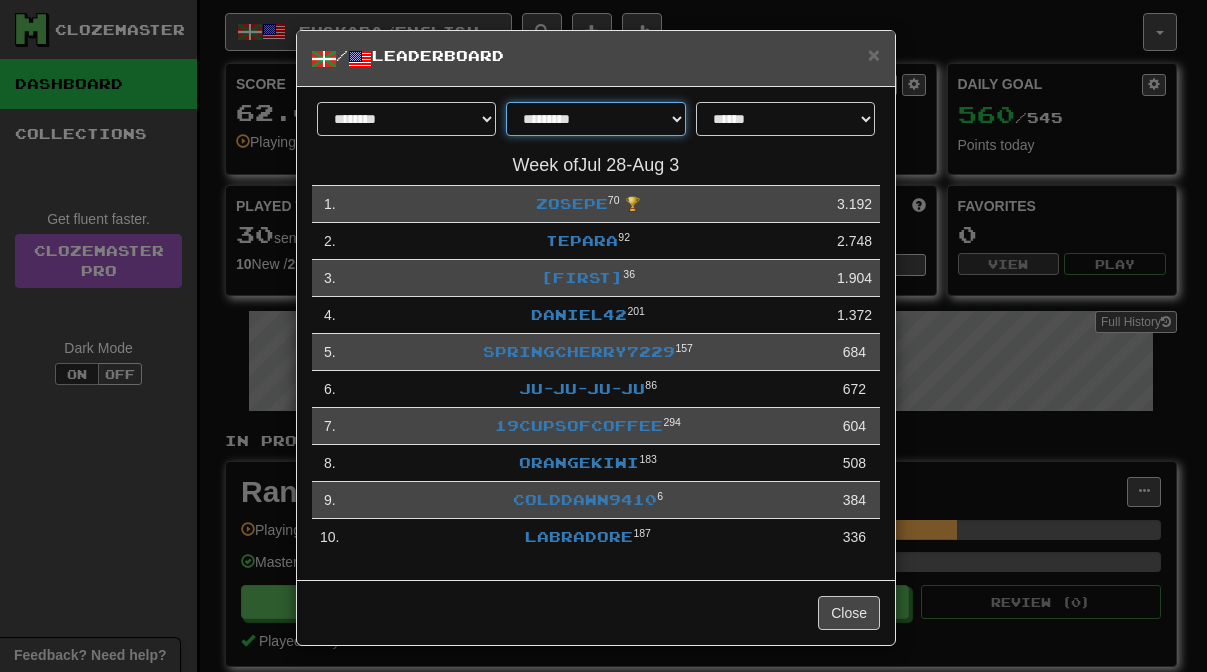 select on "******" 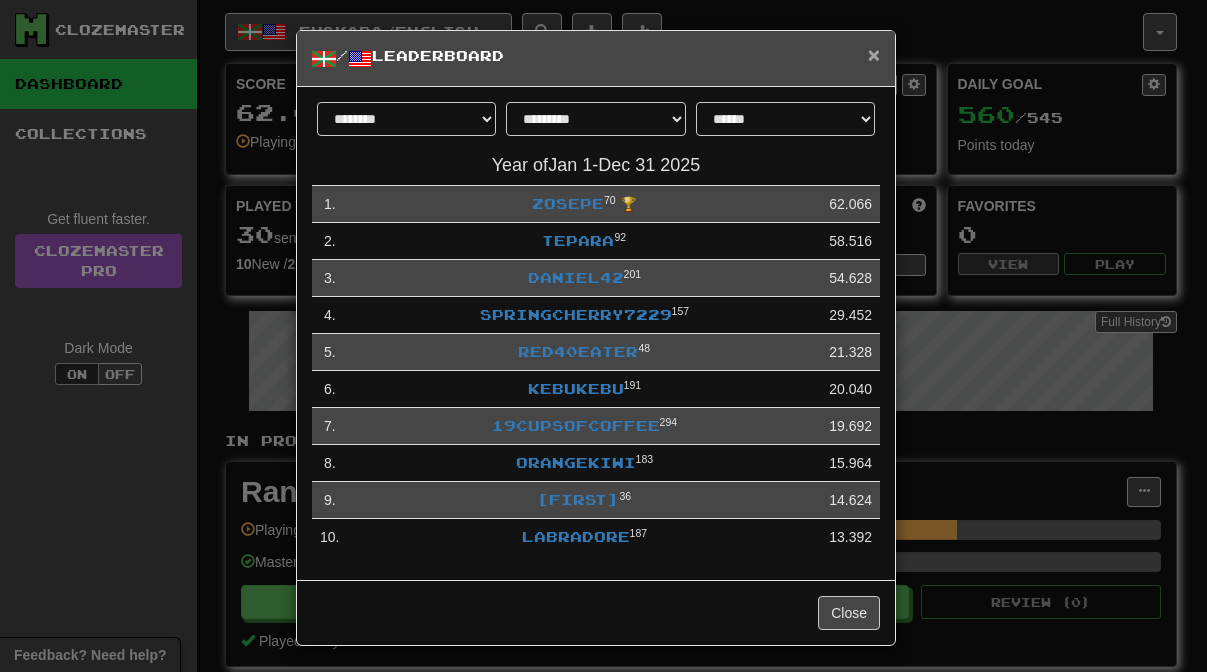 click on "×" at bounding box center [874, 54] 